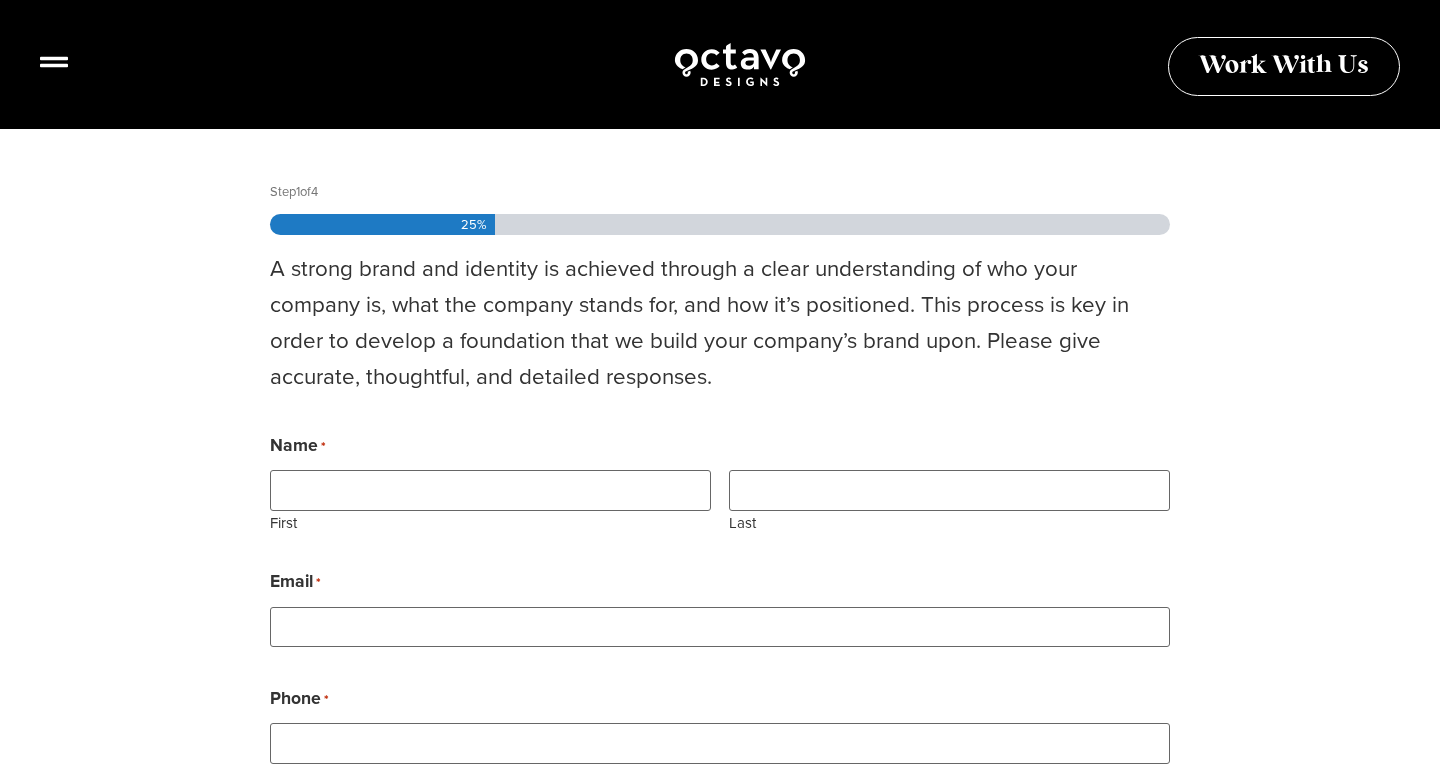 scroll, scrollTop: 545, scrollLeft: 0, axis: vertical 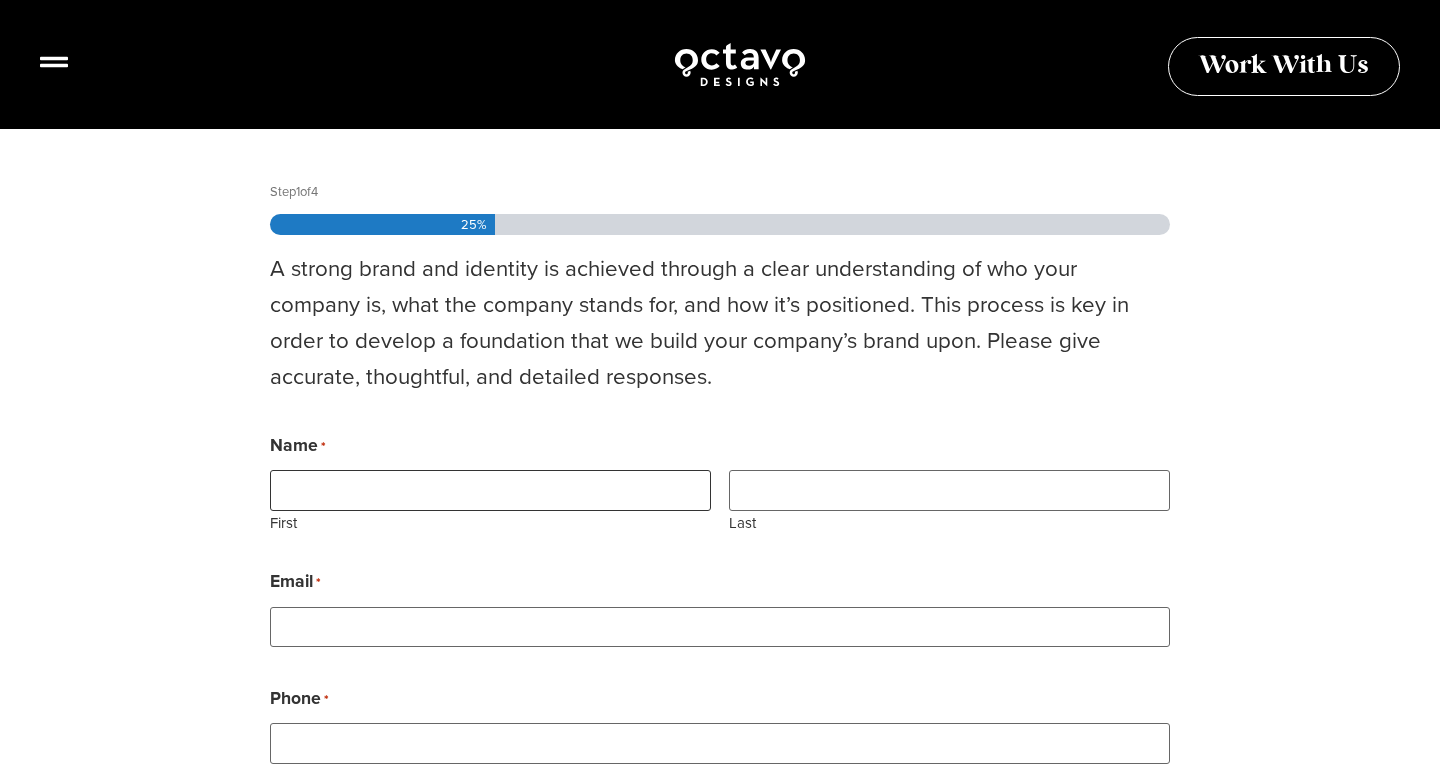 click on "First" at bounding box center (490, 490) 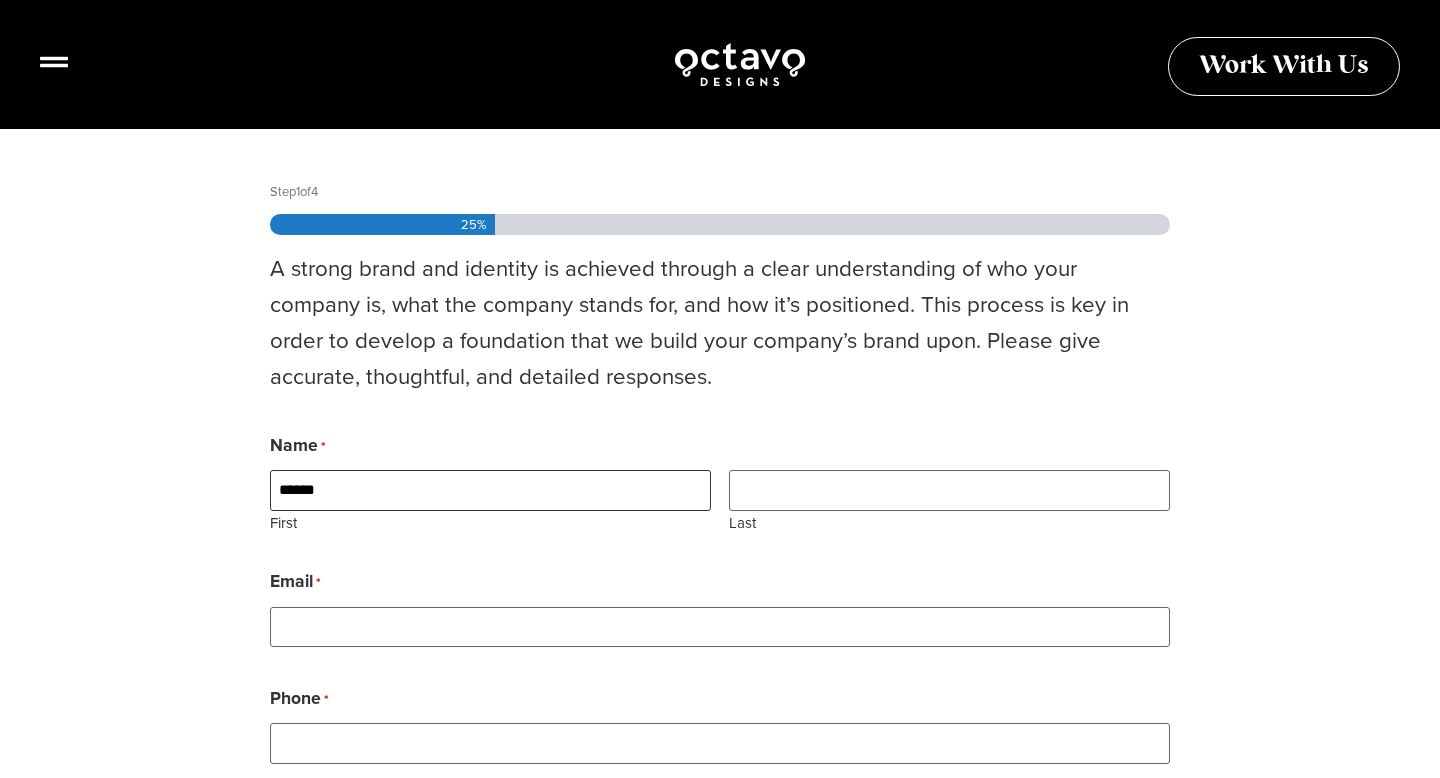 type on "******" 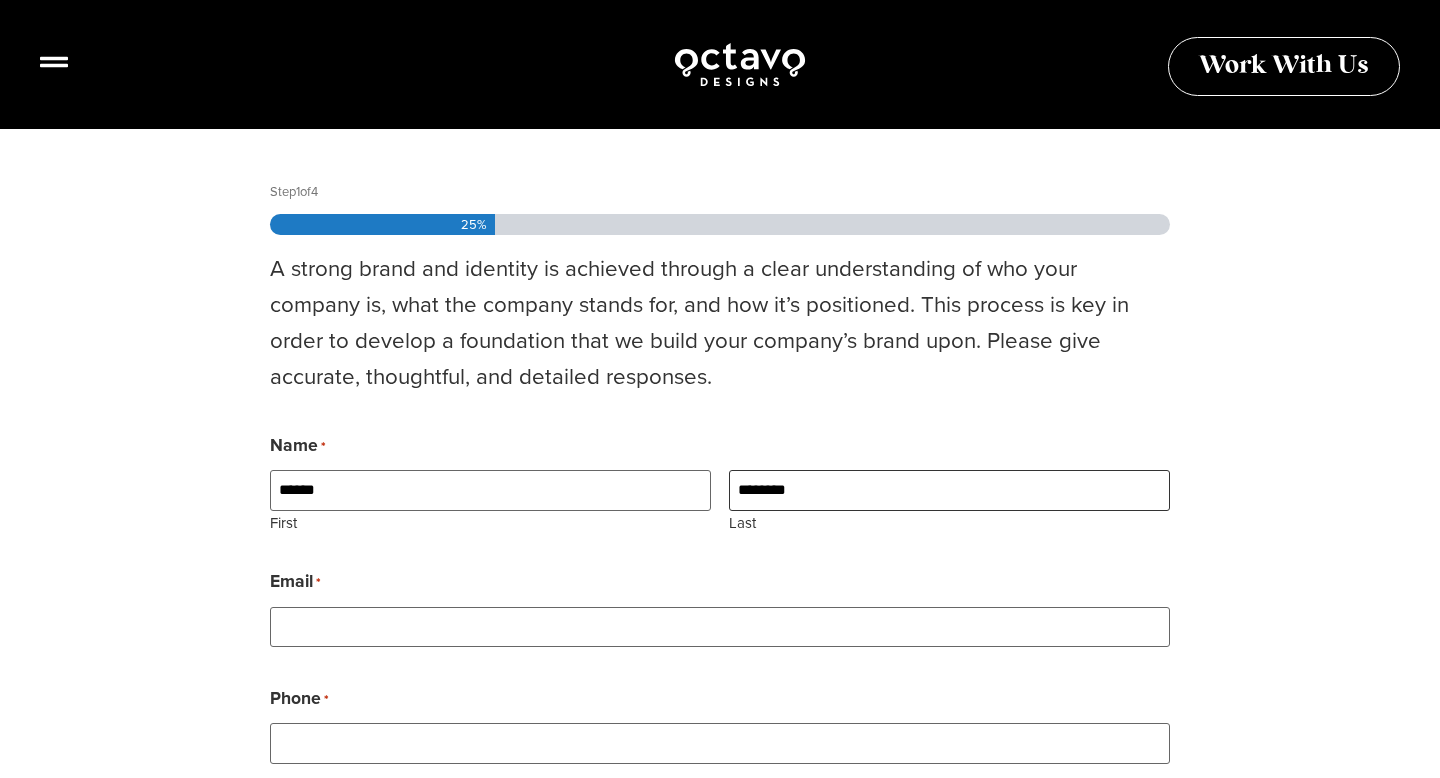 type on "********" 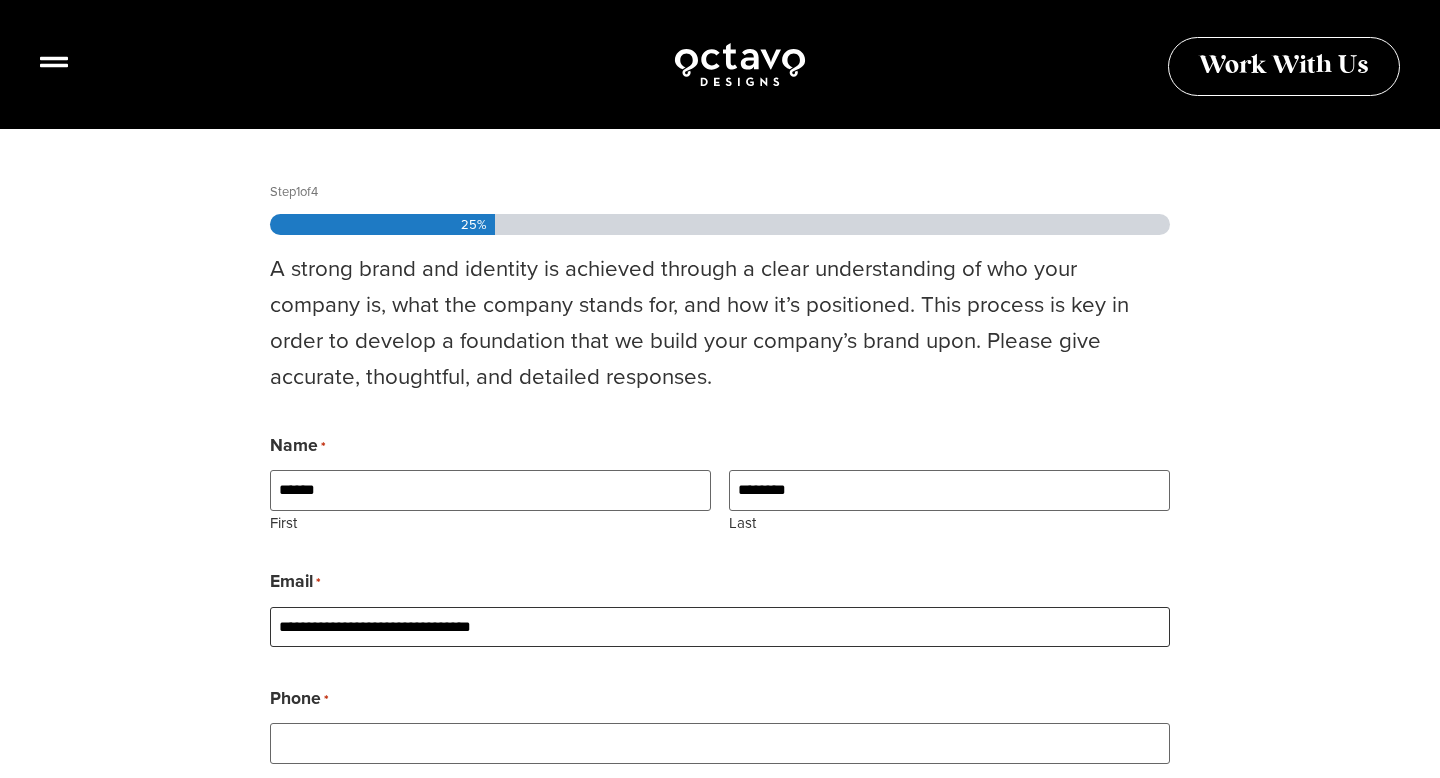 type on "**********" 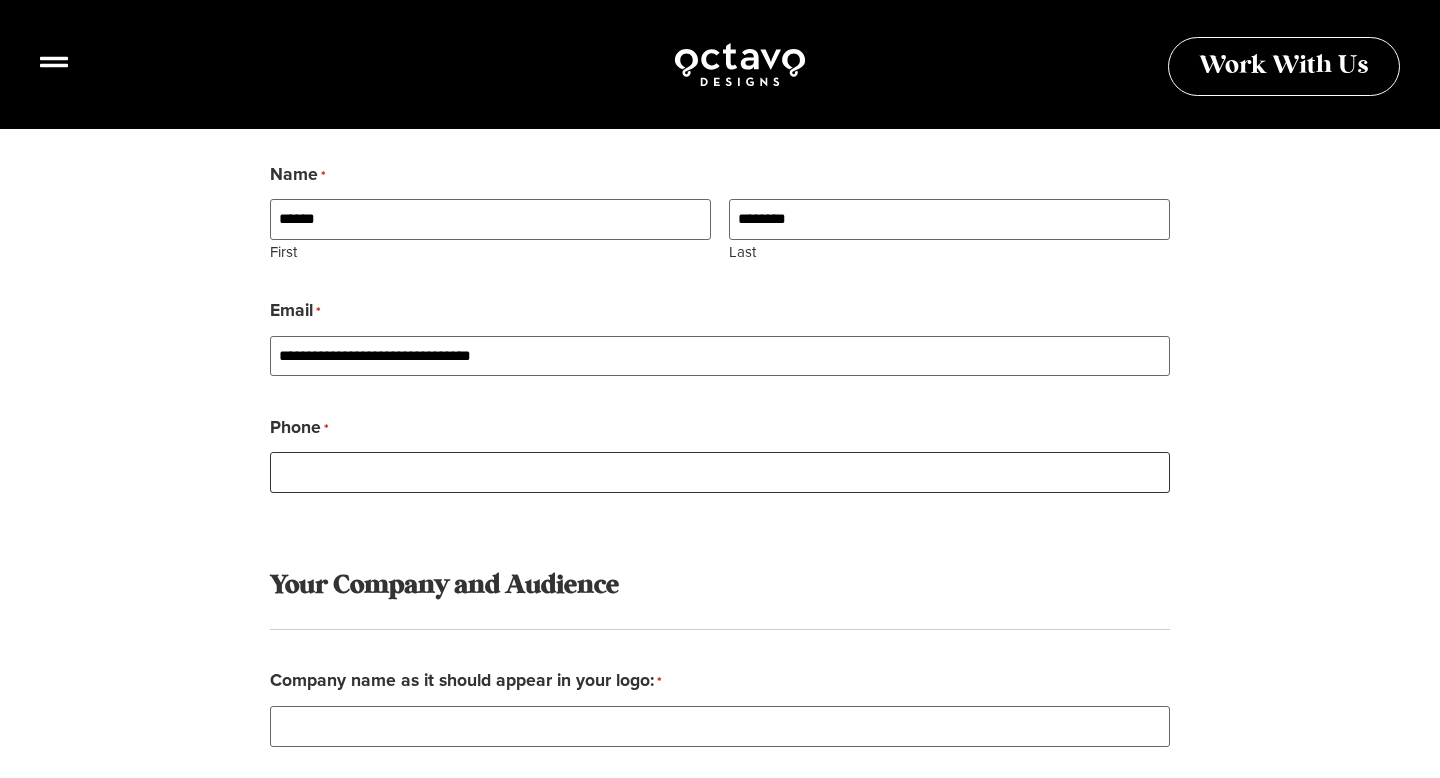 scroll, scrollTop: 823, scrollLeft: 0, axis: vertical 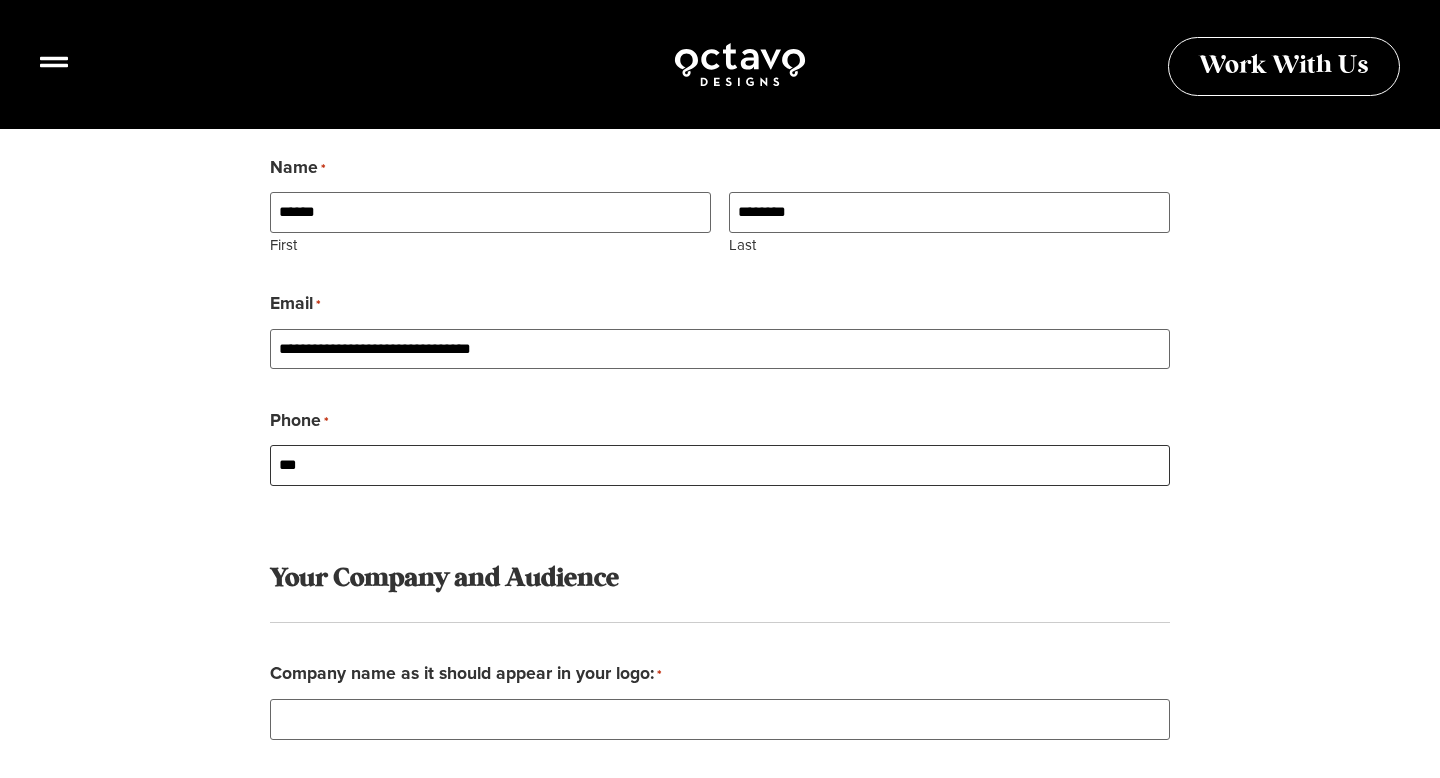 type on "**********" 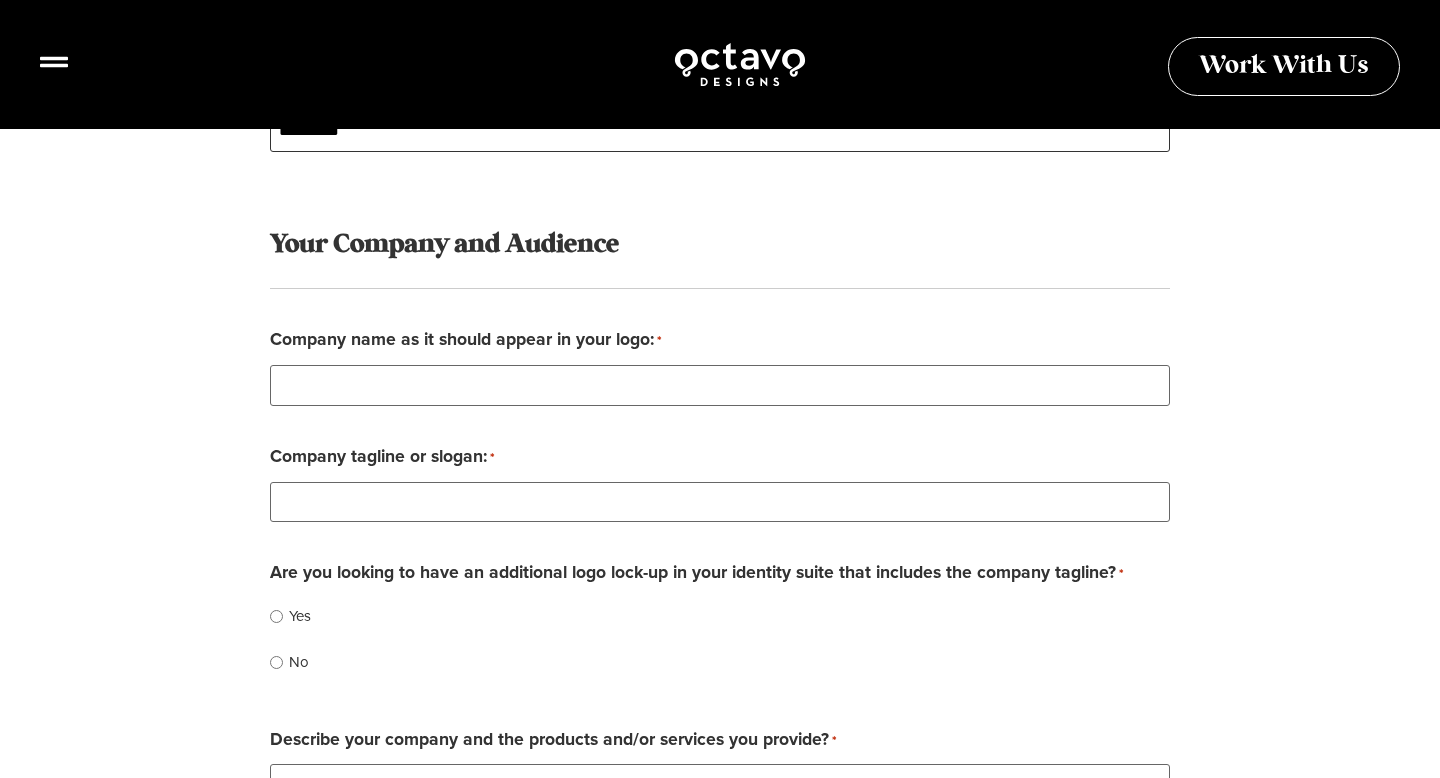 scroll, scrollTop: 1186, scrollLeft: 0, axis: vertical 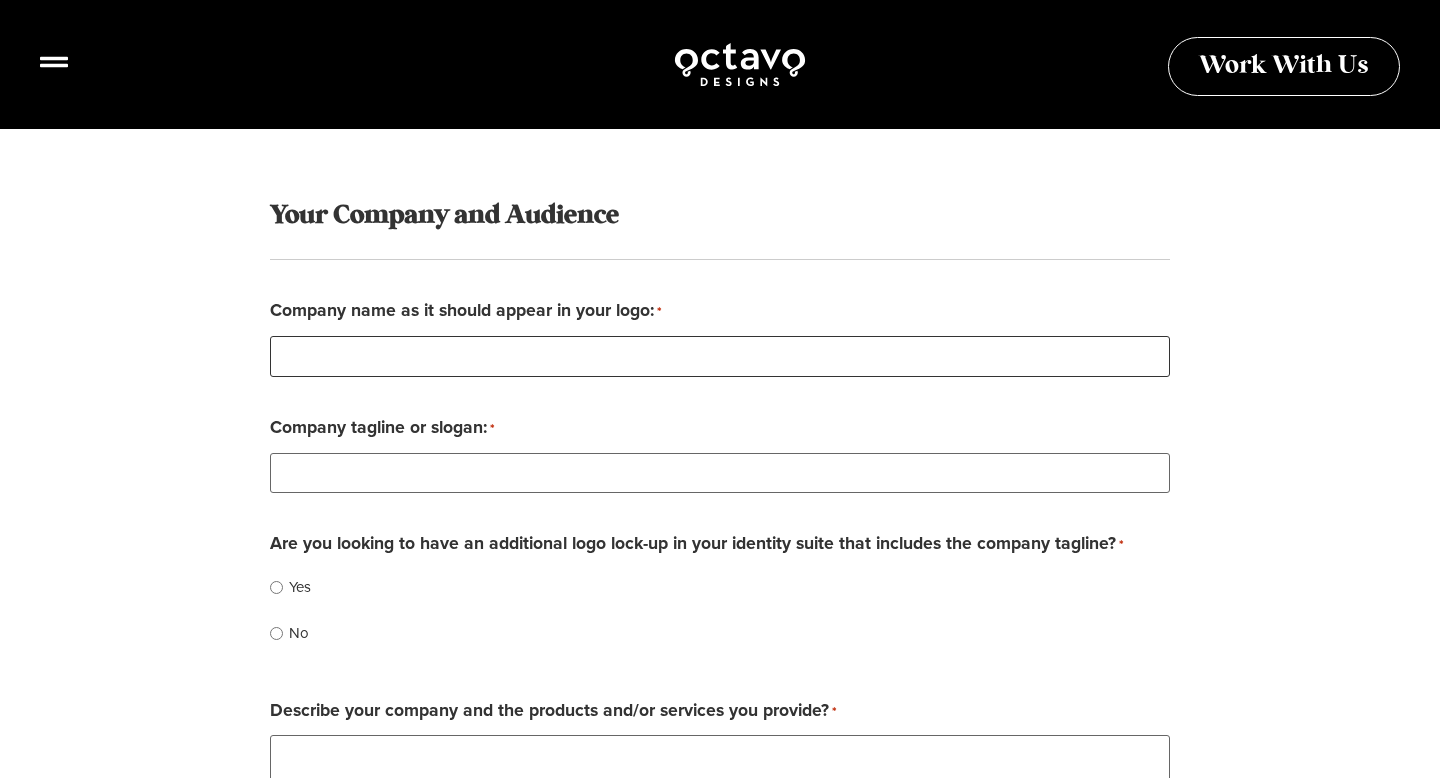 click on "Company name as it should appear in your logo: *" at bounding box center [720, 356] 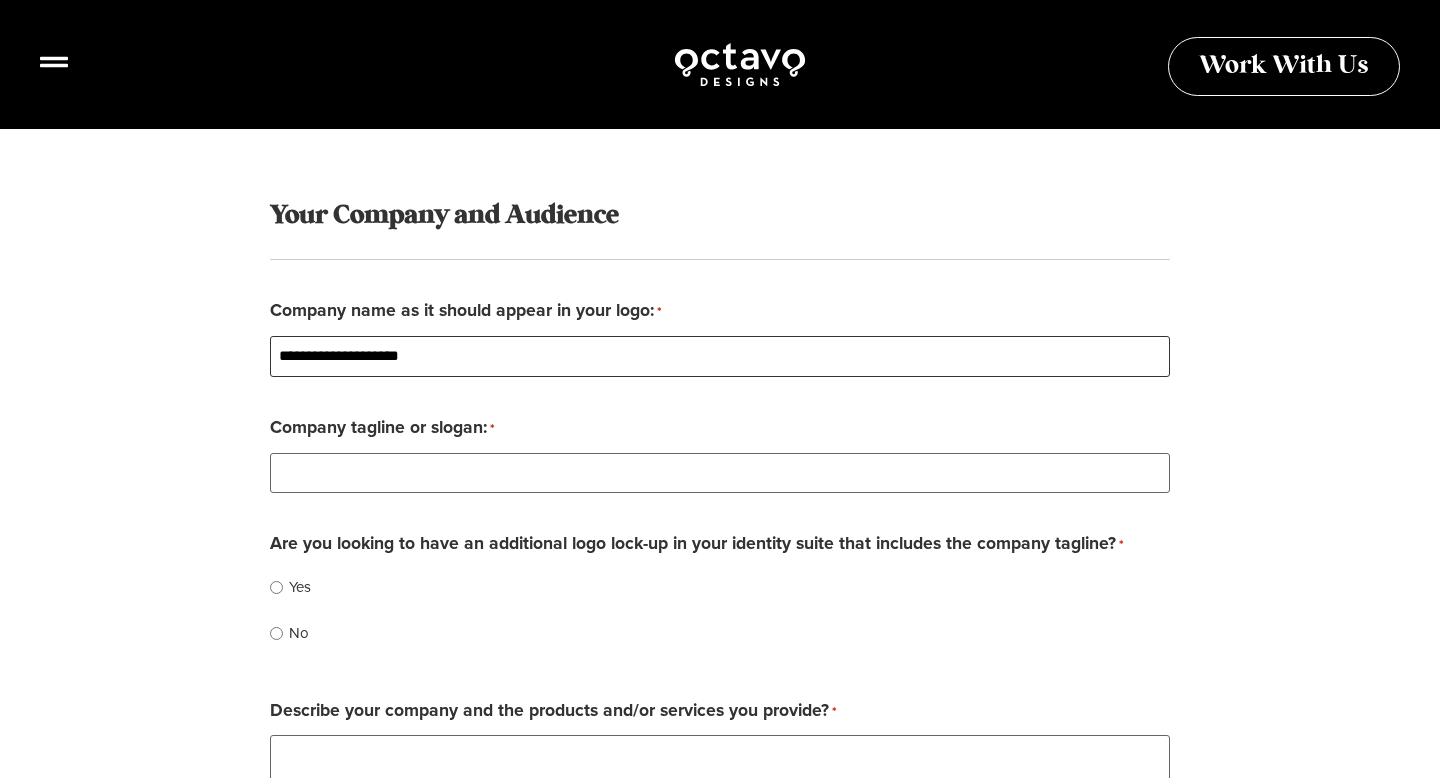 type on "**********" 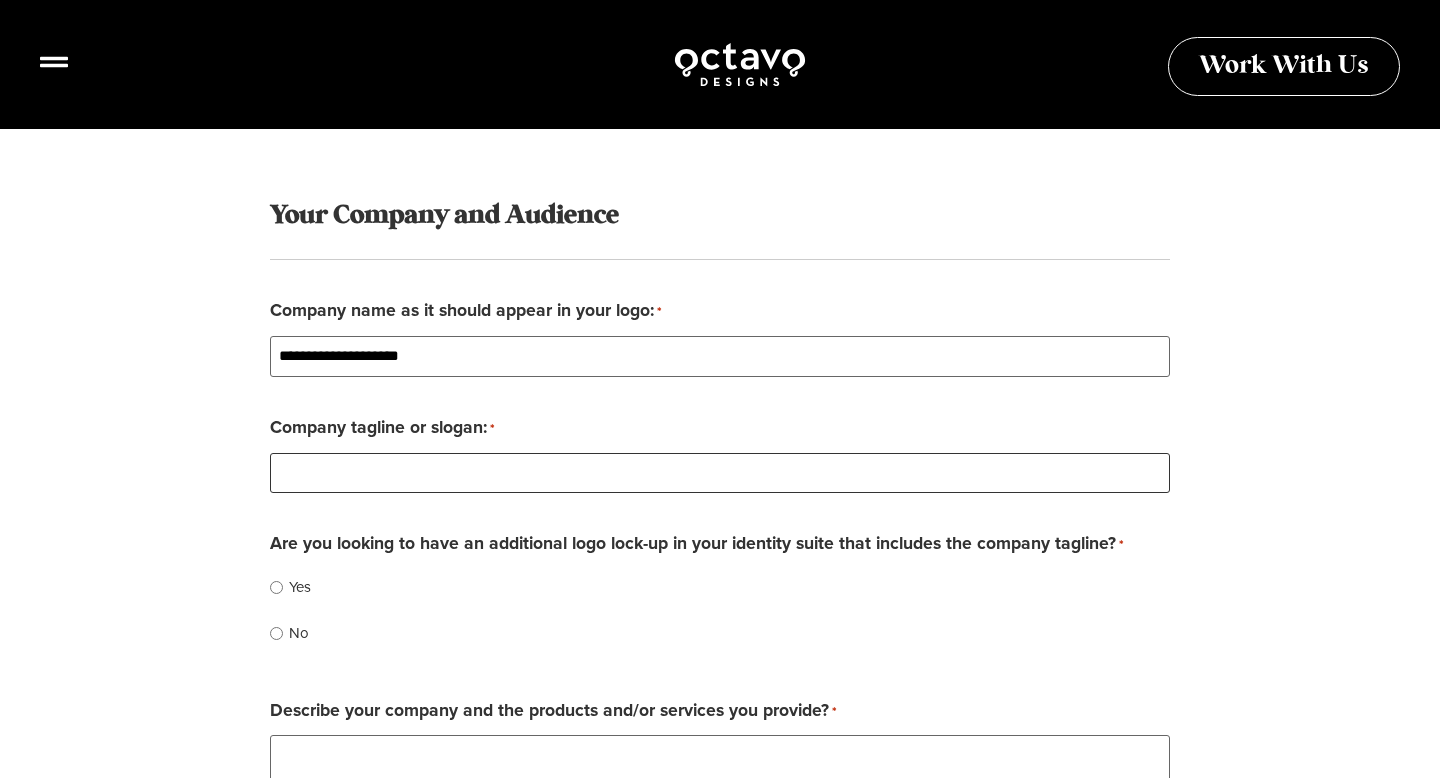 paste on "**********" 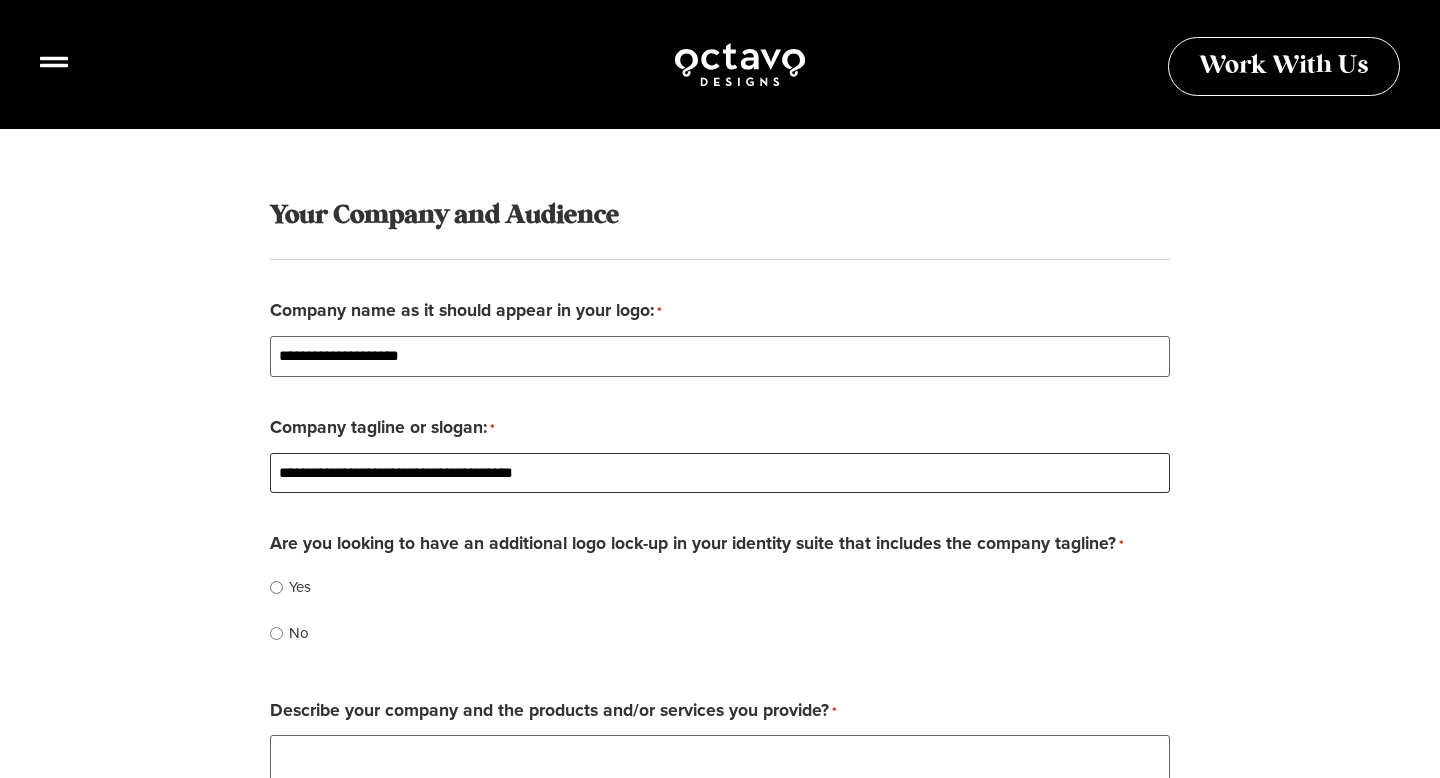 type on "**********" 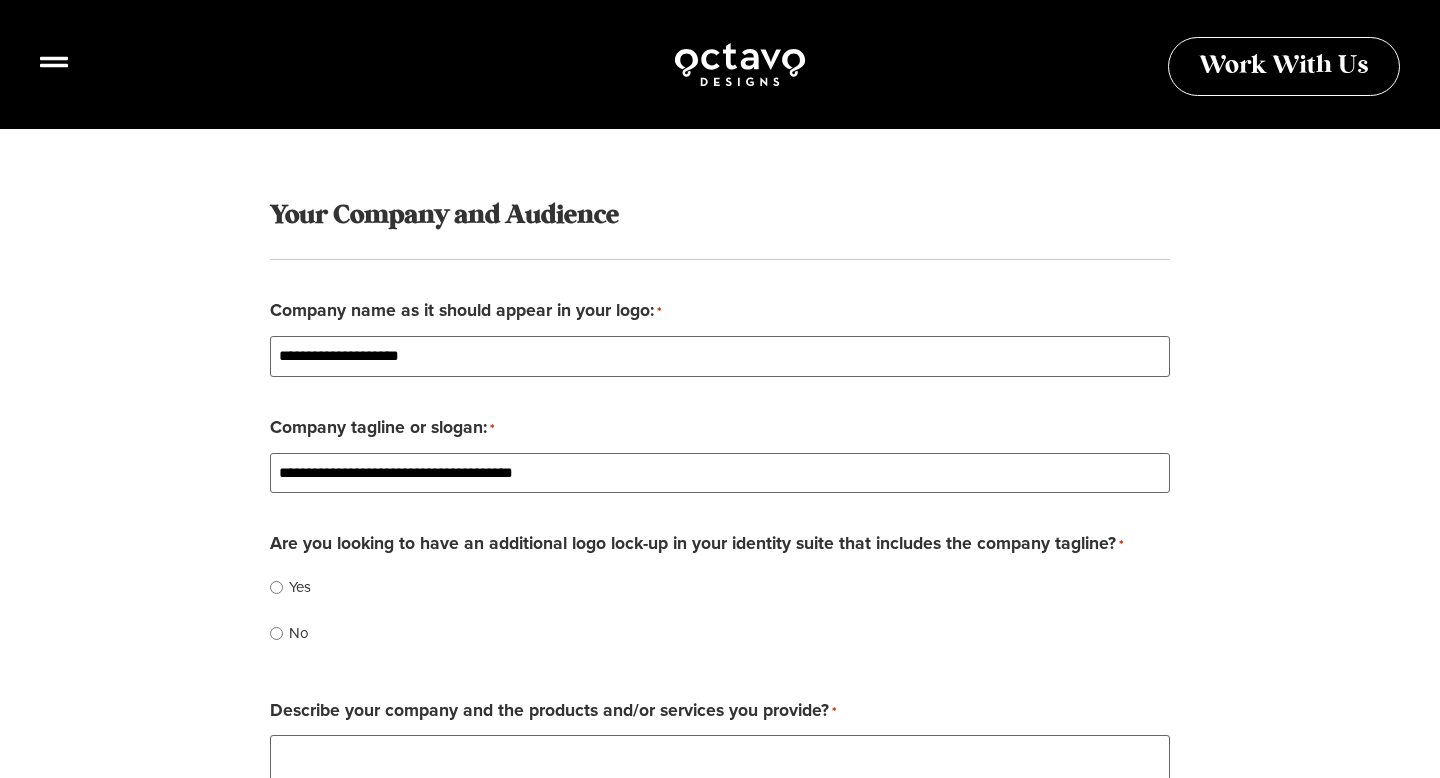 click on "Yes" at bounding box center (300, 588) 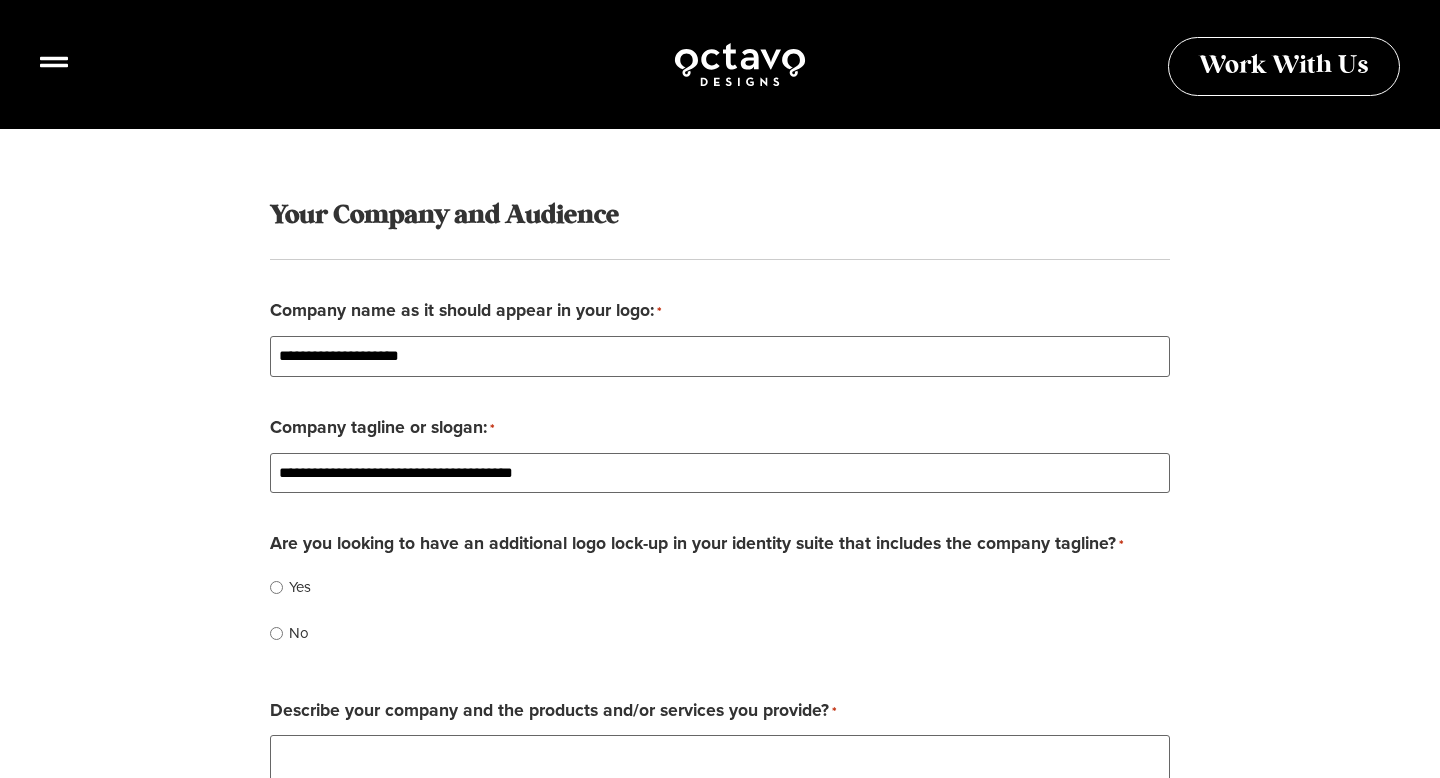 click on "No" at bounding box center (299, 634) 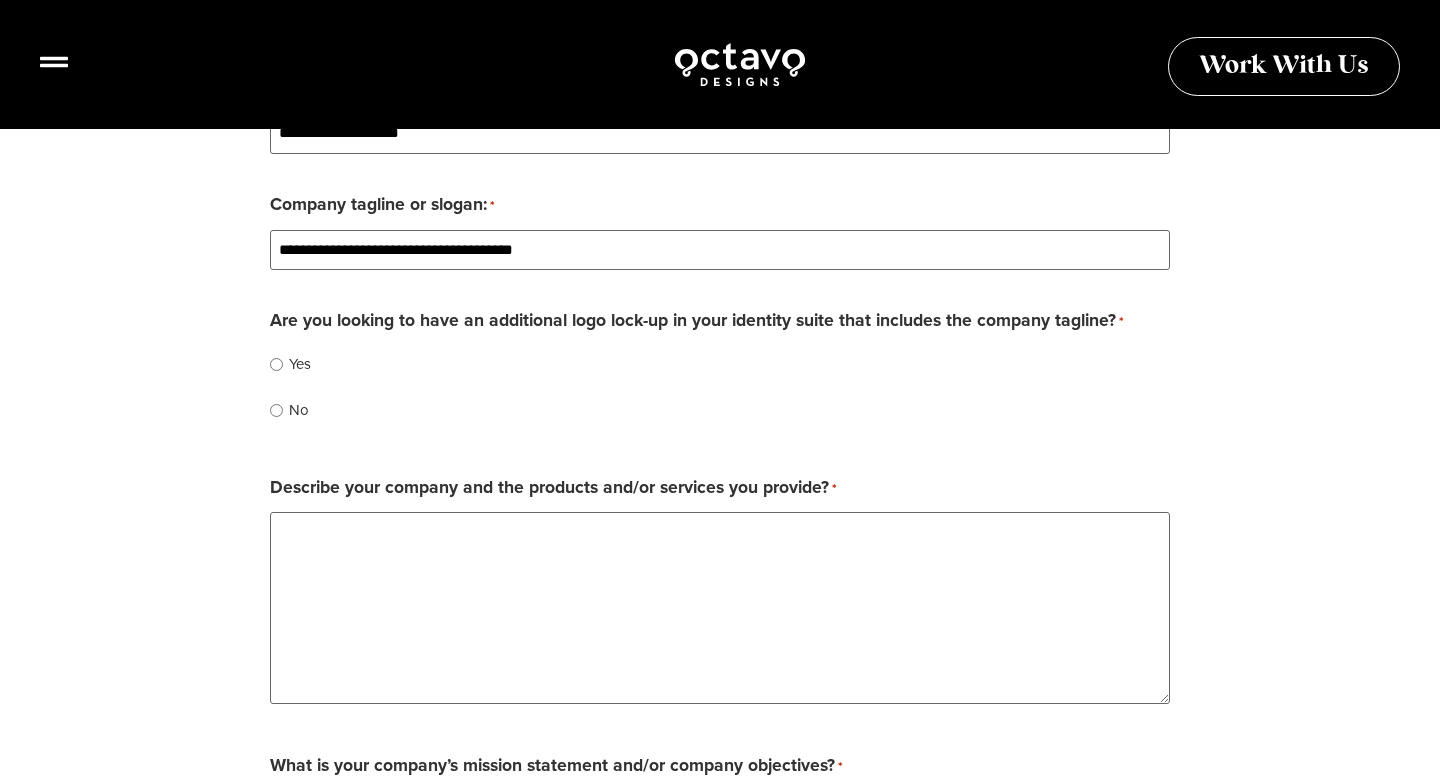 scroll, scrollTop: 1381, scrollLeft: 0, axis: vertical 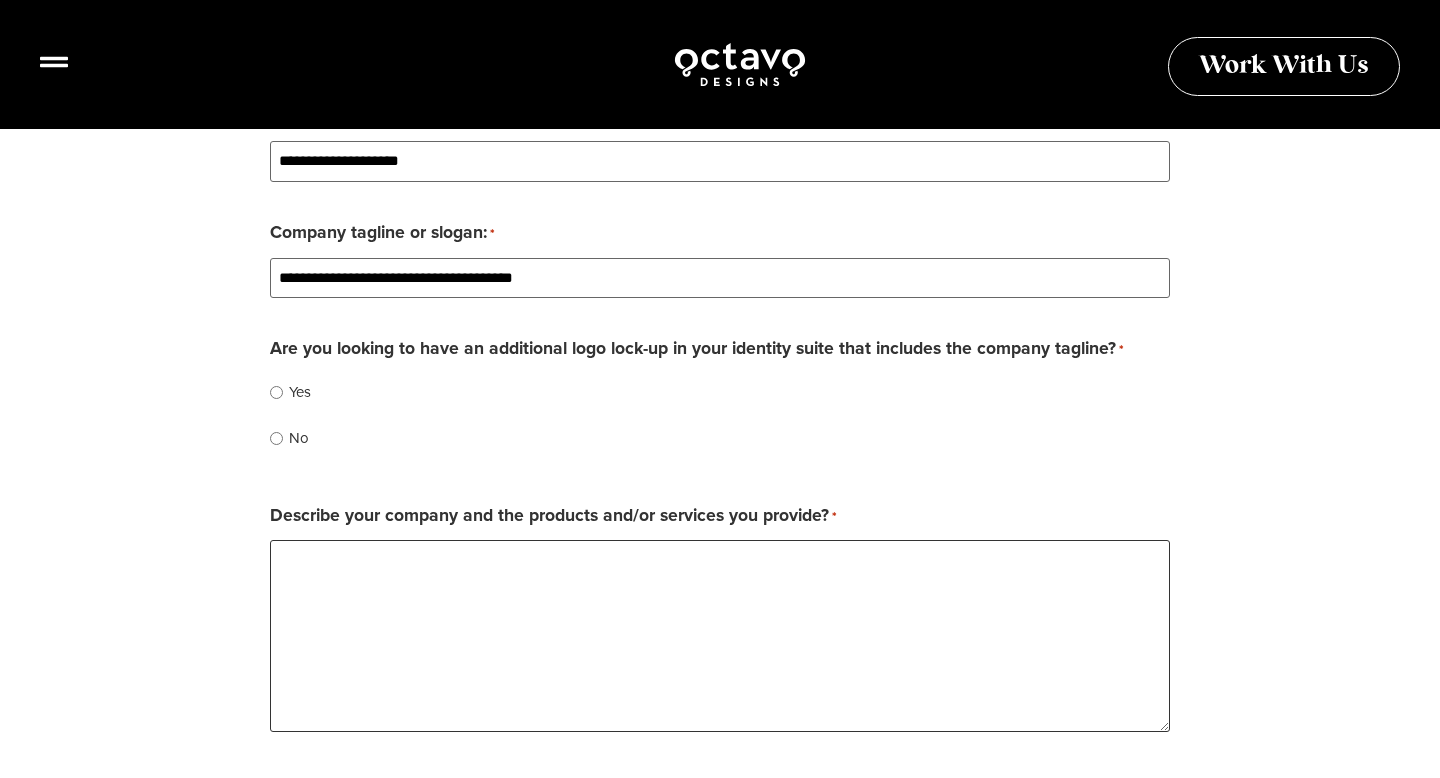 click on "Describe your company and the products and/or services you provide? *" at bounding box center (720, 636) 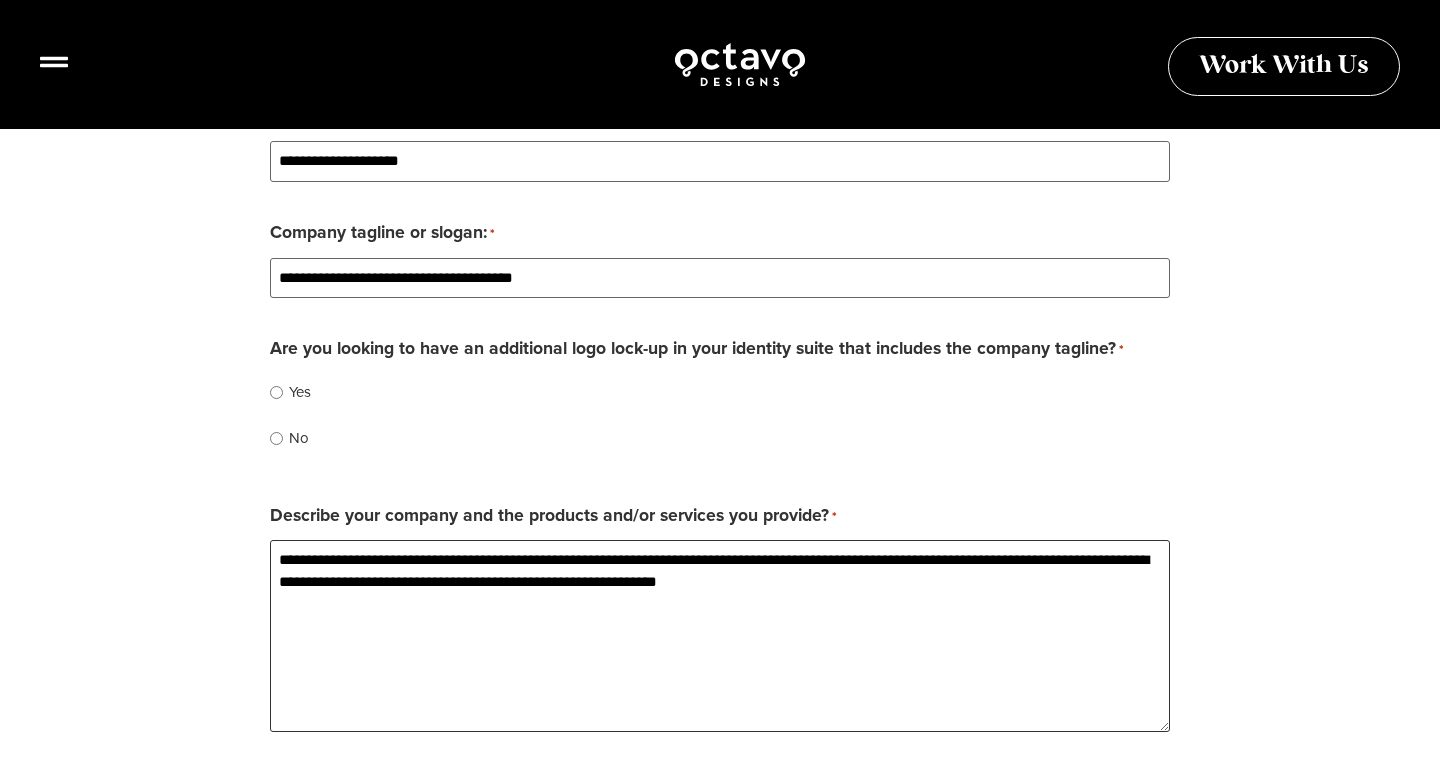paste on "**********" 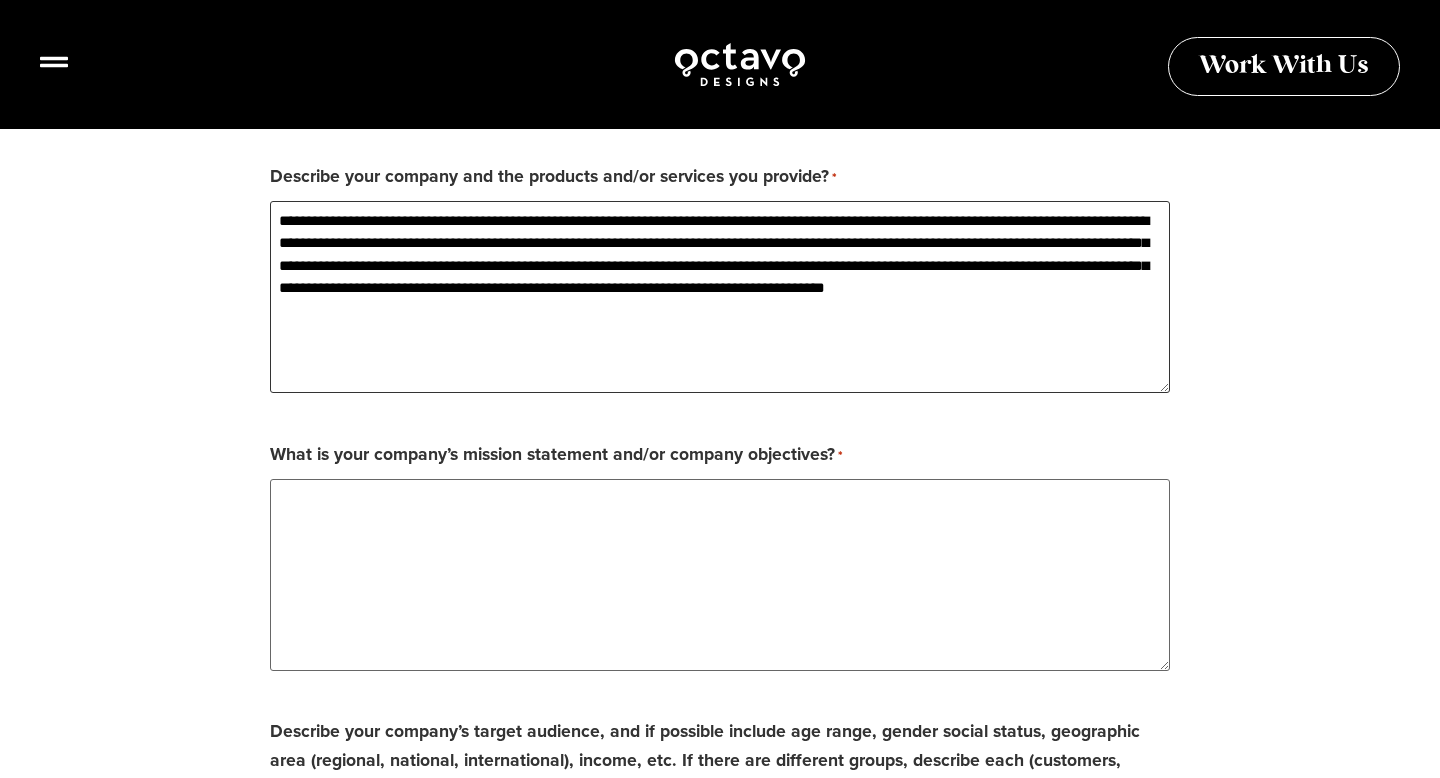scroll, scrollTop: 1749, scrollLeft: 0, axis: vertical 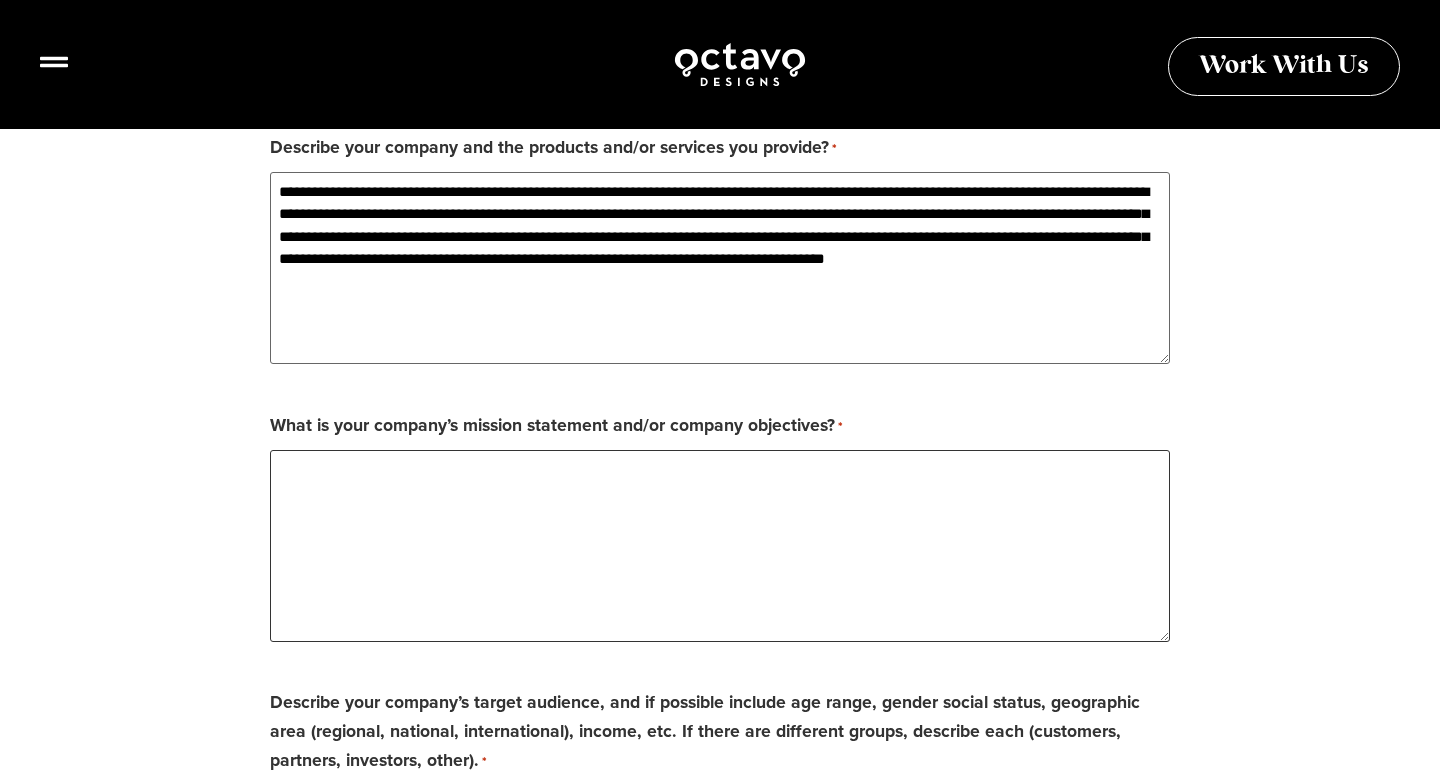 click on "What is your company’s mission statement and/or company objectives? *" at bounding box center (720, 546) 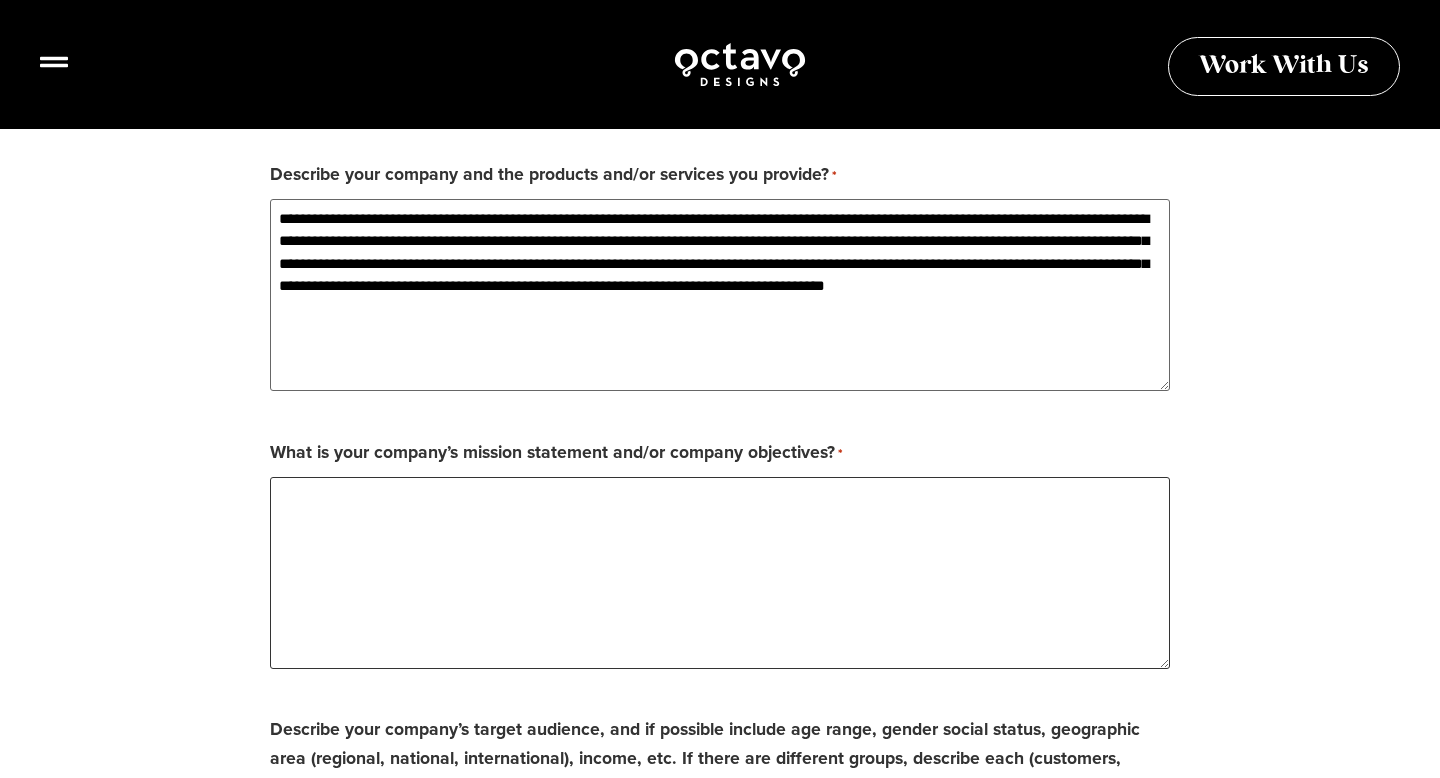 scroll, scrollTop: 1713, scrollLeft: 0, axis: vertical 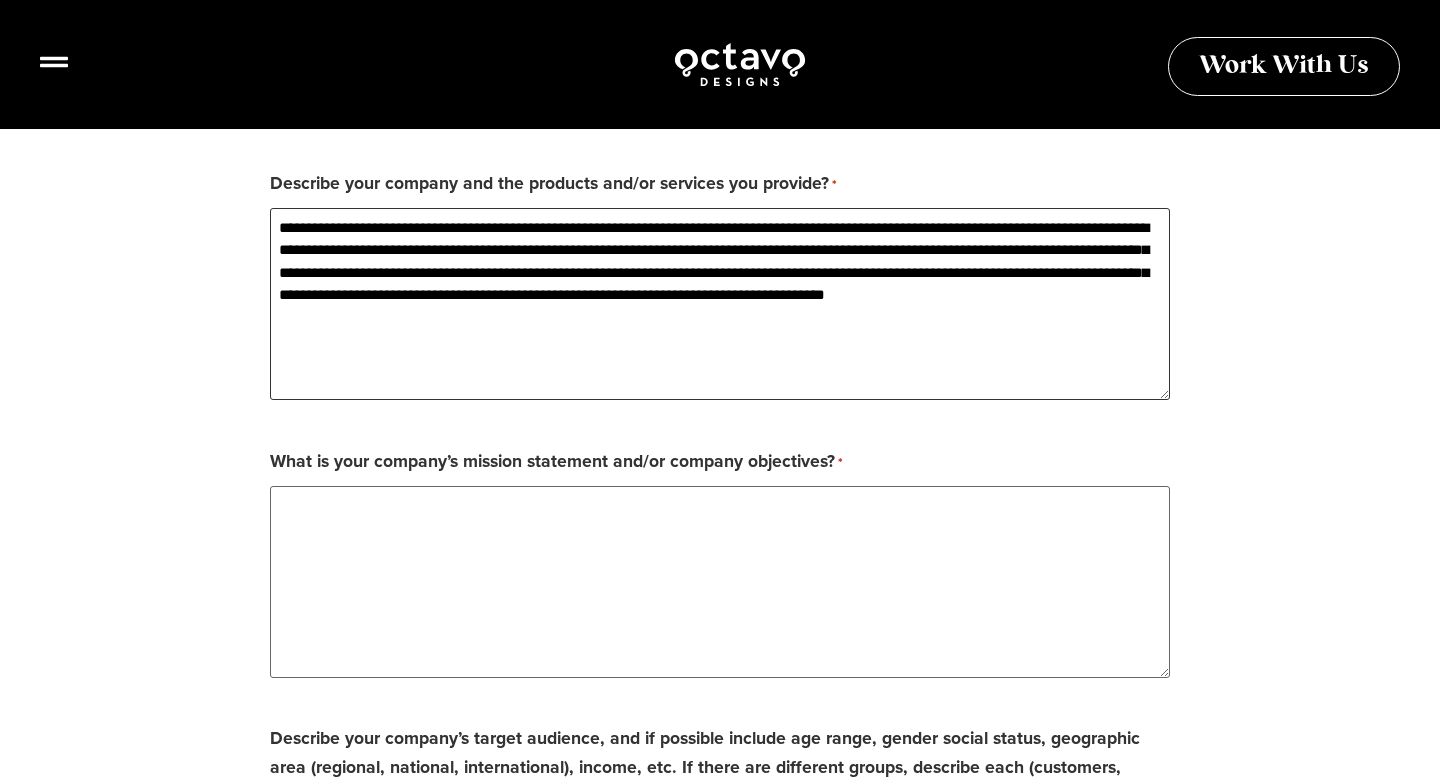 drag, startPoint x: 814, startPoint y: 247, endPoint x: 236, endPoint y: 219, distance: 578.6778 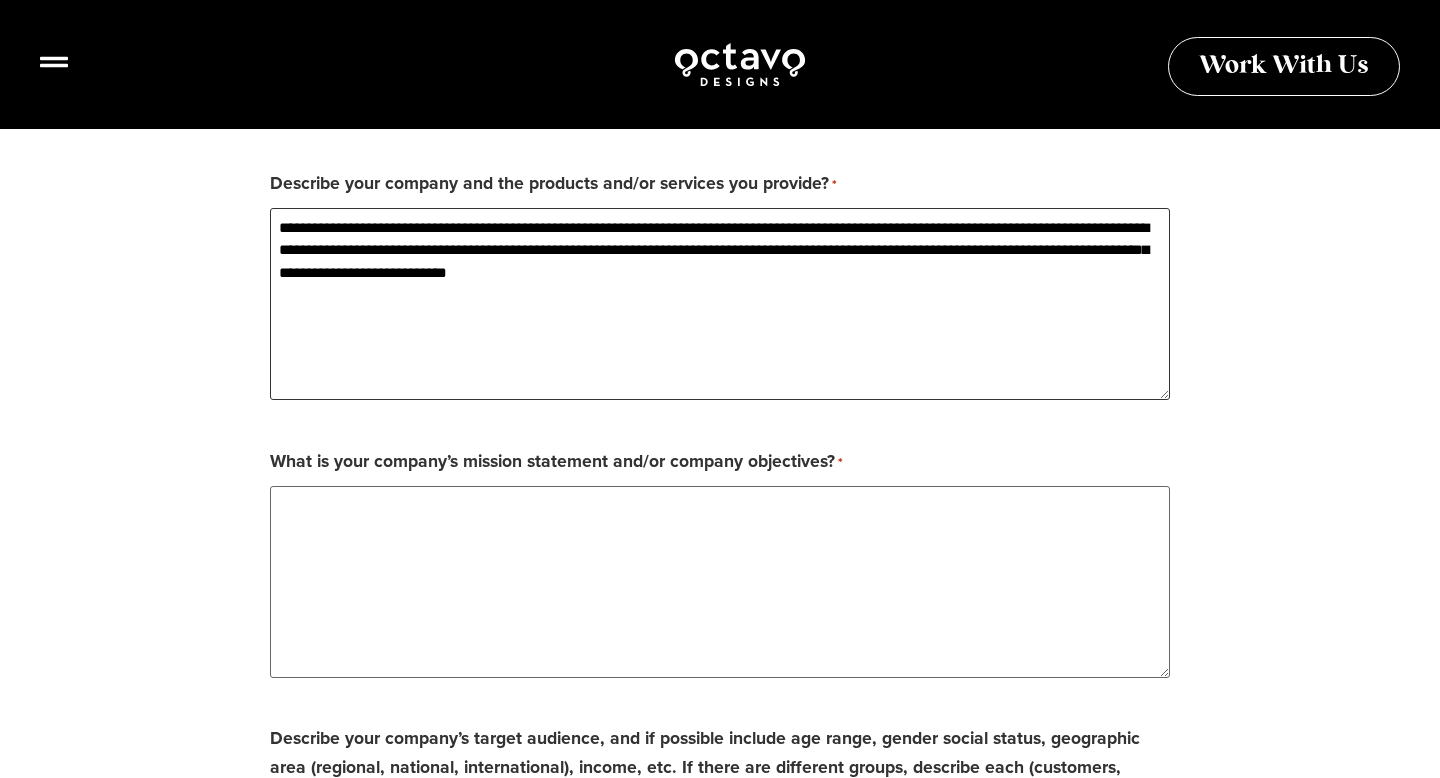 type on "**********" 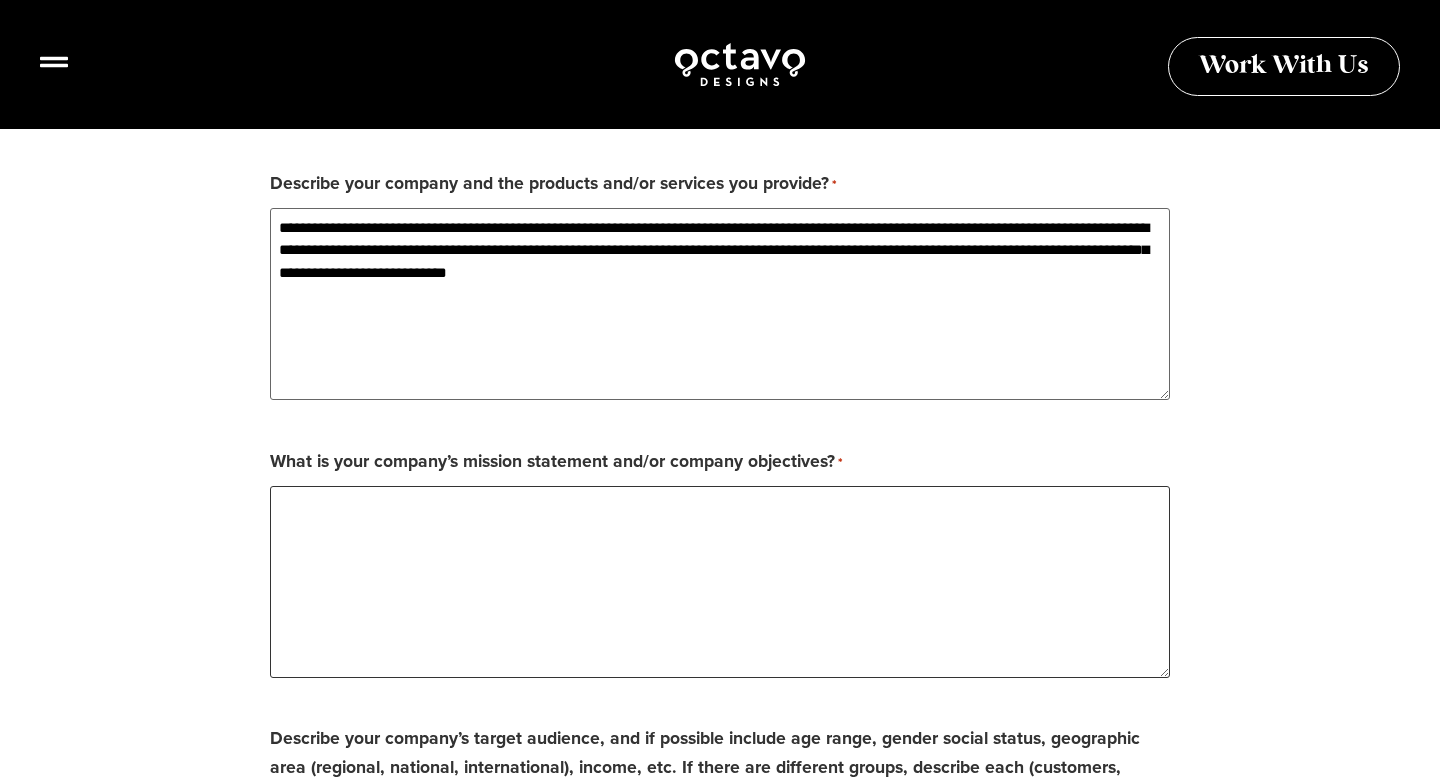 click on "What is your company’s mission statement and/or company objectives? *" at bounding box center (720, 582) 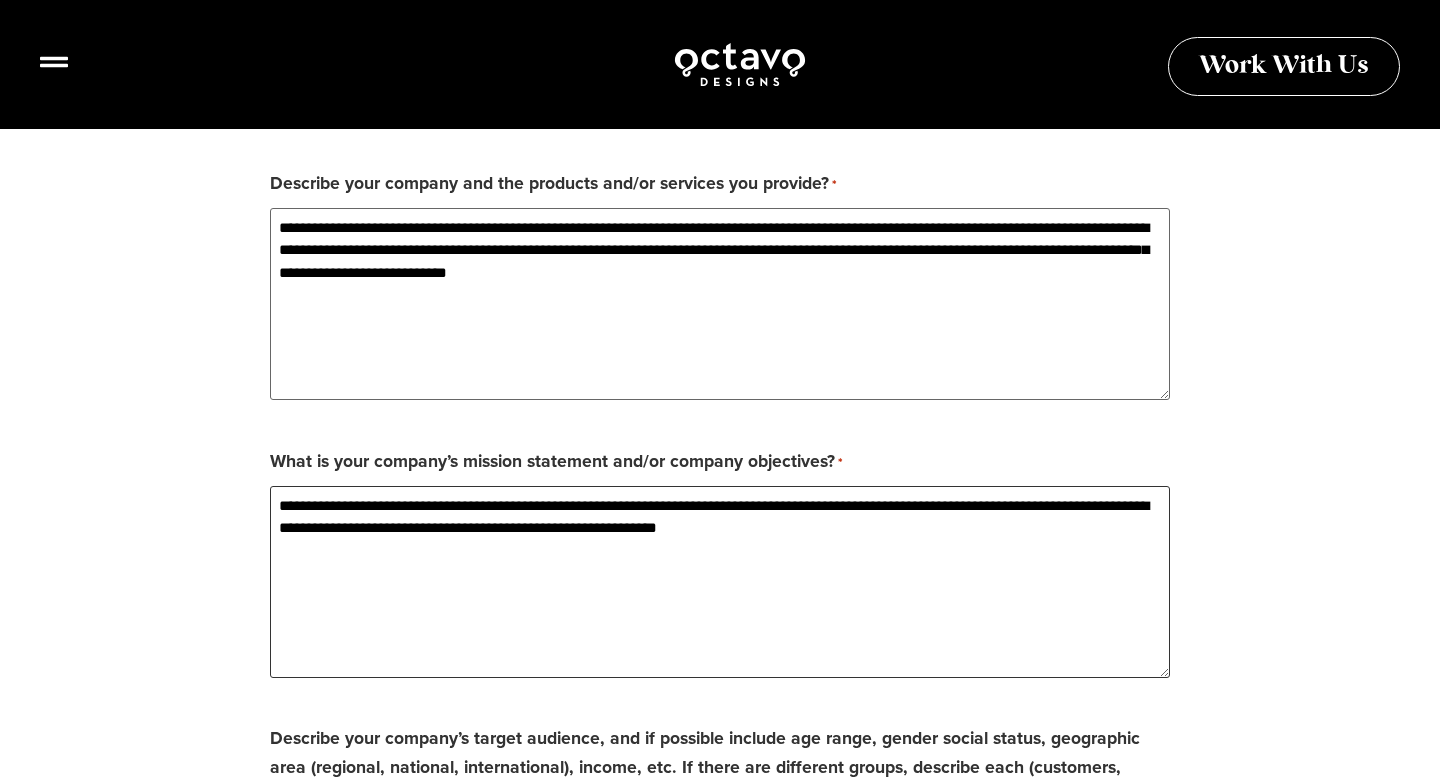 type on "**********" 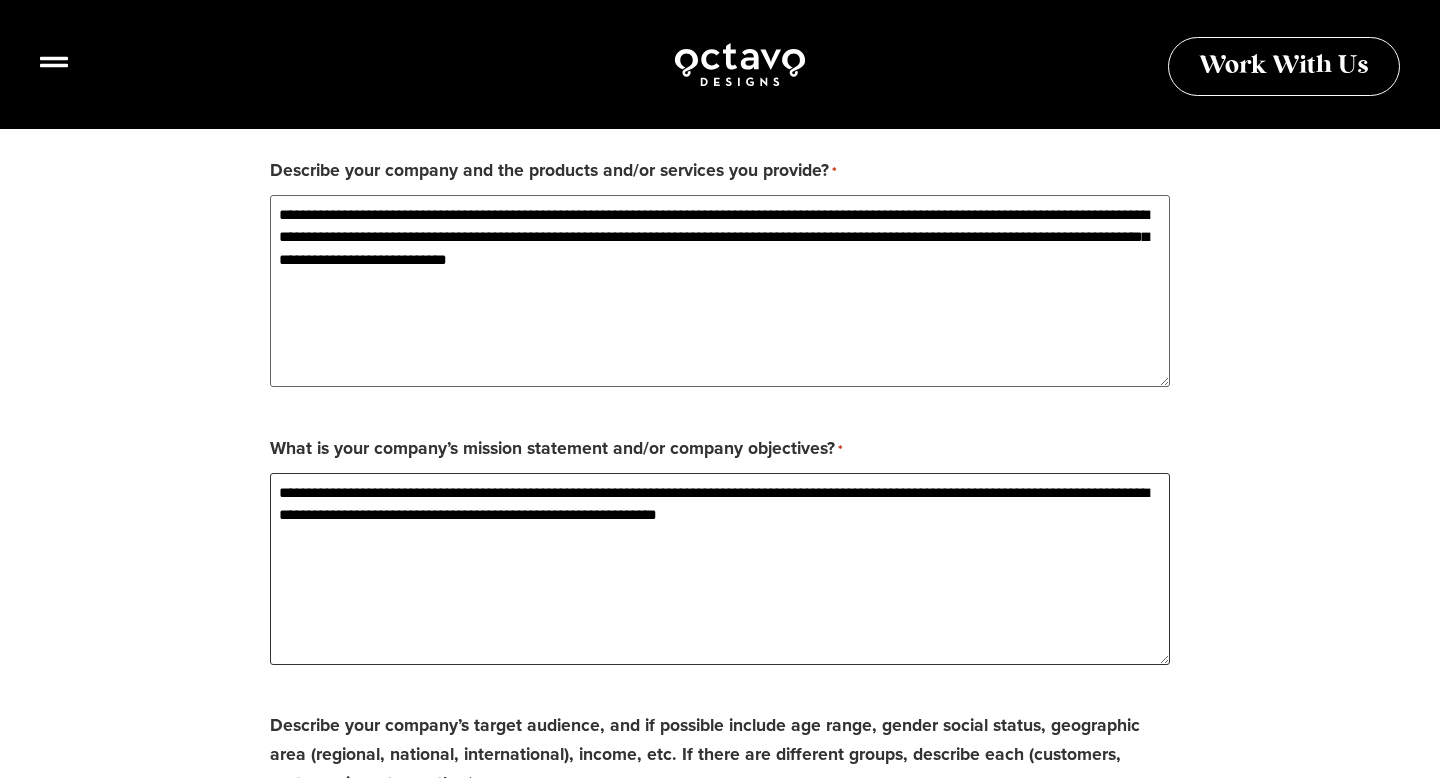 scroll, scrollTop: 1733, scrollLeft: 0, axis: vertical 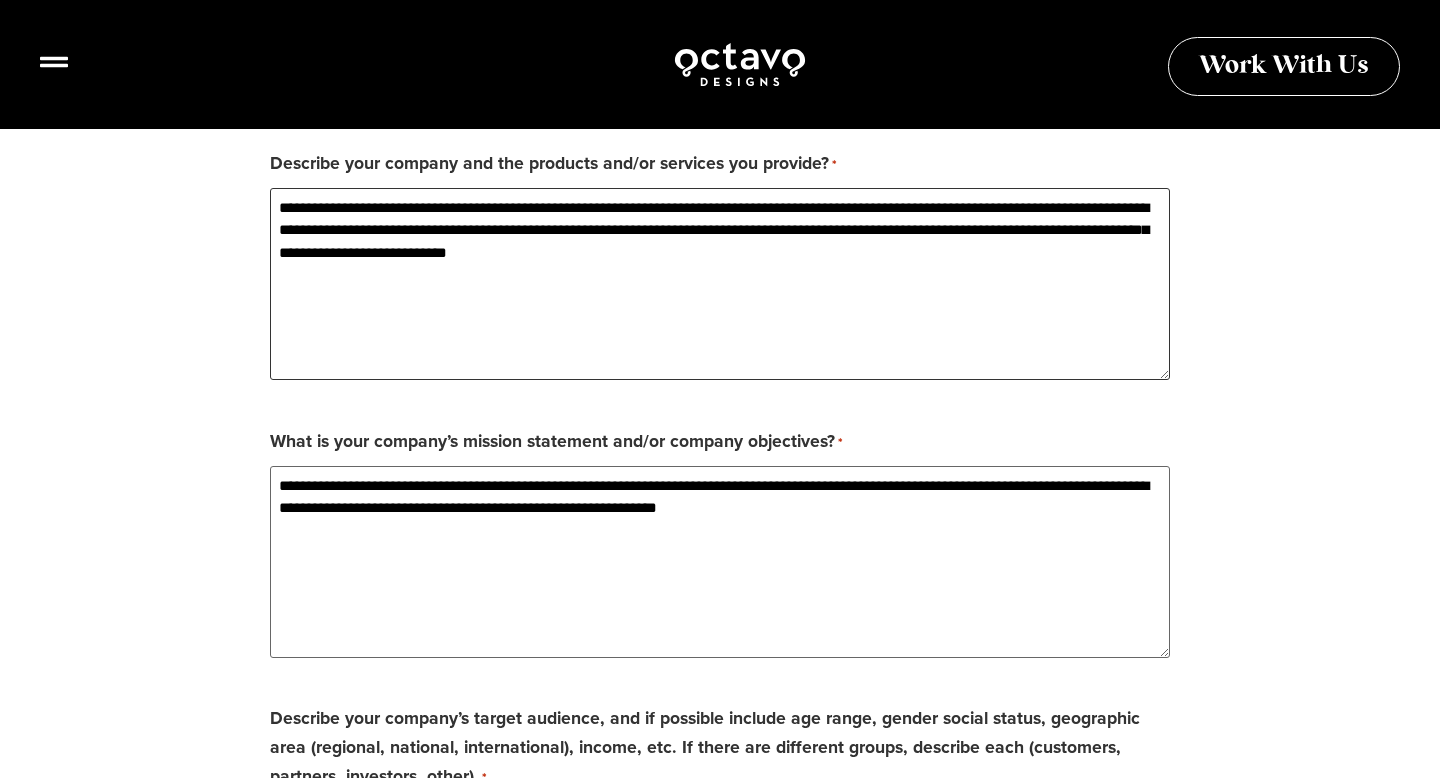 click on "**********" at bounding box center (720, 284) 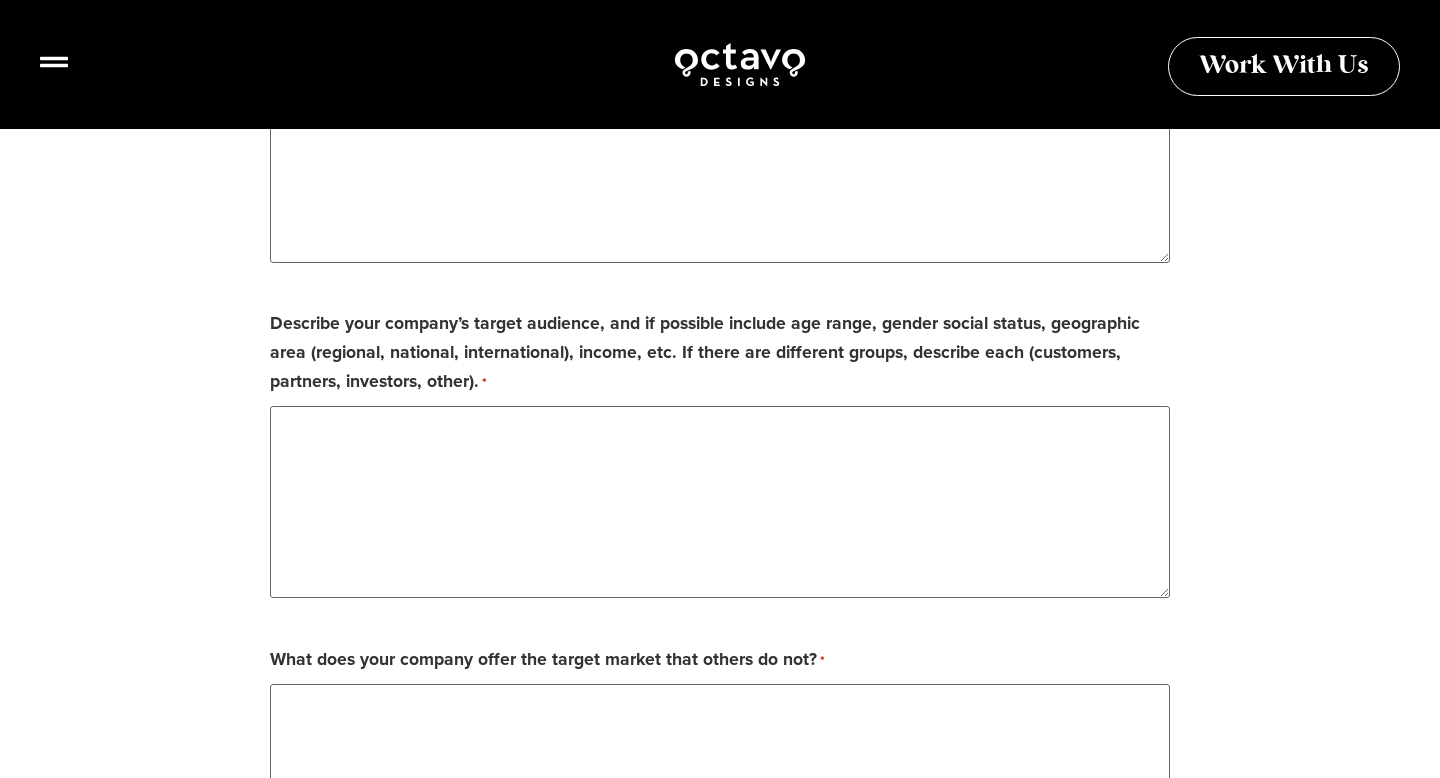 scroll, scrollTop: 2129, scrollLeft: 0, axis: vertical 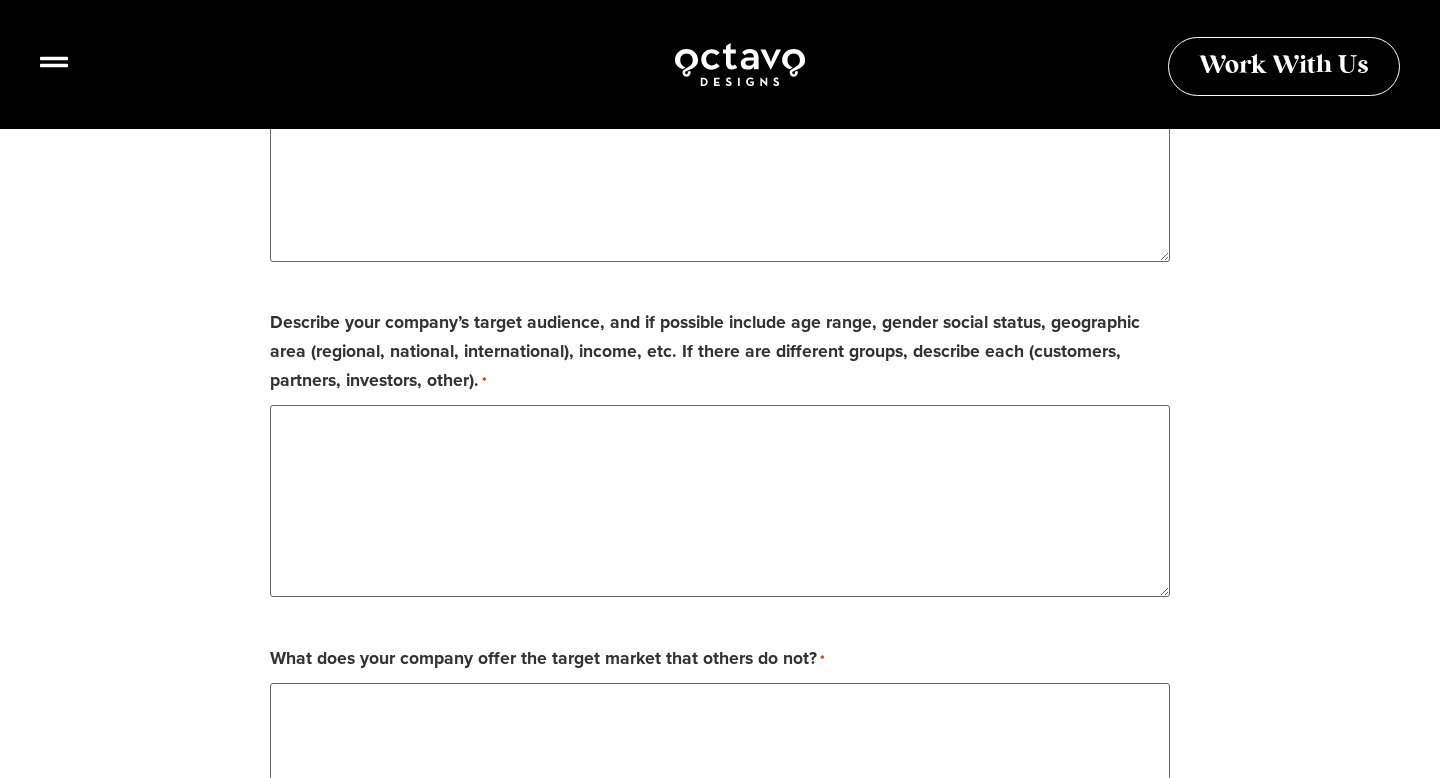 type on "**********" 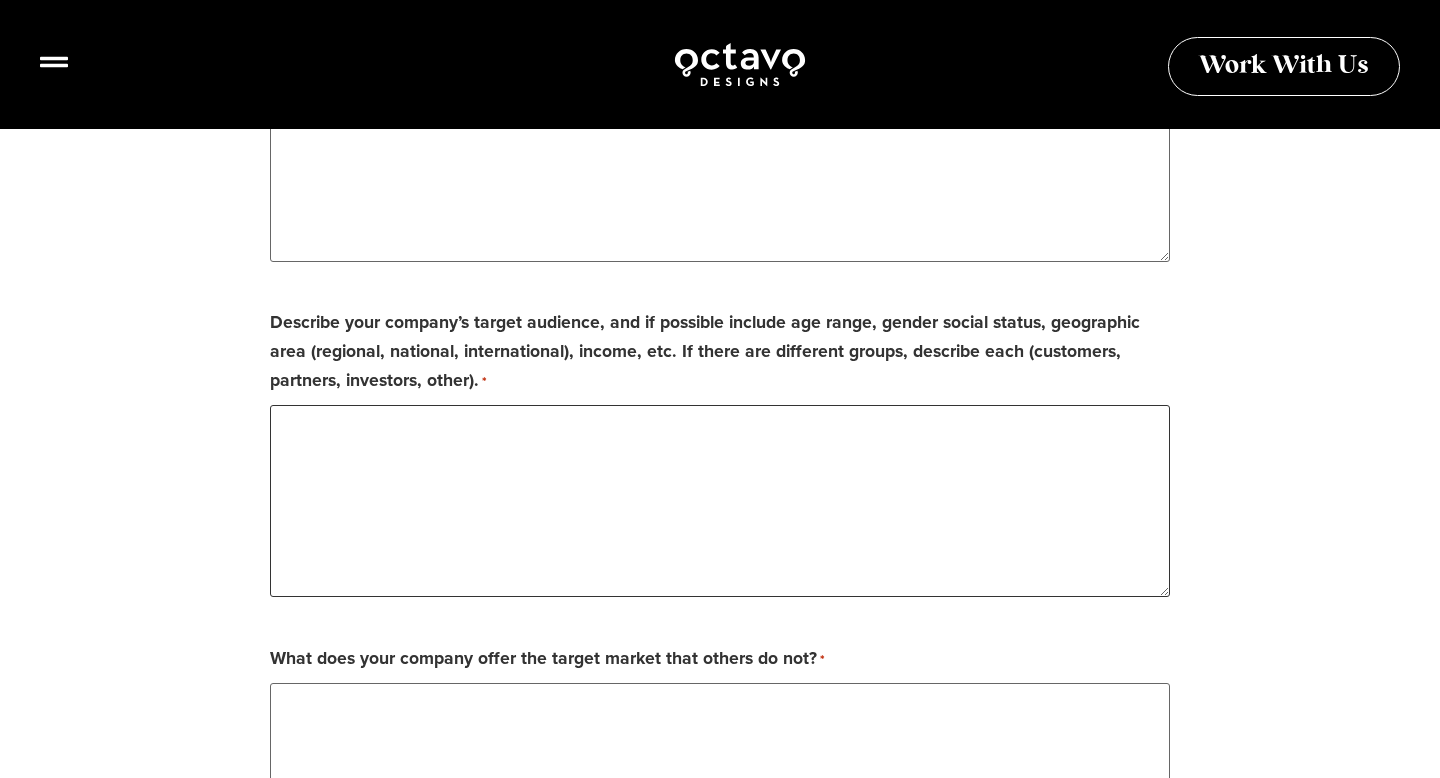 click on "Describe your company’s target audience, and if possible include age range, gender social status, geographic area (regional, national, international), income, etc. If there are different groups, describe each (customers, partners, investors, other). *" at bounding box center (720, 501) 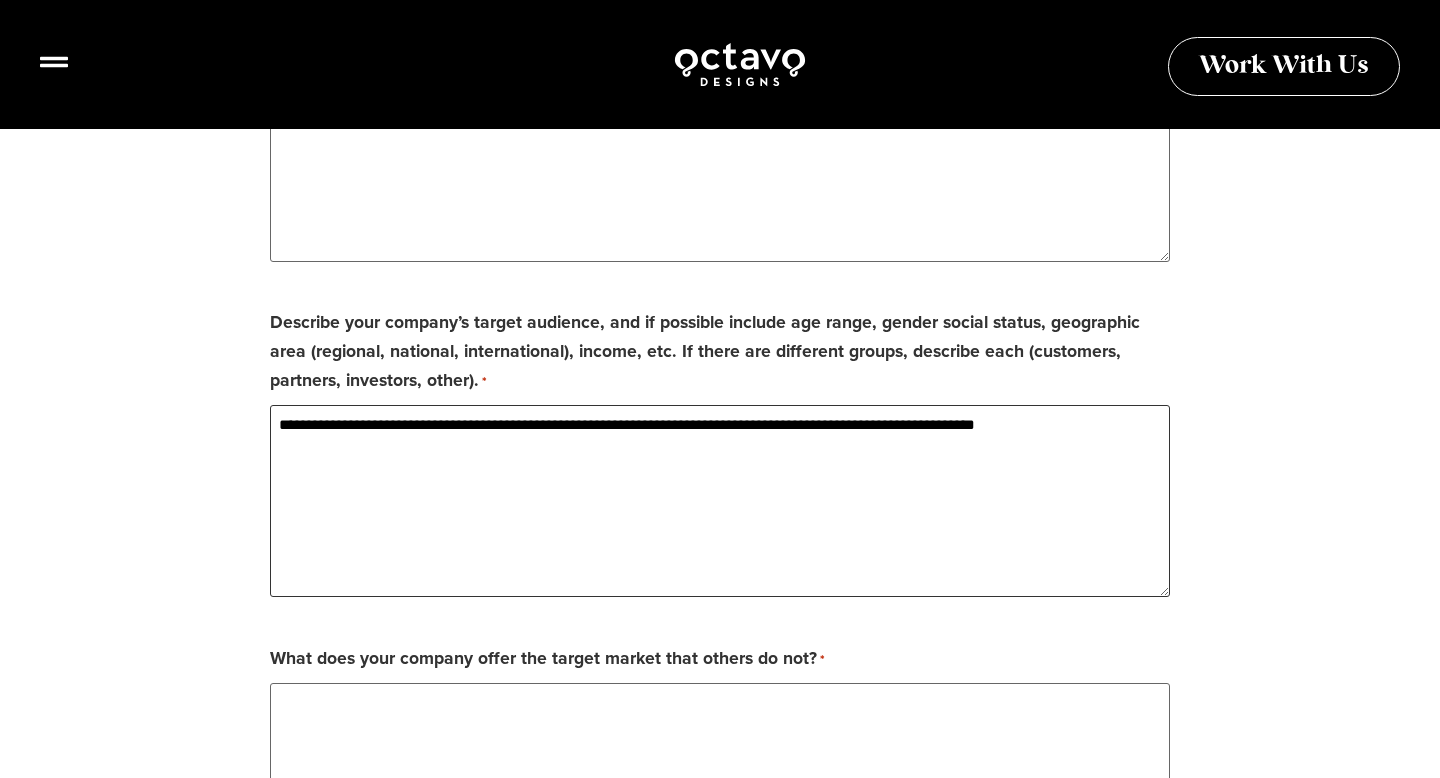 click on "**********" at bounding box center [720, 501] 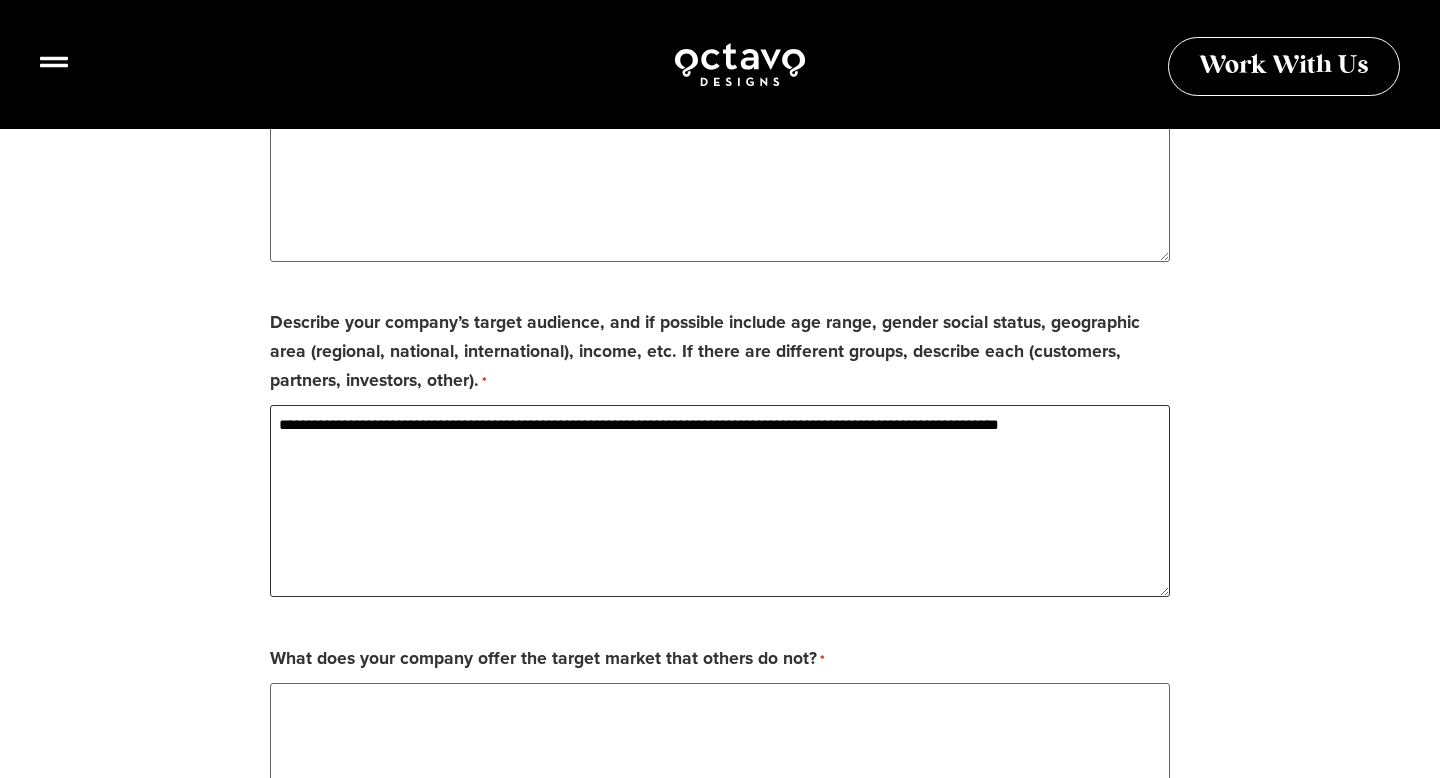 click on "**********" at bounding box center [720, 501] 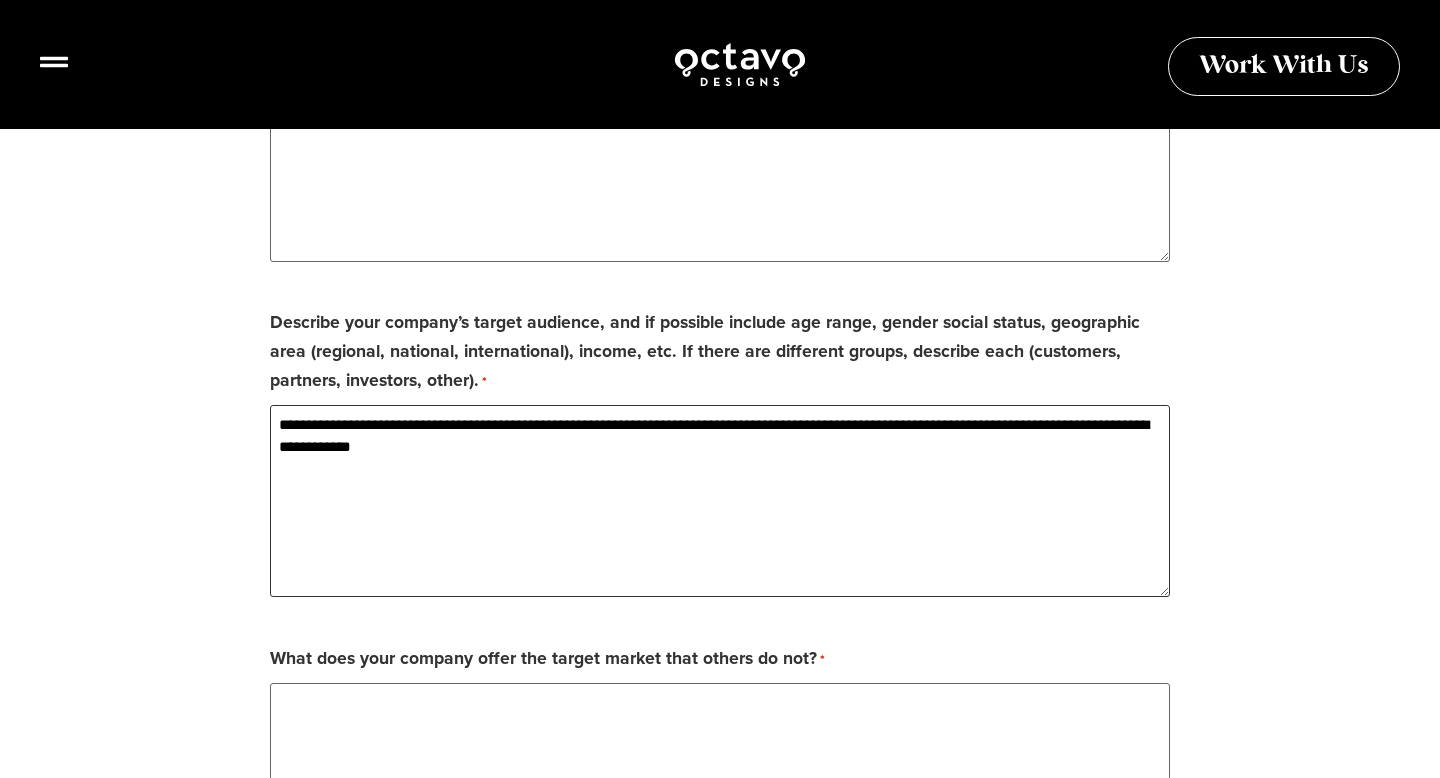 click on "**********" at bounding box center (720, 501) 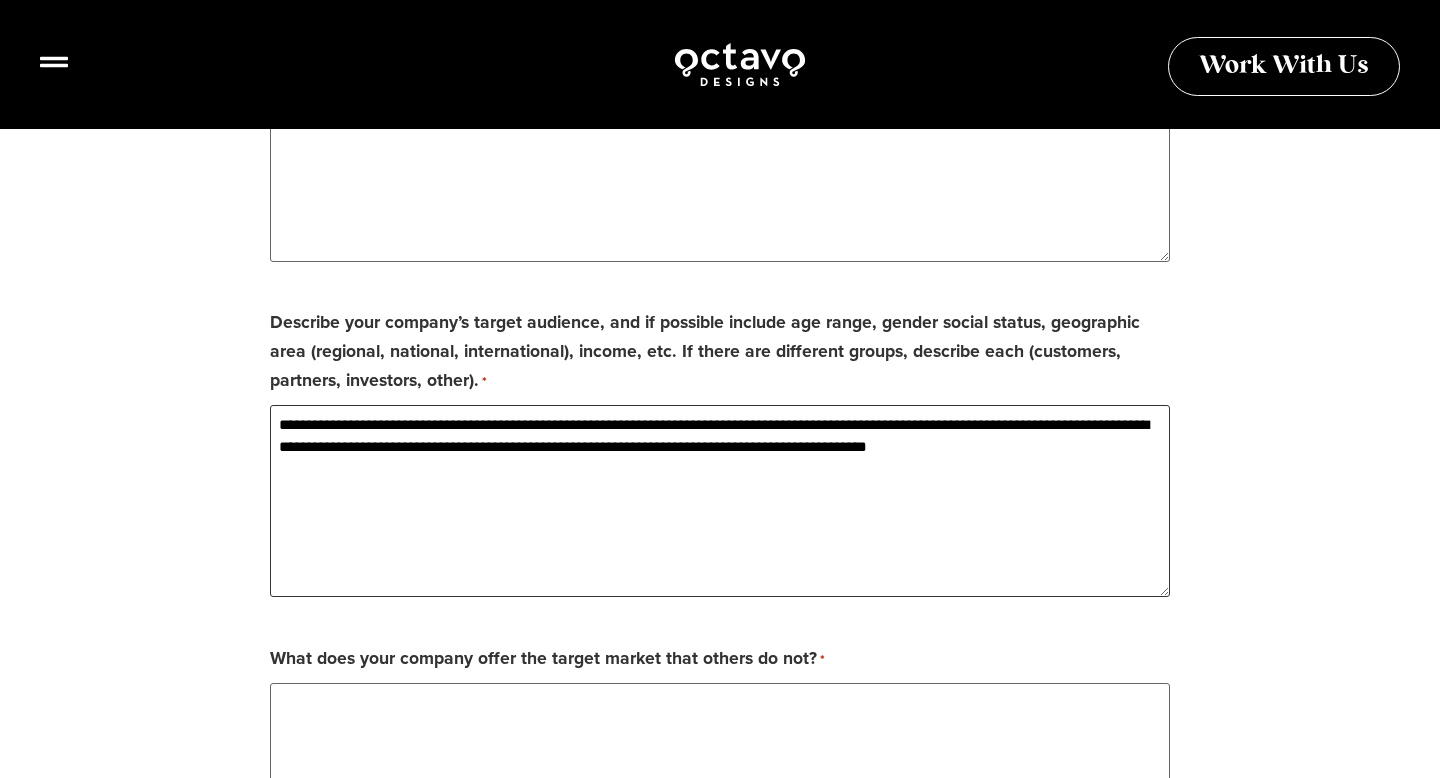 click on "**********" at bounding box center [720, 501] 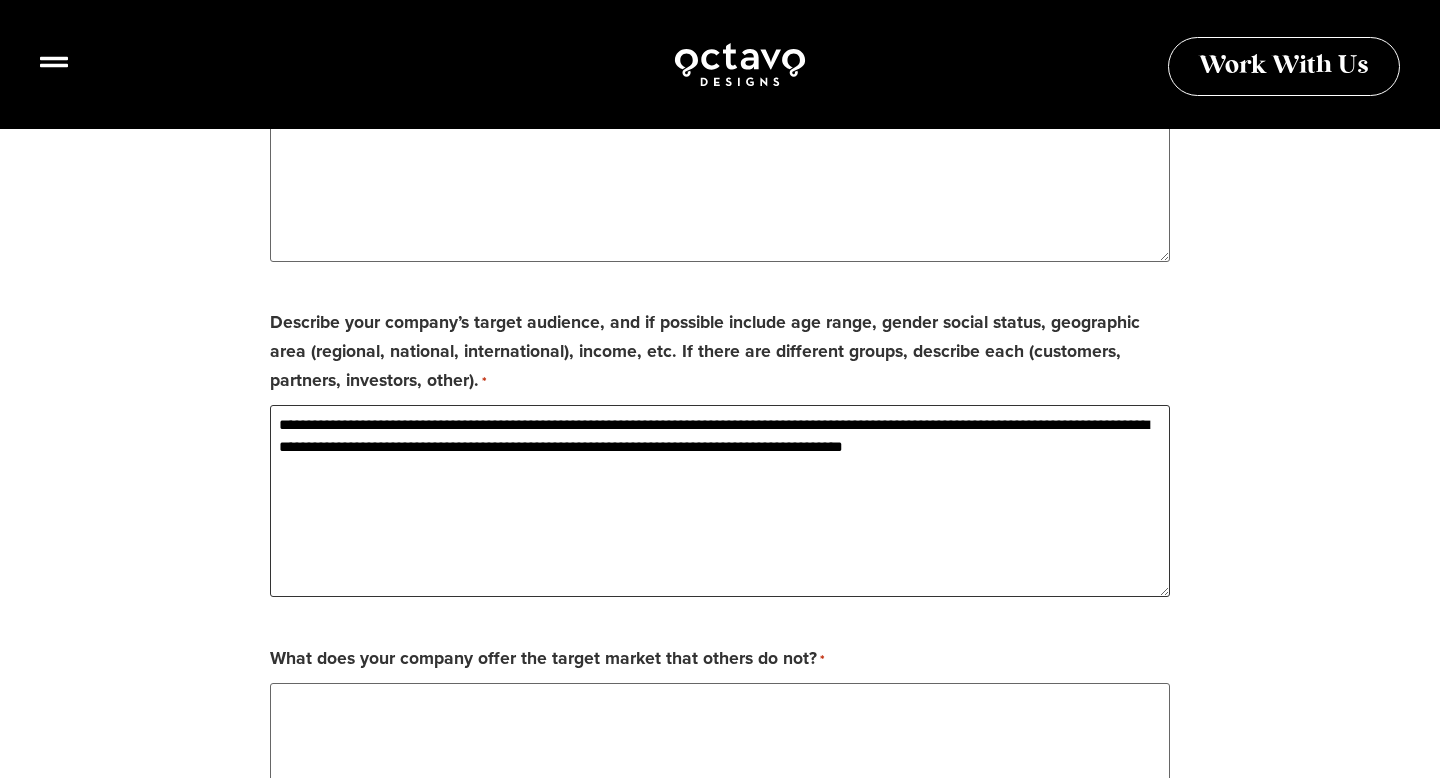 click on "**********" at bounding box center (720, 501) 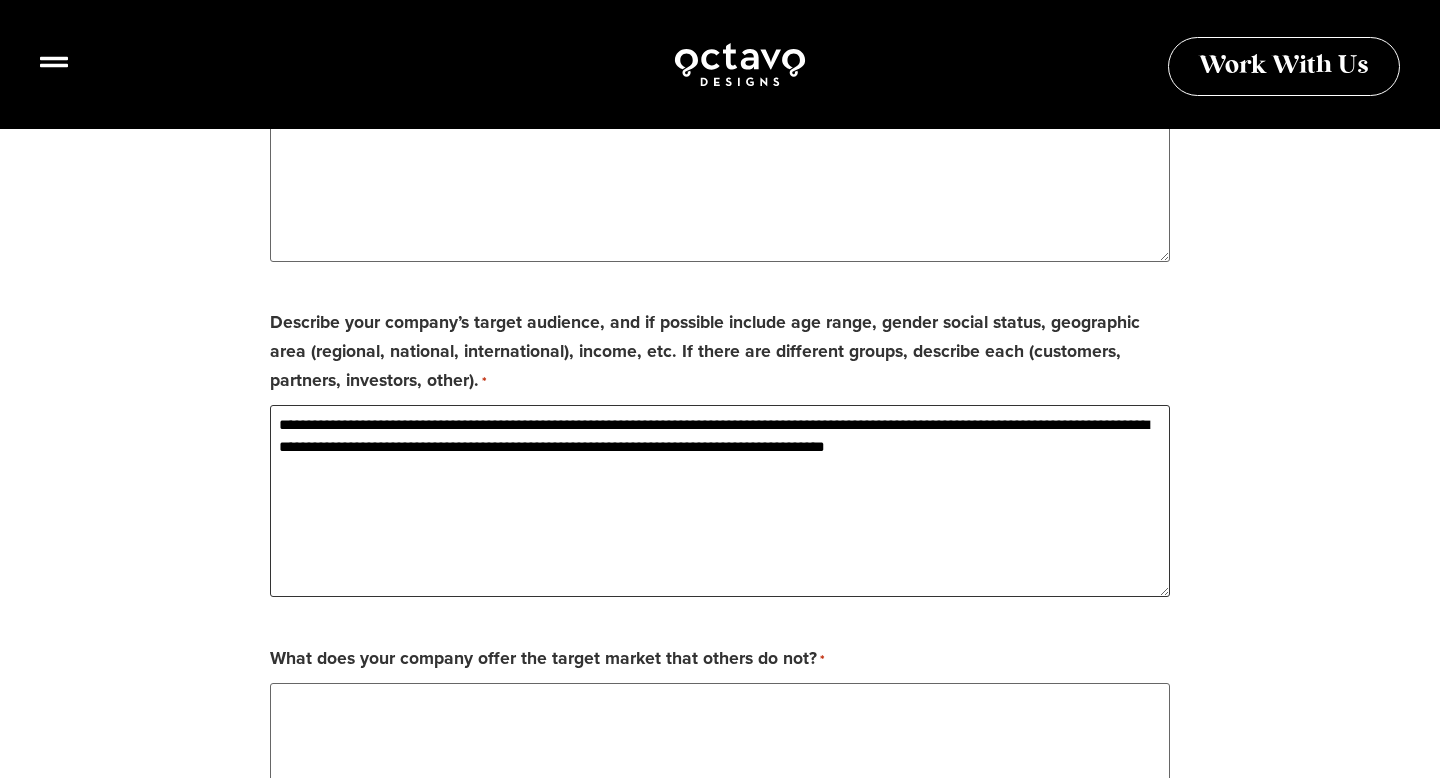 click on "**********" at bounding box center [720, 501] 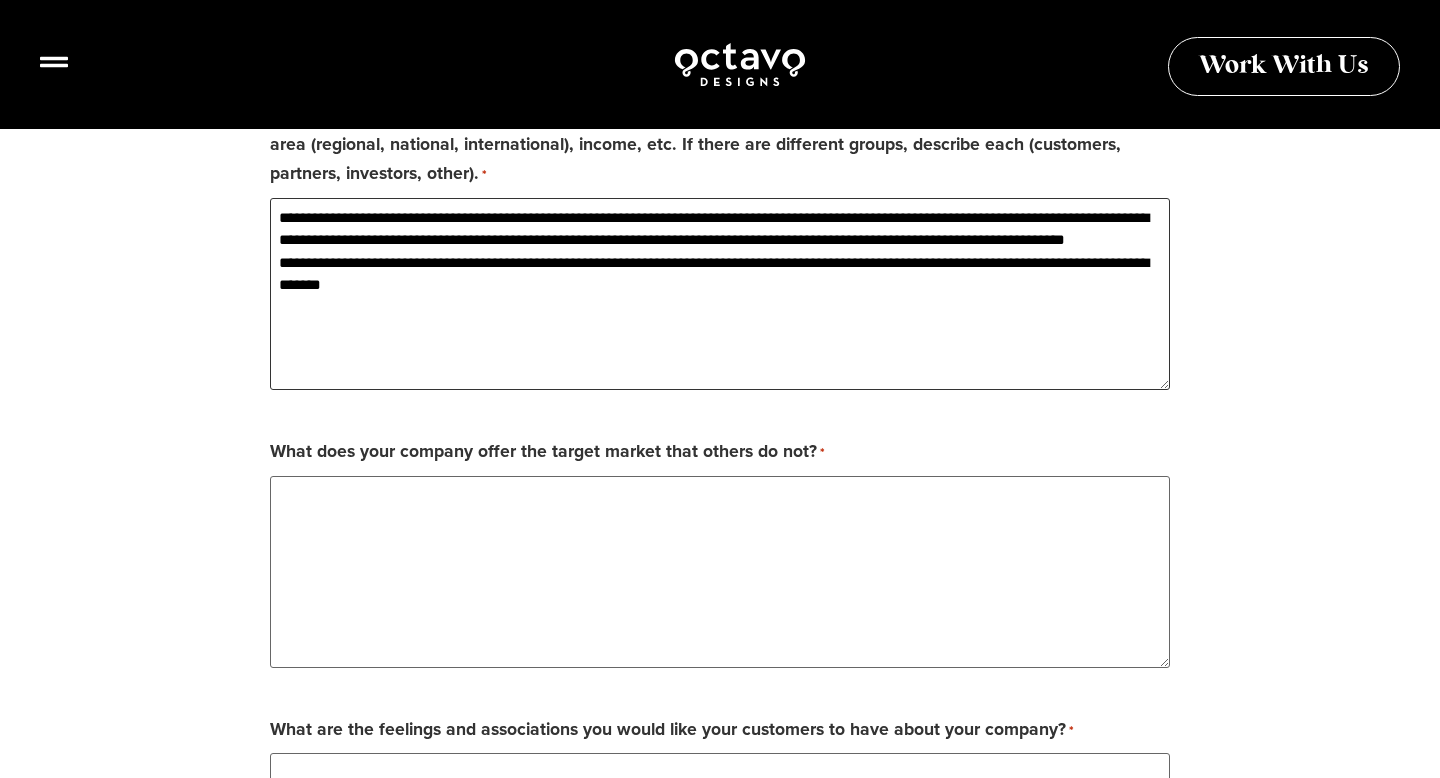 scroll, scrollTop: 2383, scrollLeft: 0, axis: vertical 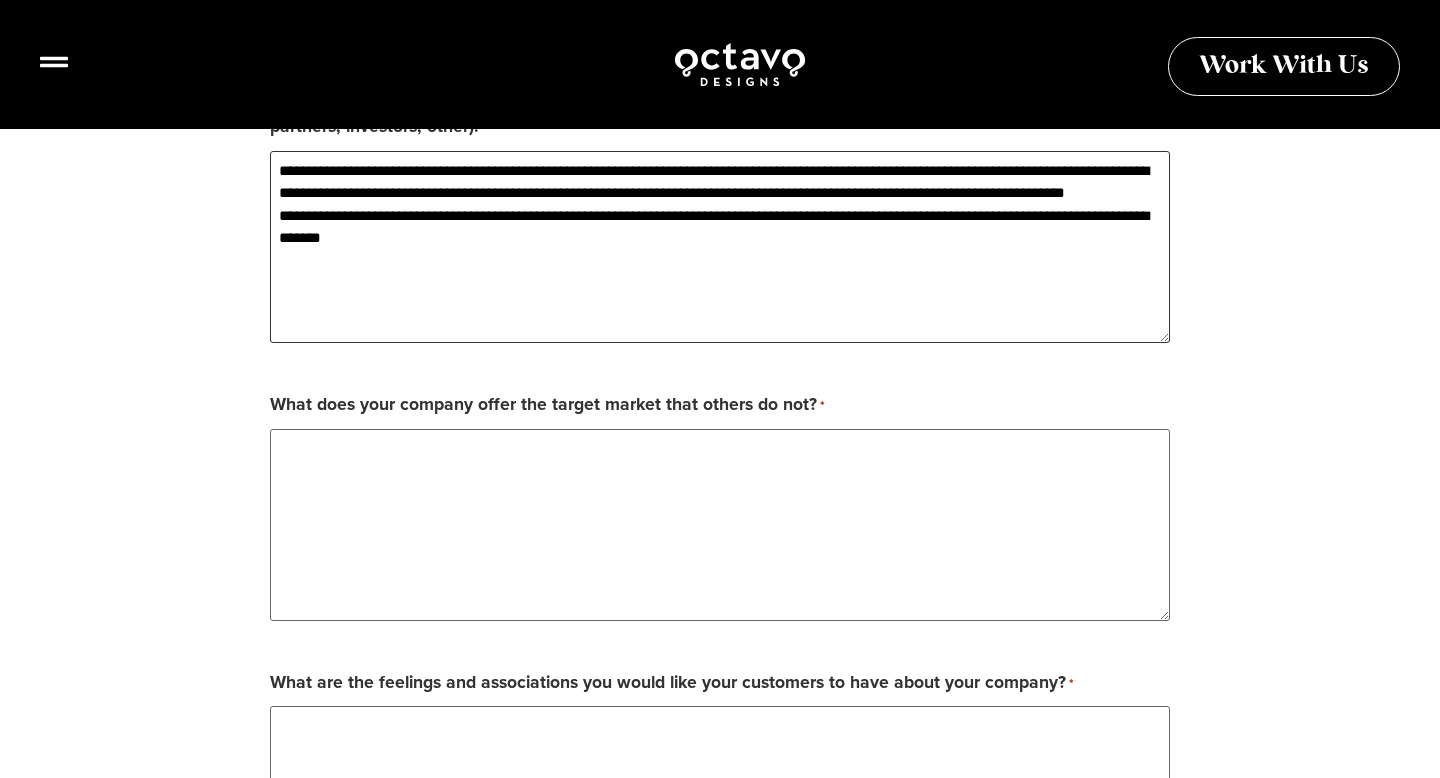 type on "**********" 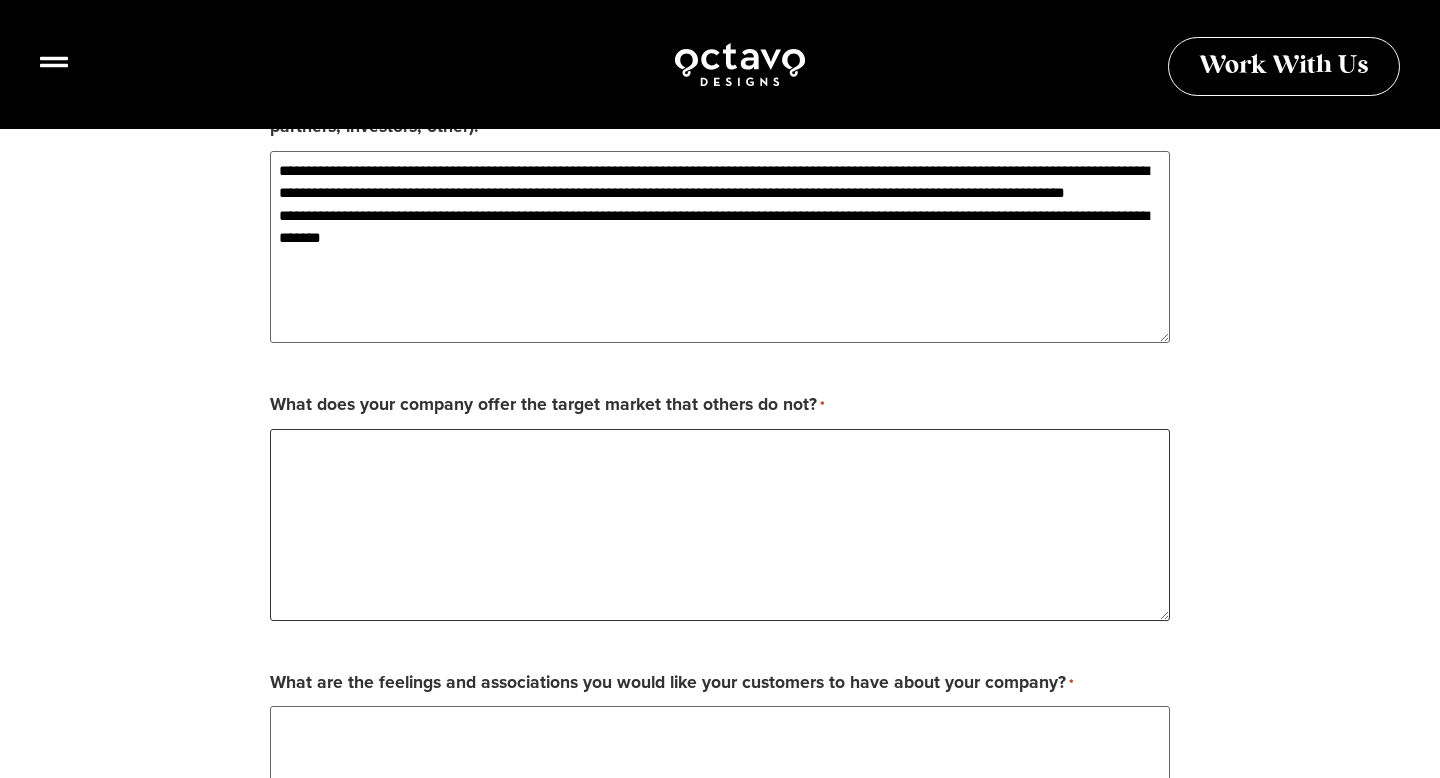 click on "What does your company offer the target market that others do not? *" at bounding box center [720, 525] 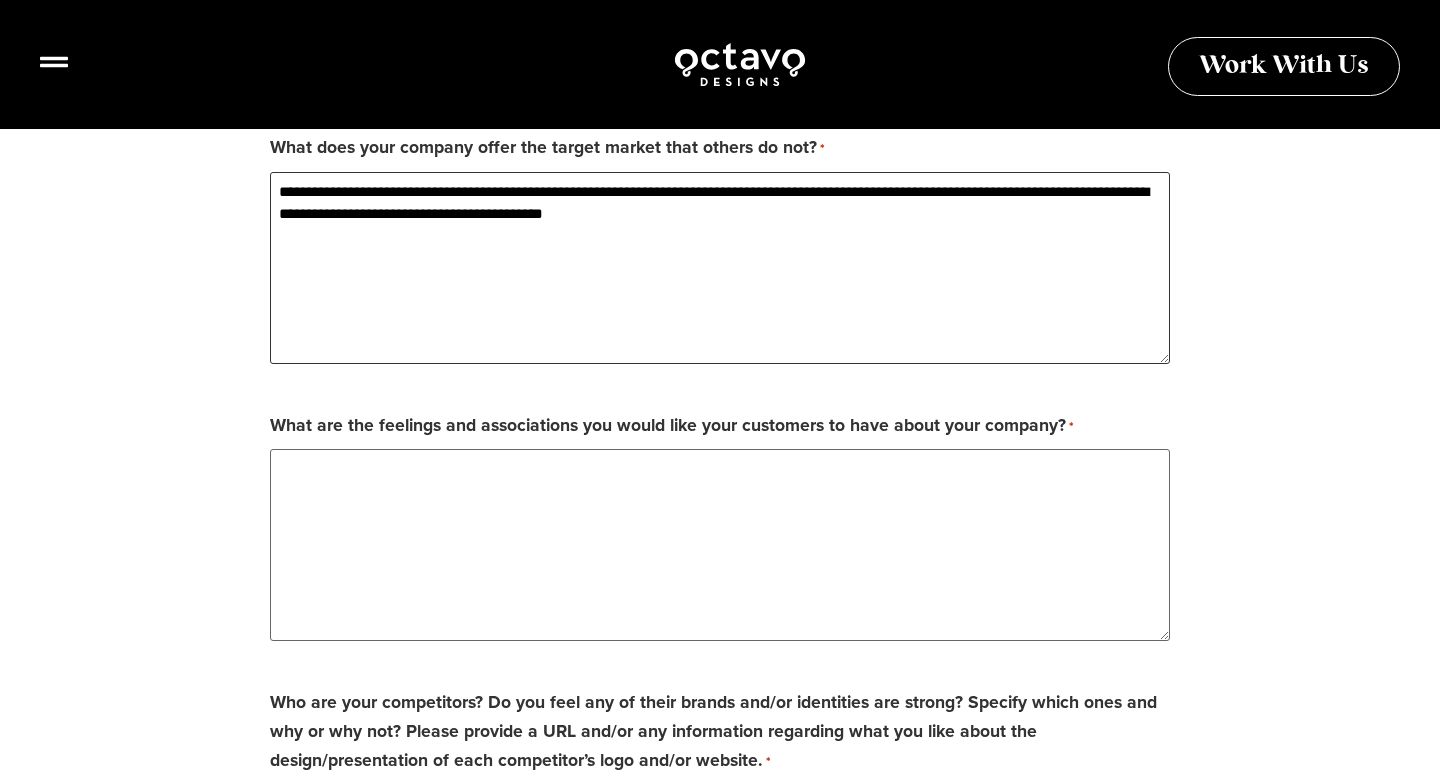 scroll, scrollTop: 2642, scrollLeft: 0, axis: vertical 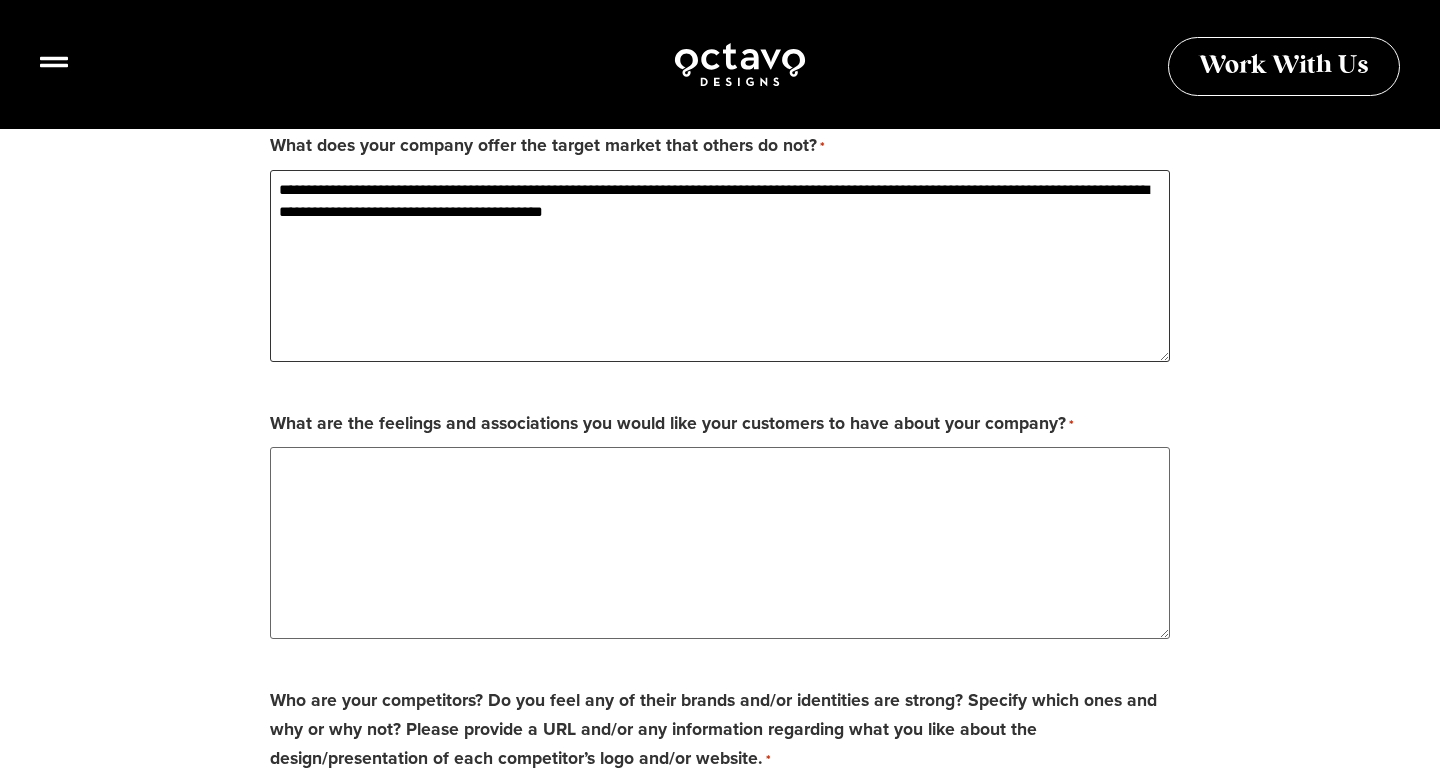 type on "**********" 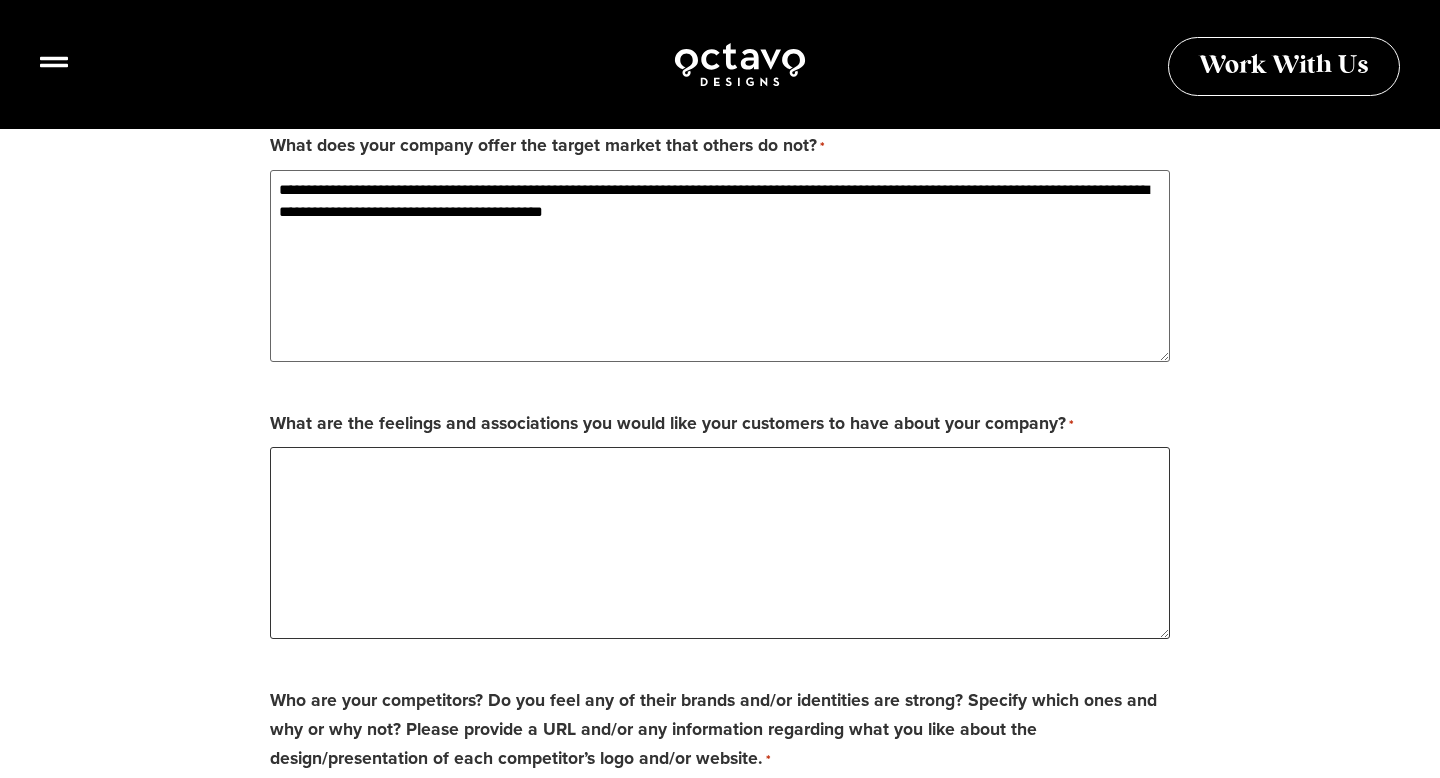 click on "What are the feelings and associations you would like your customers to have about your company? *" at bounding box center (720, 543) 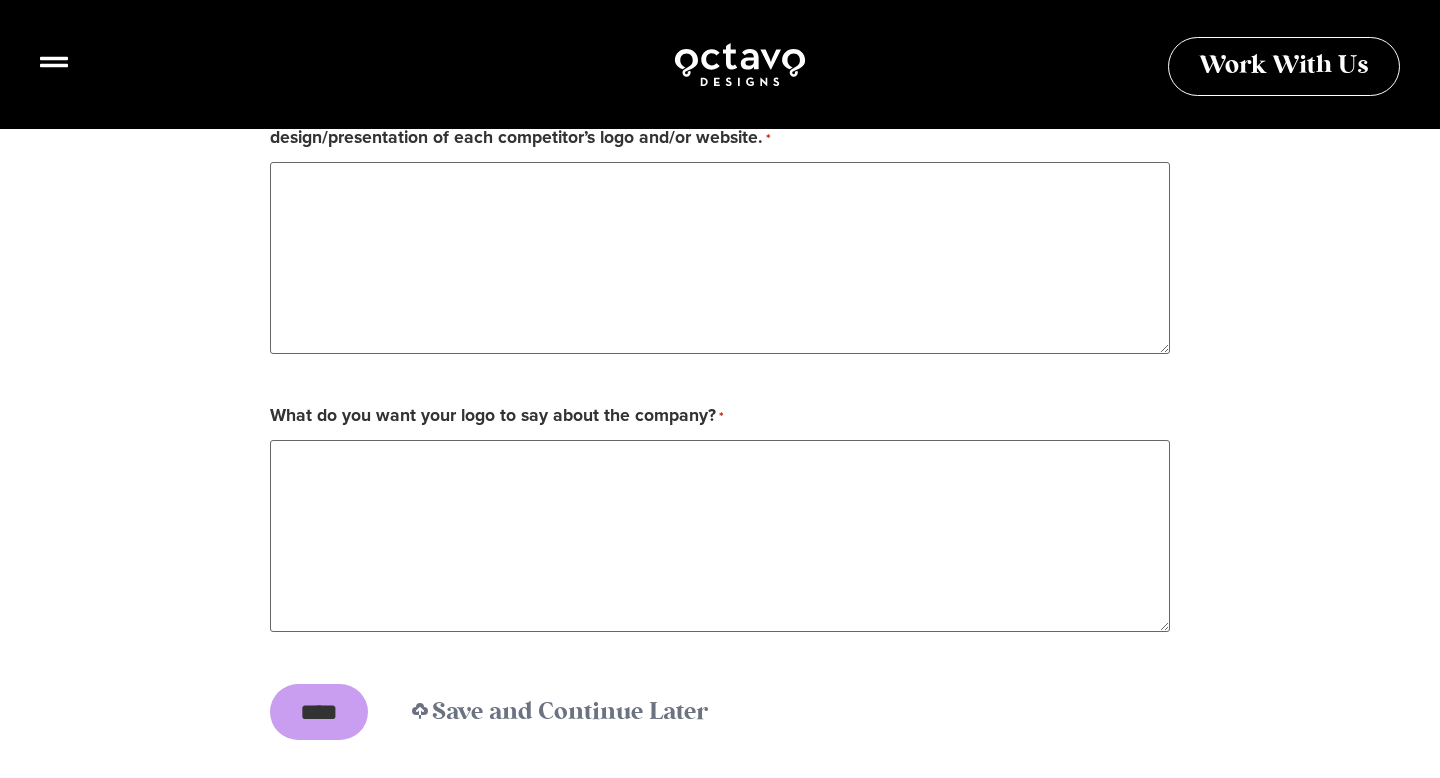 scroll, scrollTop: 3266, scrollLeft: 0, axis: vertical 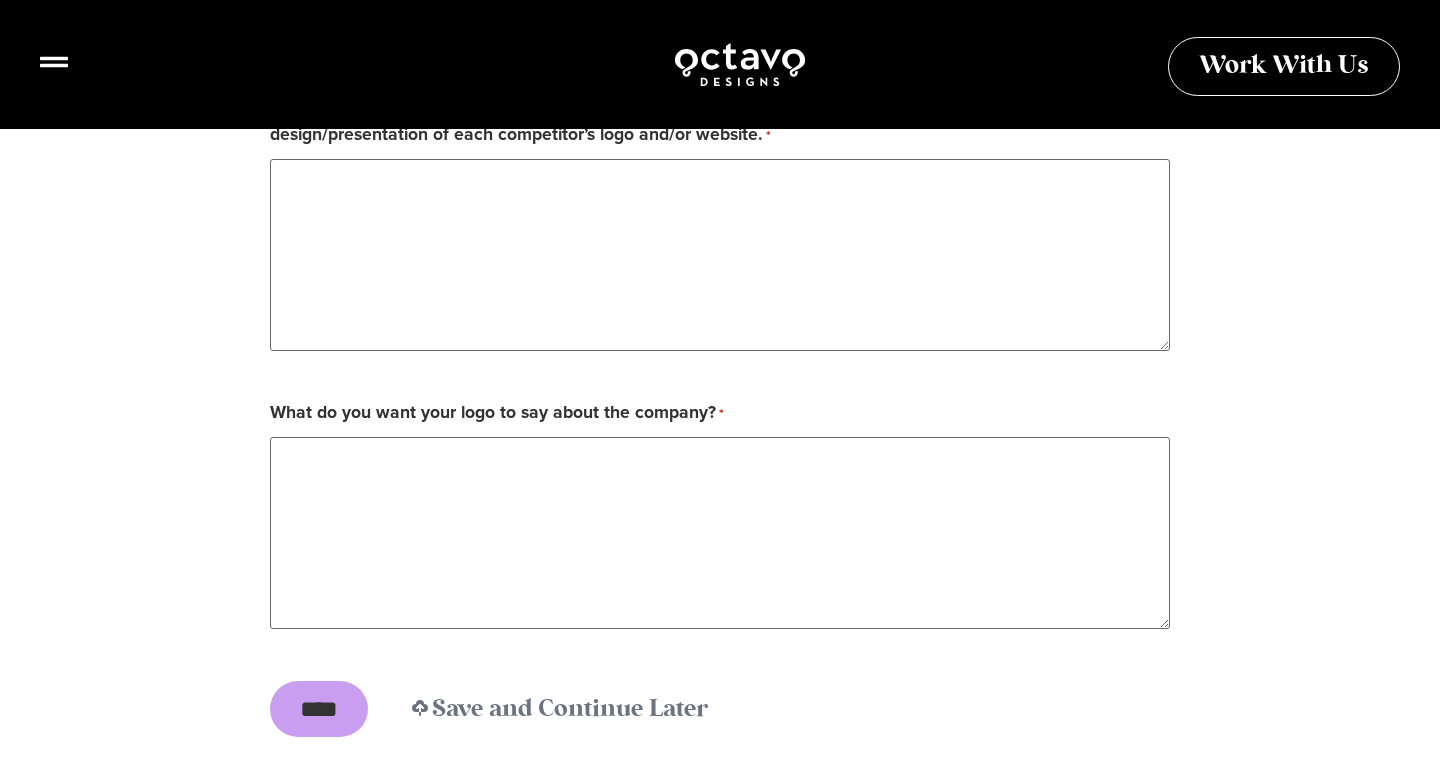 type on "**********" 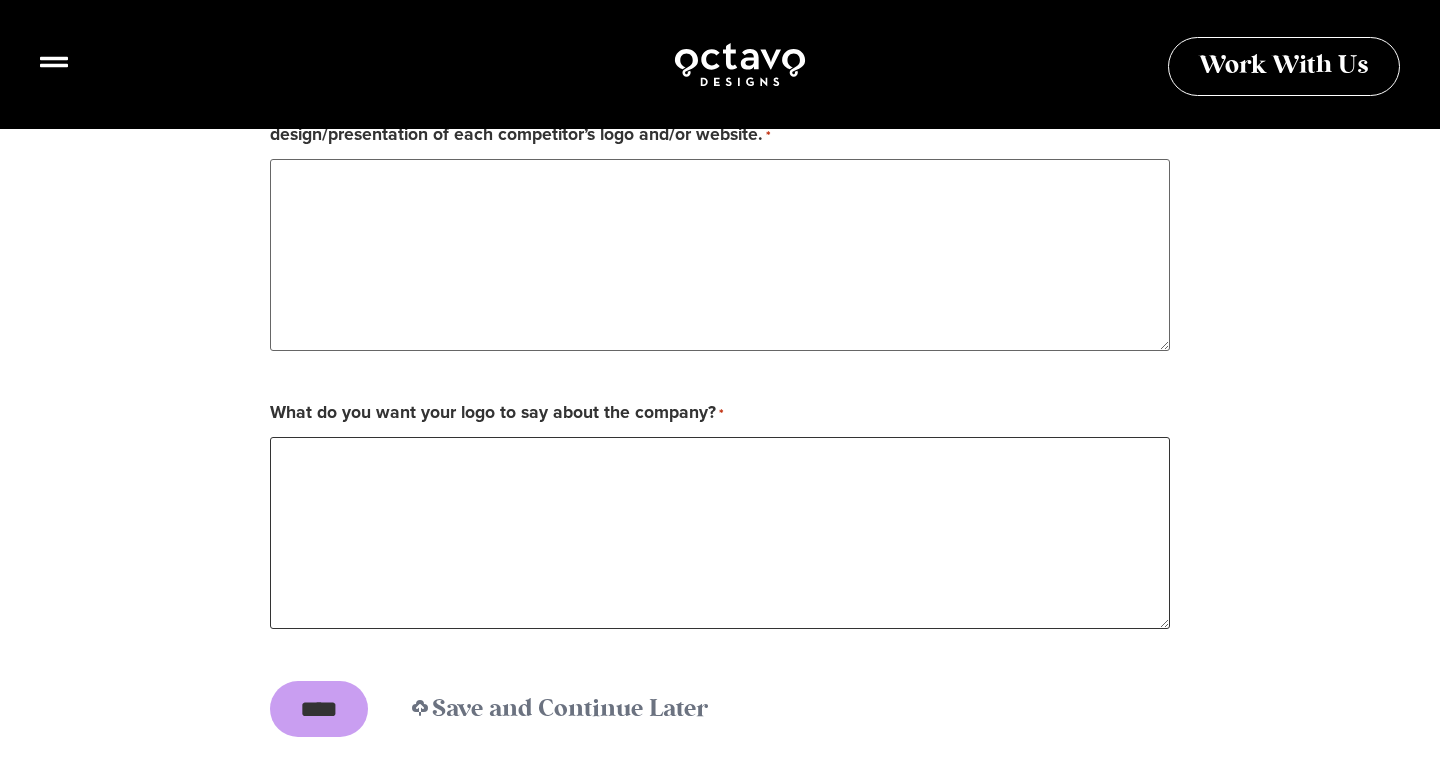 click on "What do you want your logo to say about the company? *" at bounding box center (720, 533) 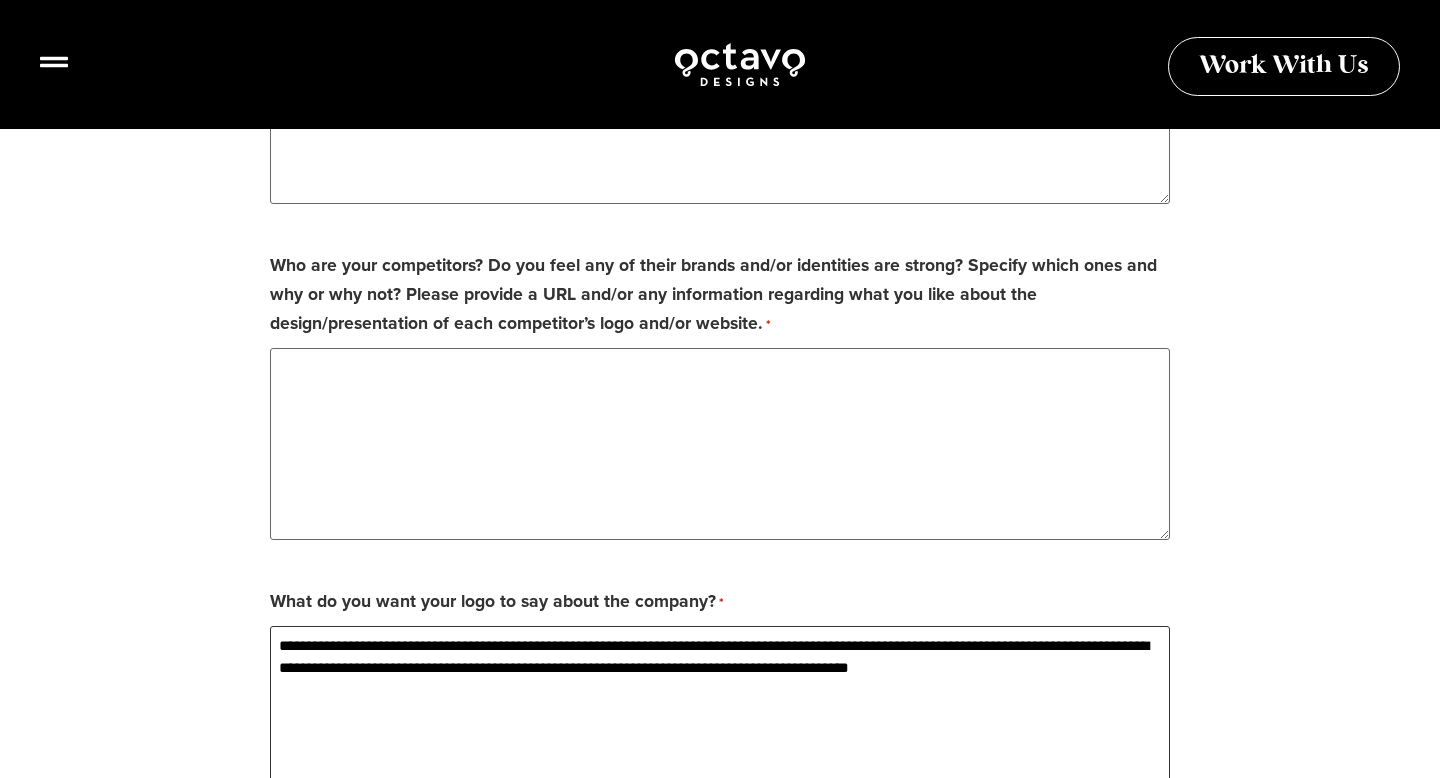 scroll, scrollTop: 3060, scrollLeft: 0, axis: vertical 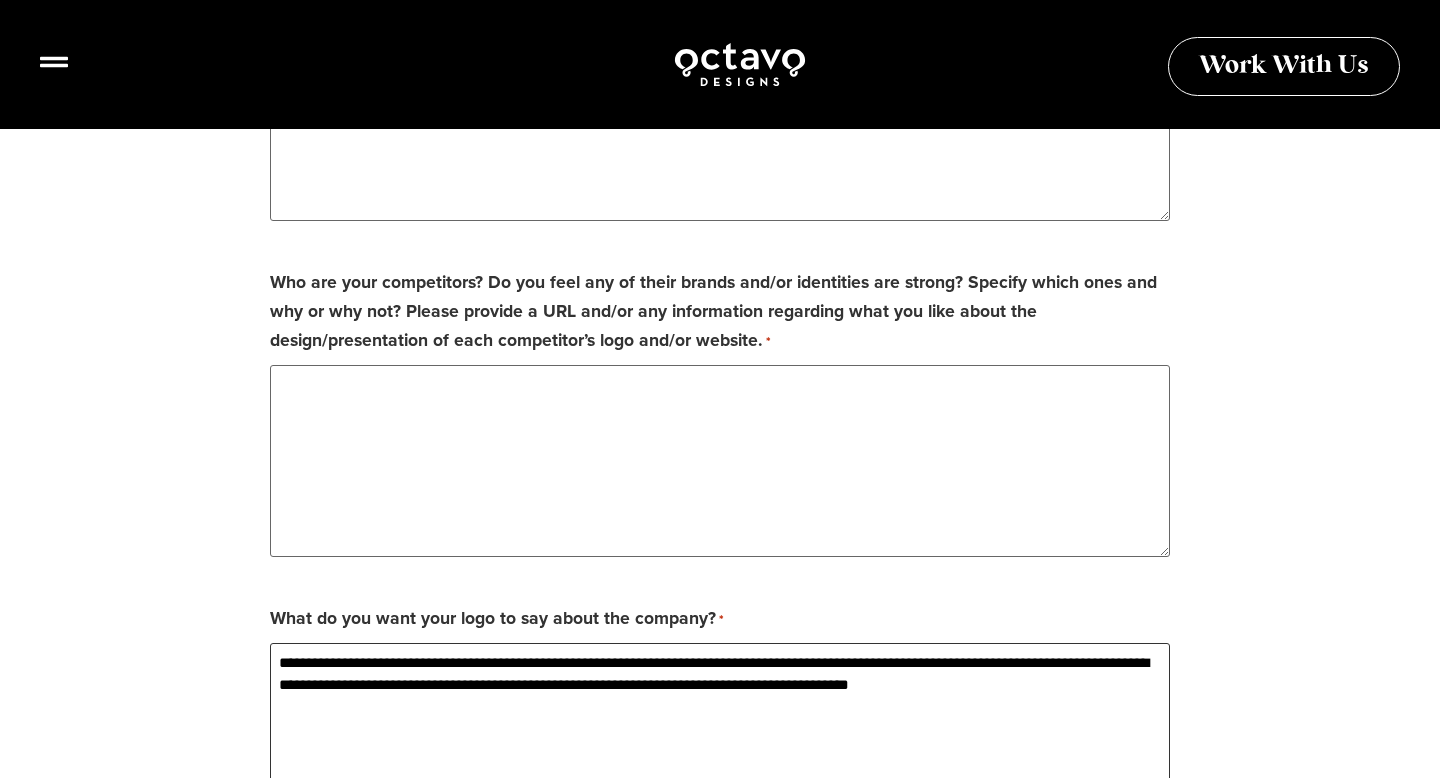 type on "**********" 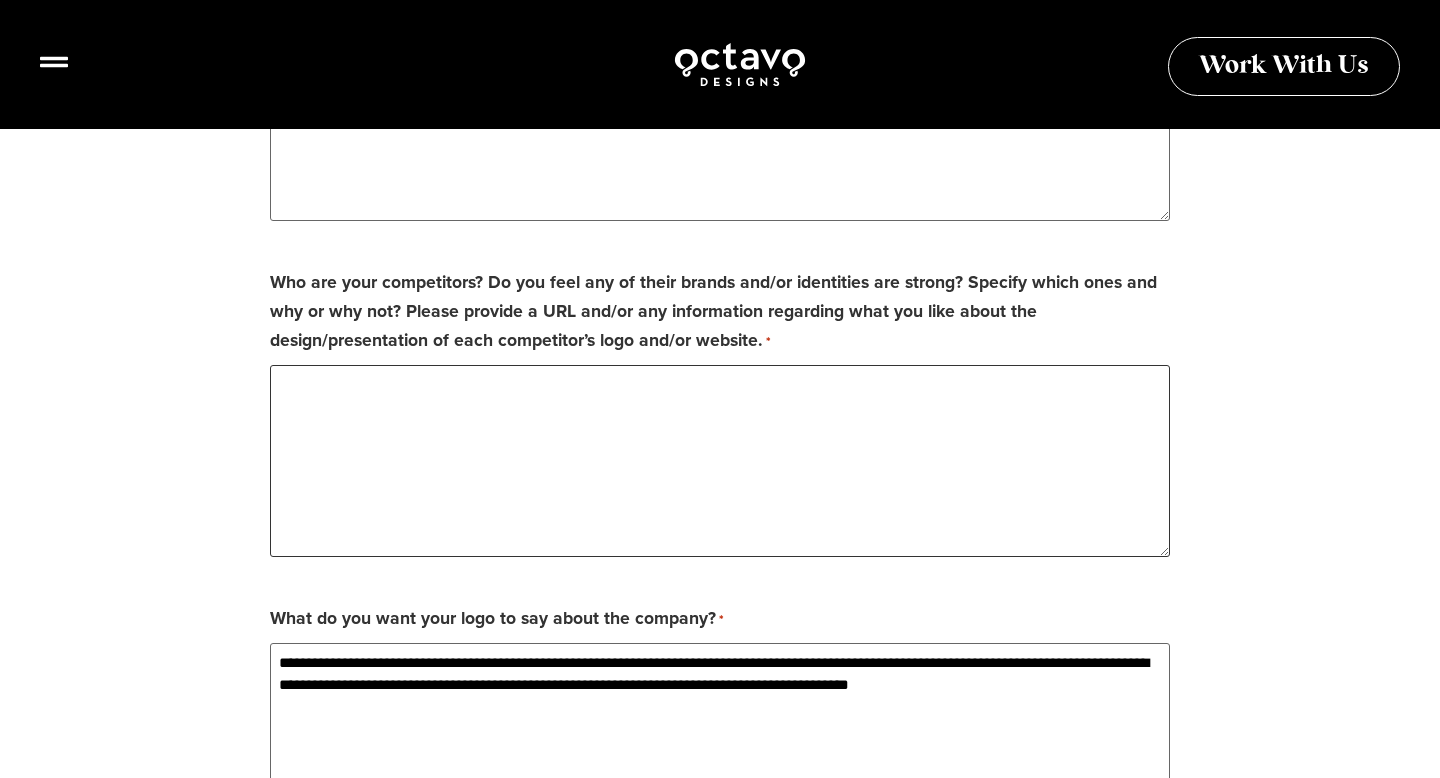 click on "Who are your competitors? Do you feel any of their brands and/or identities are strong? Specify which ones and why or why not? Please provide a URL and/or any information regarding what you like about the design/presentation of each competitor’s logo and/or website. *" at bounding box center (720, 461) 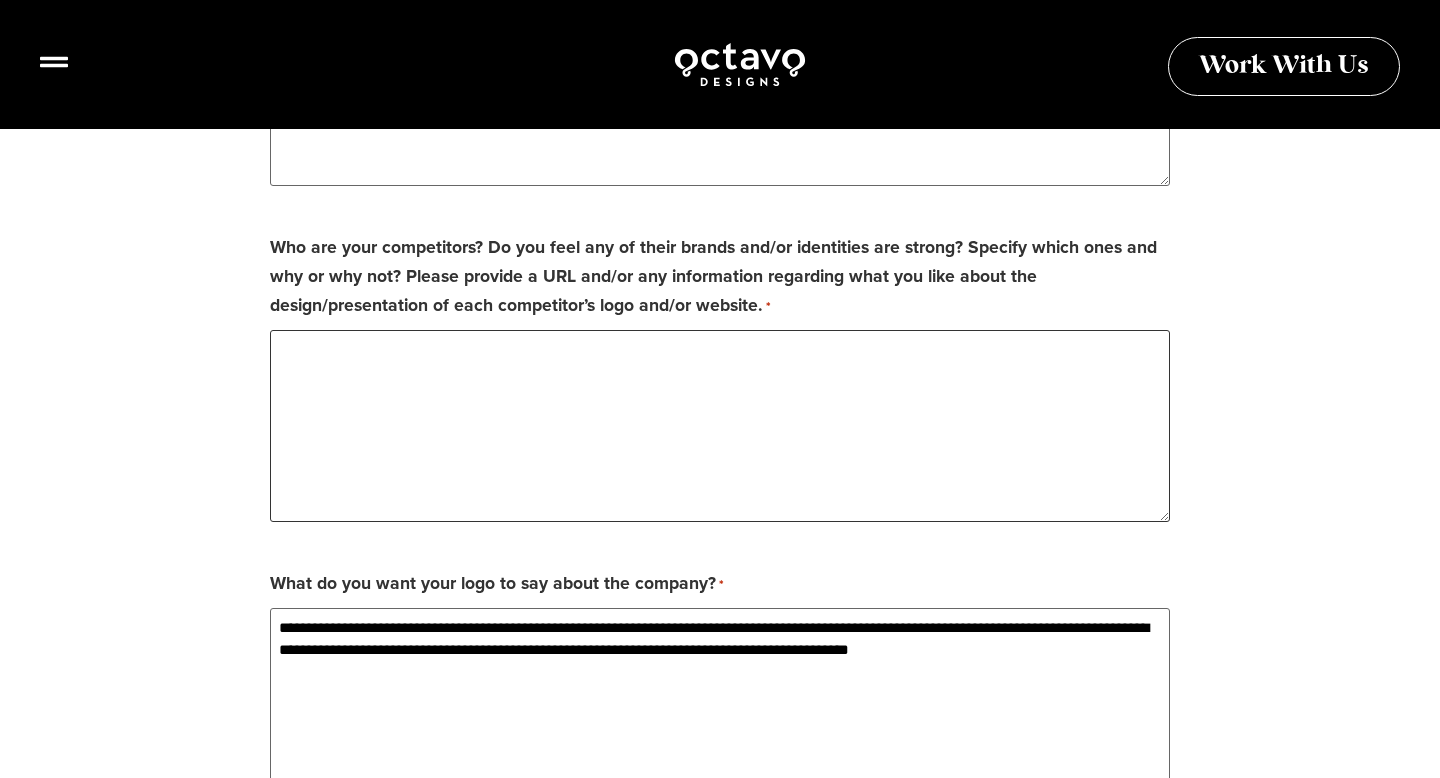 scroll, scrollTop: 3115, scrollLeft: 0, axis: vertical 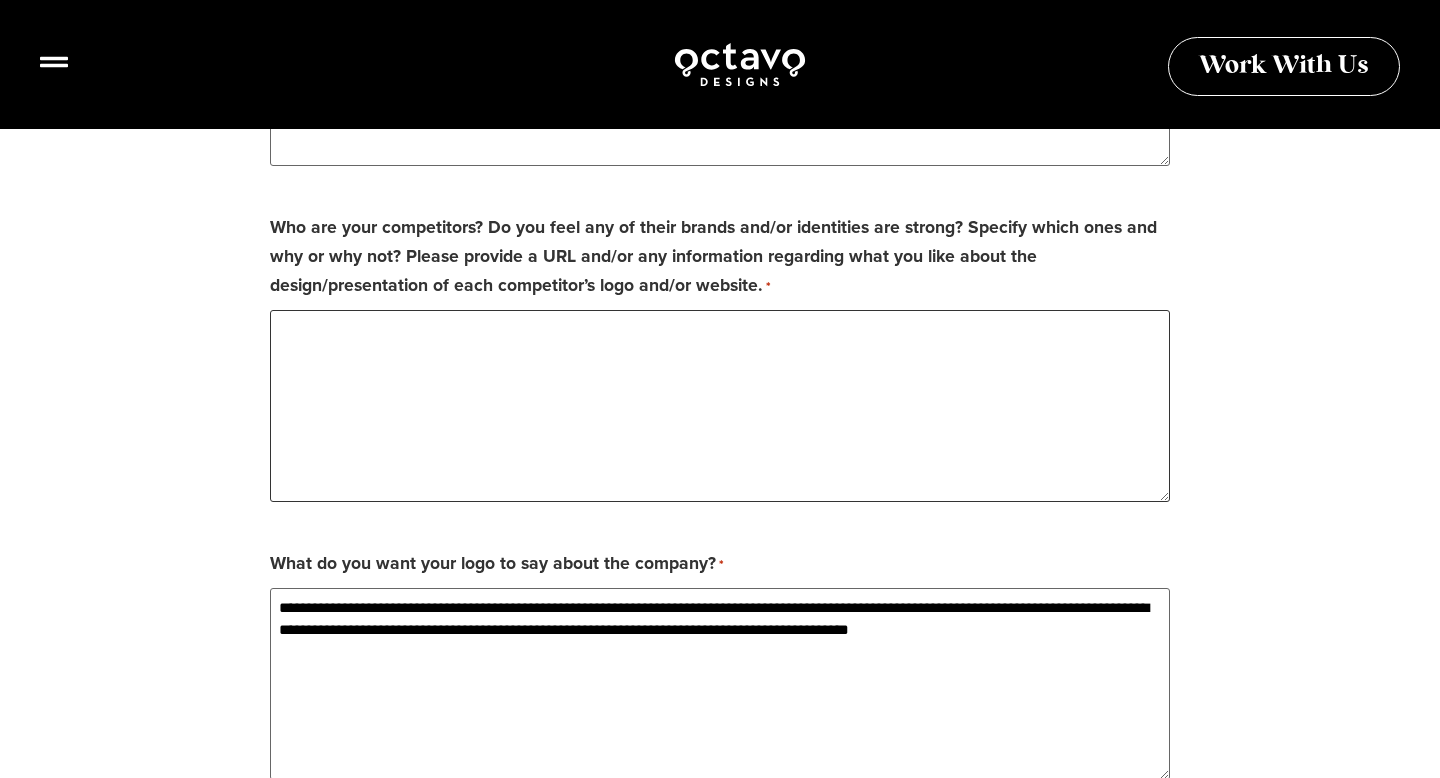 paste on "**********" 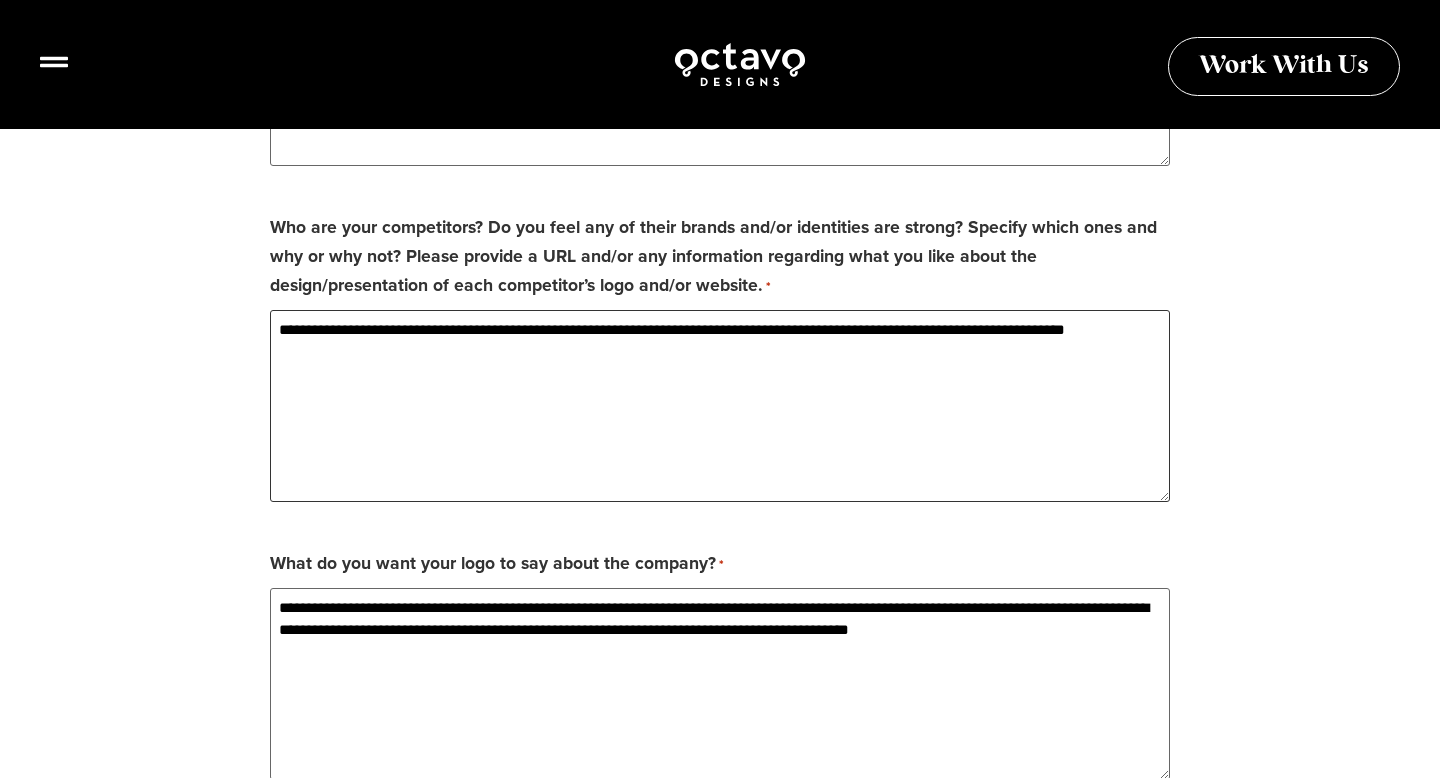 paste on "**********" 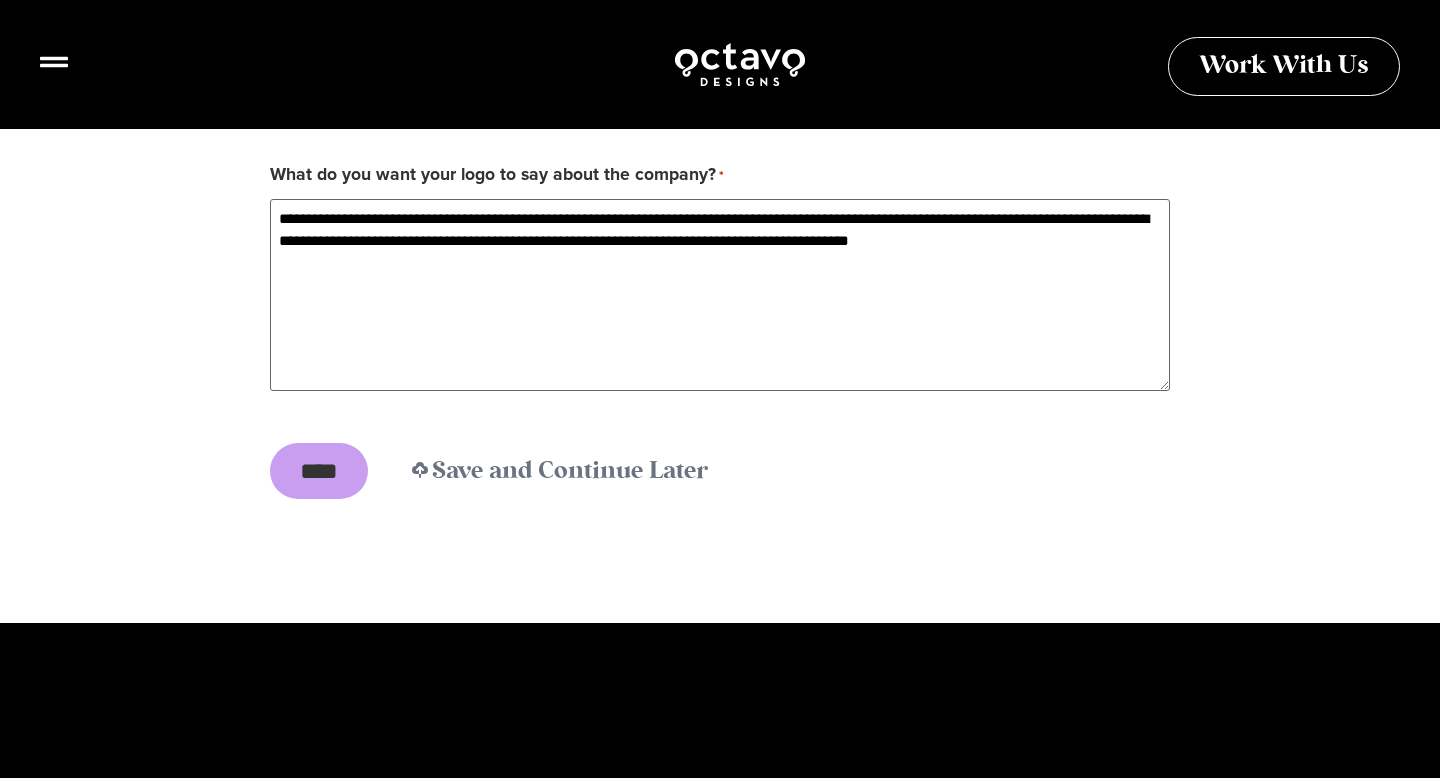 scroll, scrollTop: 3530, scrollLeft: 0, axis: vertical 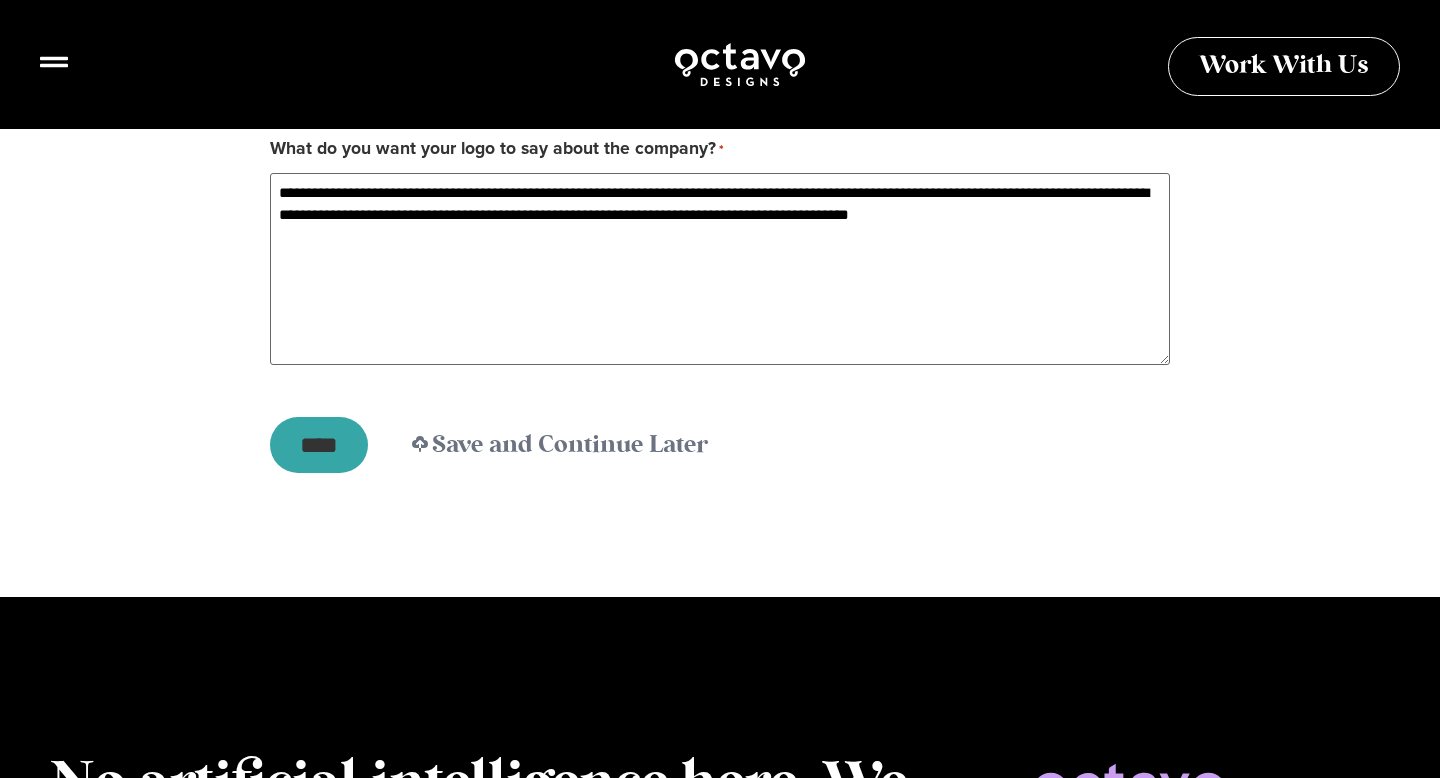 type on "**********" 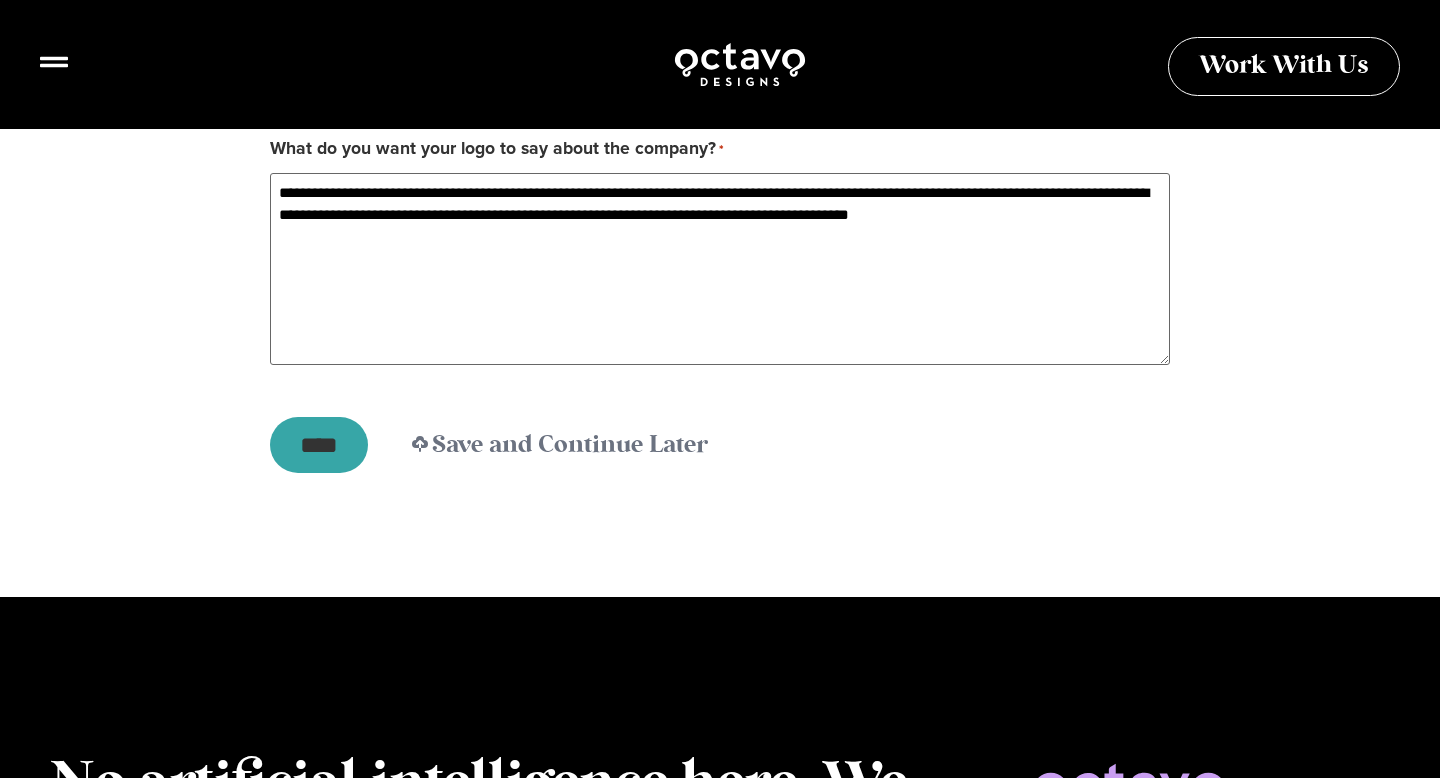 click on "****" at bounding box center [319, 445] 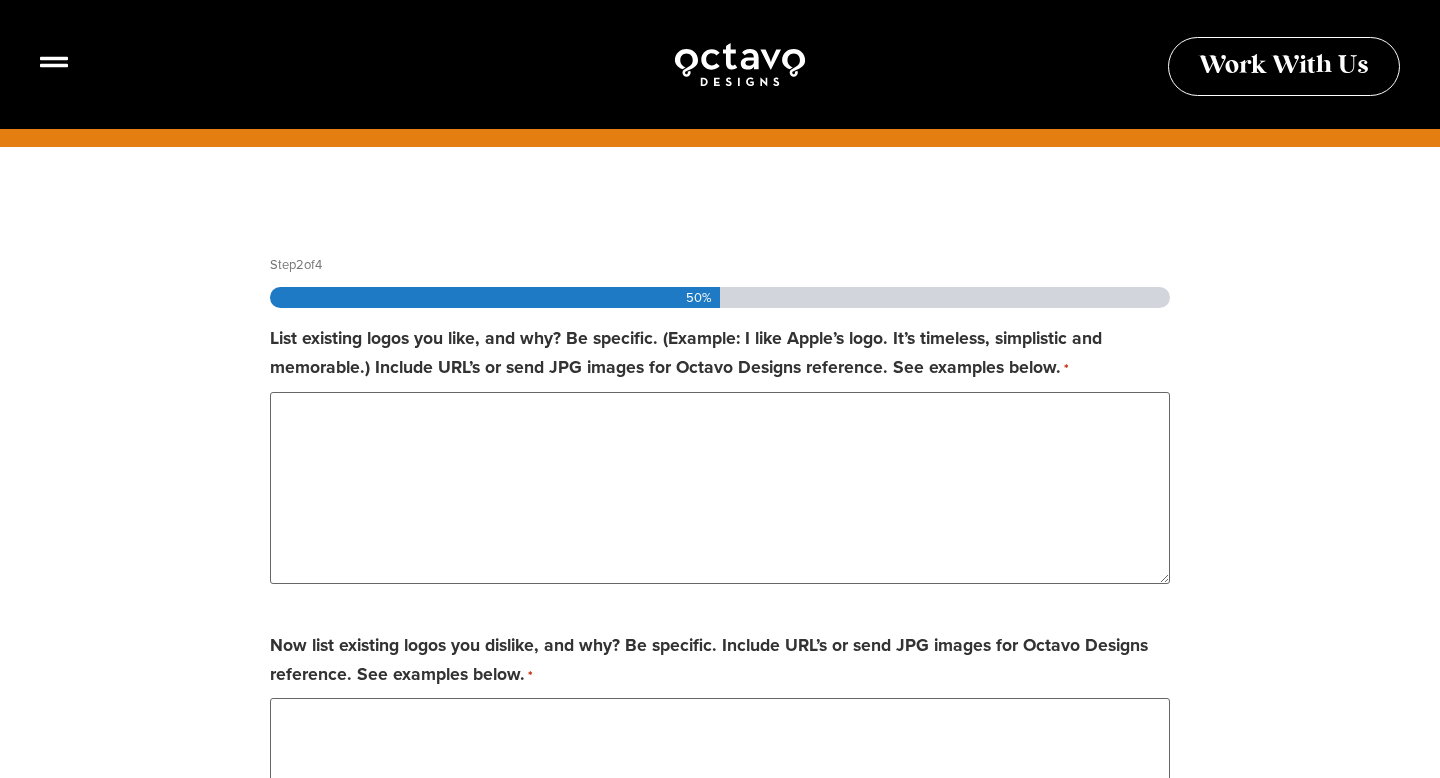 scroll, scrollTop: 471, scrollLeft: 0, axis: vertical 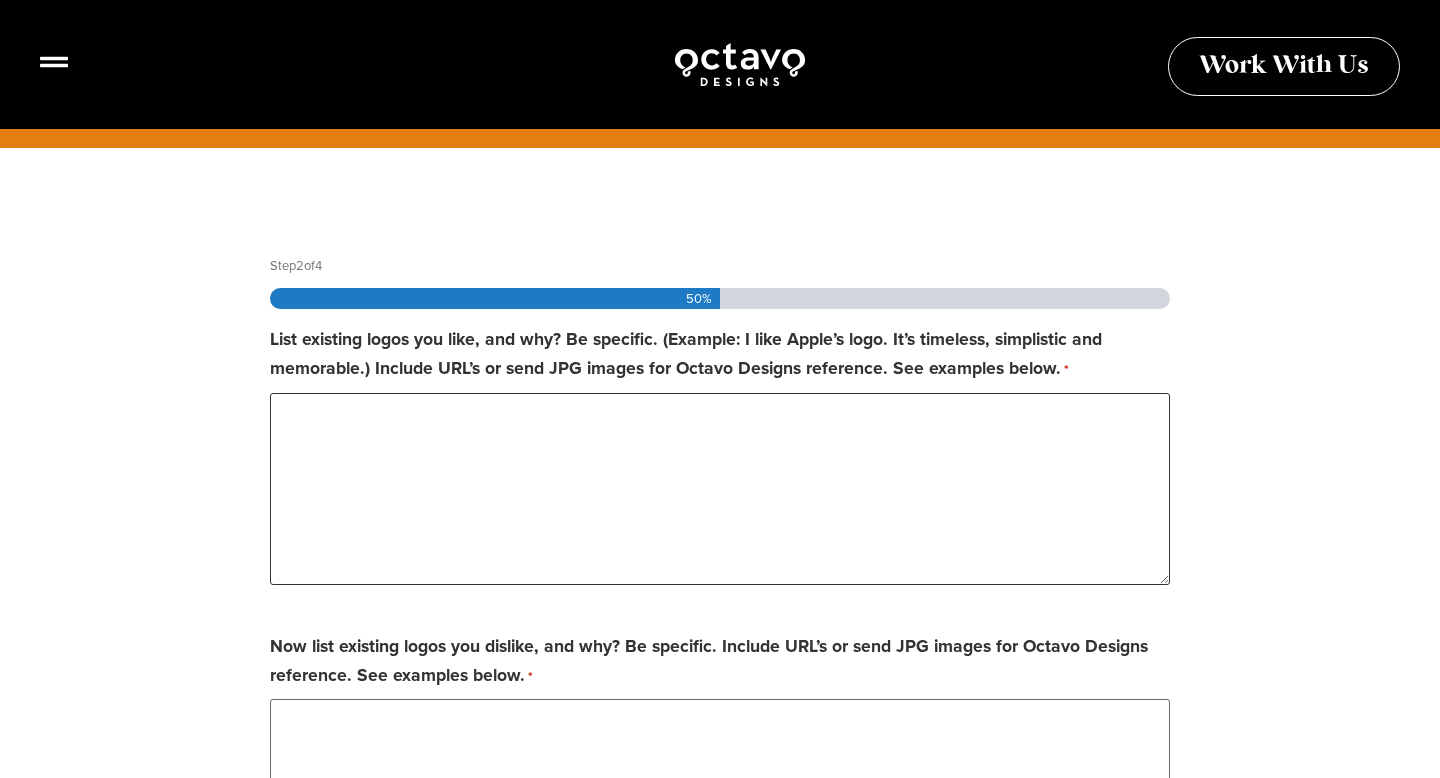 click on "List existing logos you like, and why? Be specific. (Example: I like Apple’s logo. It’s timeless, simplistic and memorable.) Include URL’s or send JPG images for Octavo Designs reference. See examples below. *" at bounding box center (720, 489) 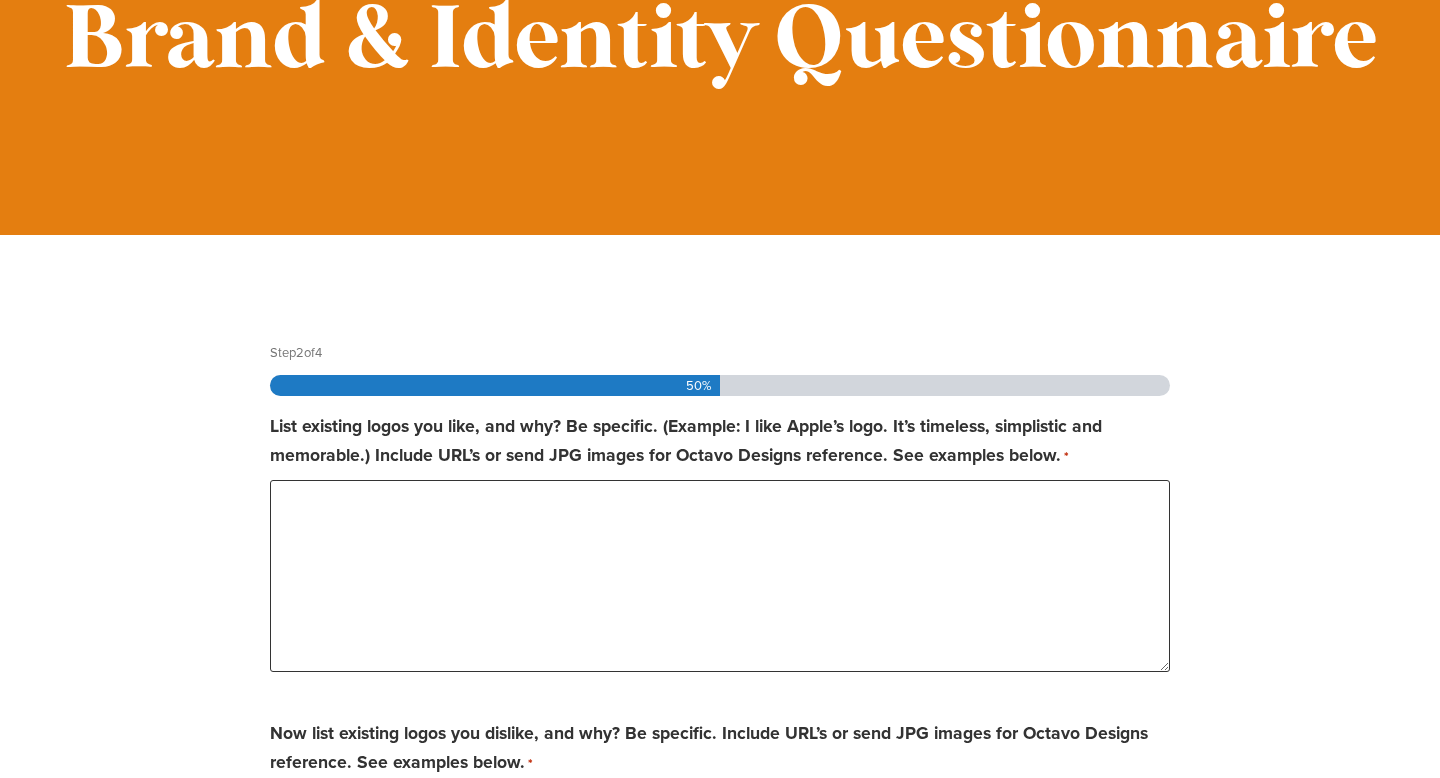 scroll, scrollTop: 690, scrollLeft: 0, axis: vertical 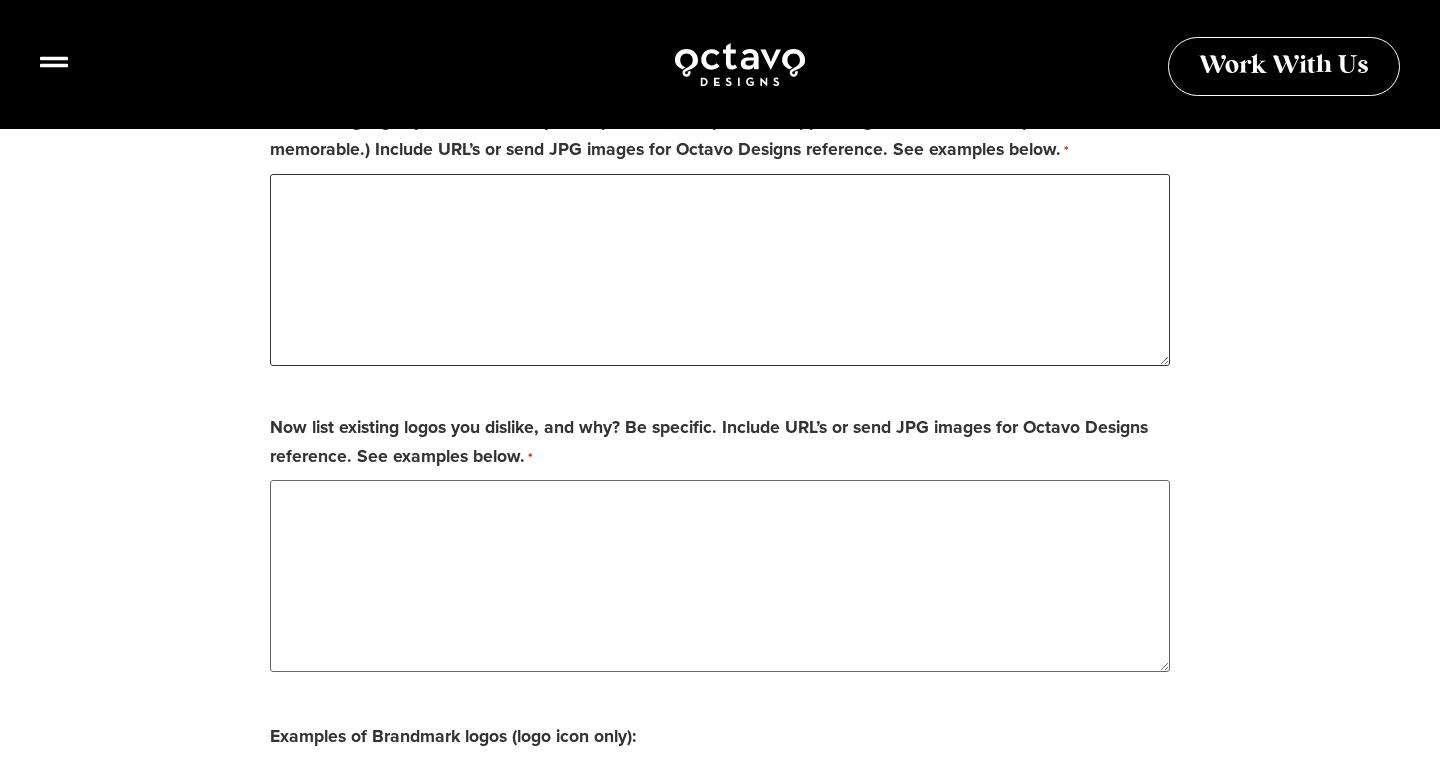 click on "List existing logos you like, and why? Be specific. (Example: I like Apple’s logo. It’s timeless, simplistic and memorable.) Include URL’s or send JPG images for Octavo Designs reference. See examples below. *" at bounding box center [720, 270] 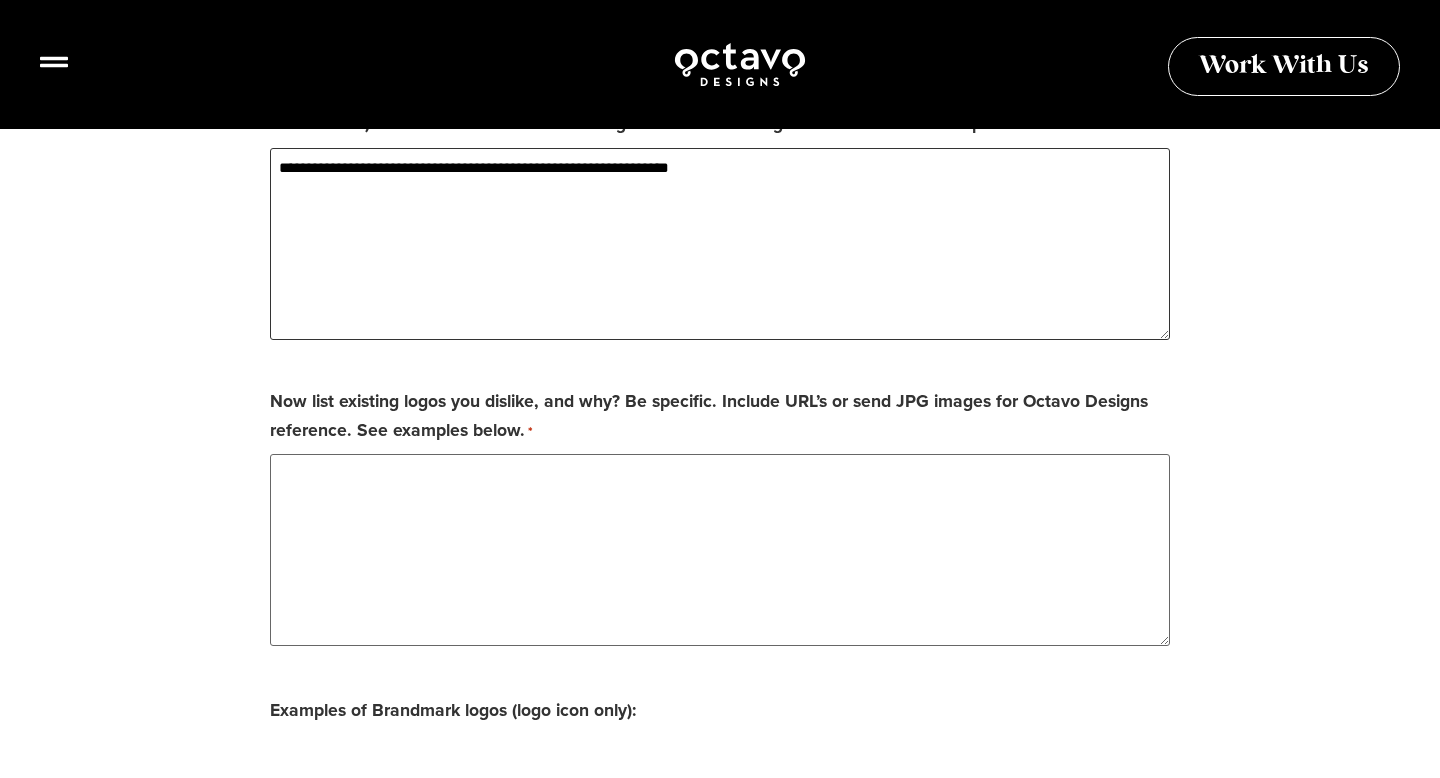 scroll, scrollTop: 690, scrollLeft: 0, axis: vertical 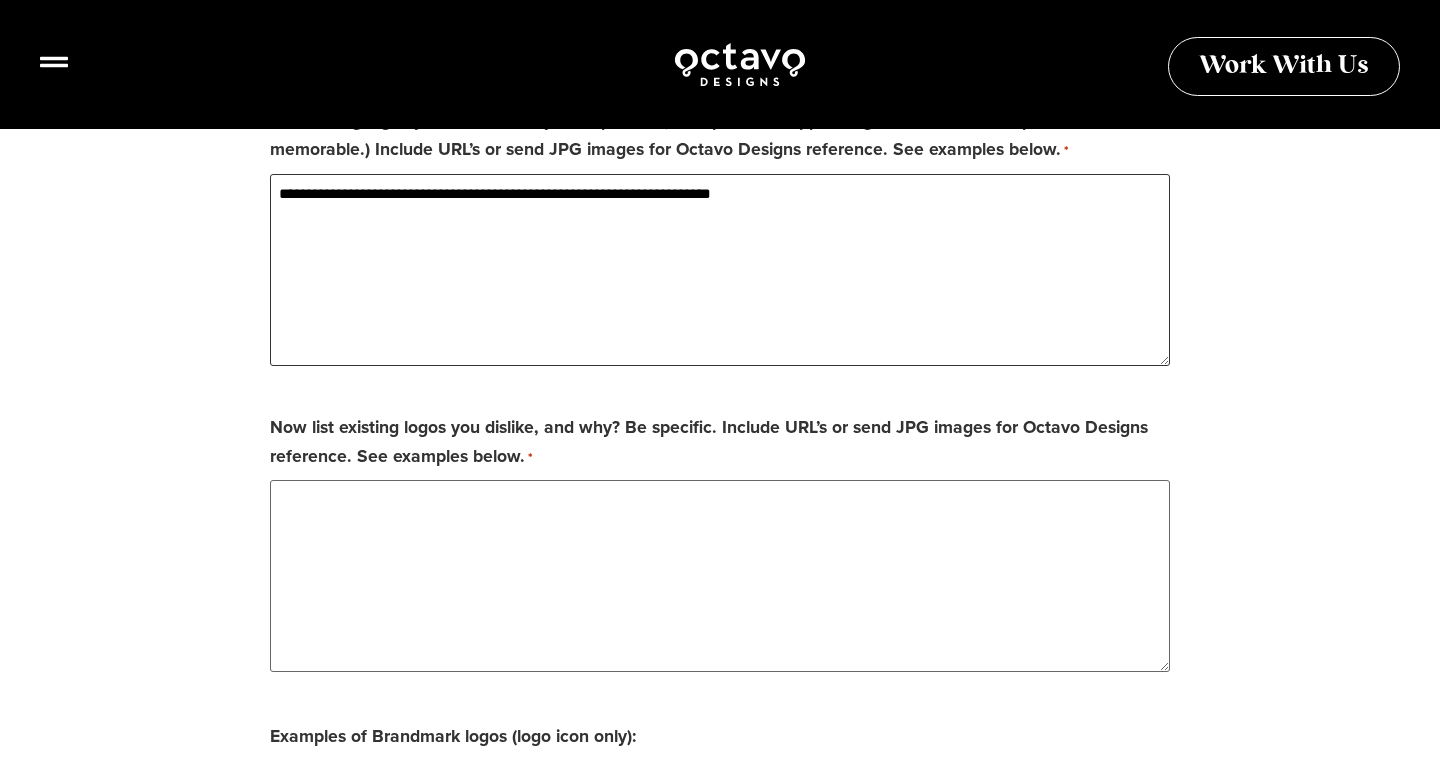 type on "**********" 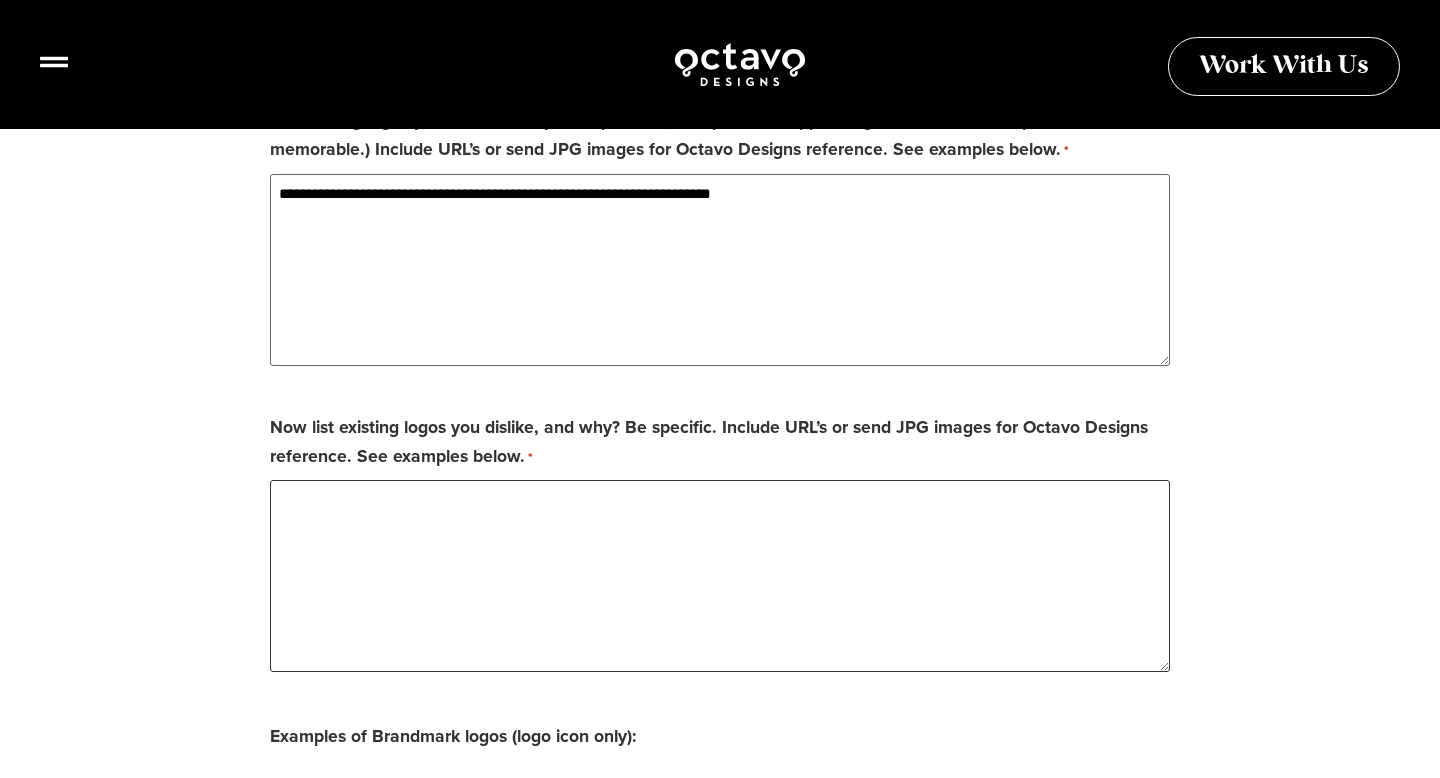 click on "Now list existing logos you dislike, and why? Be specific. Include URL’s or send JPG images for Octavo Designs reference. See examples below. *" at bounding box center (720, 576) 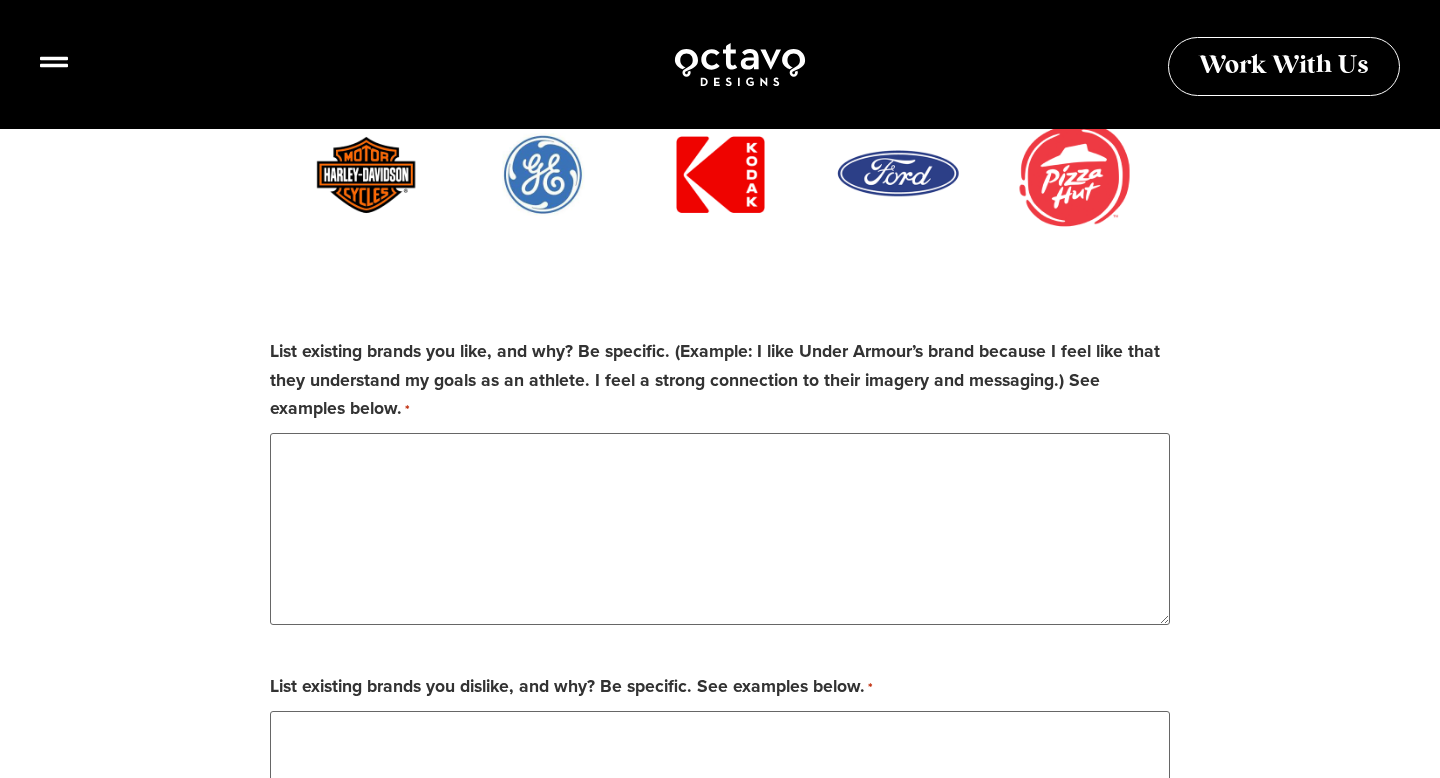 scroll, scrollTop: 2198, scrollLeft: 0, axis: vertical 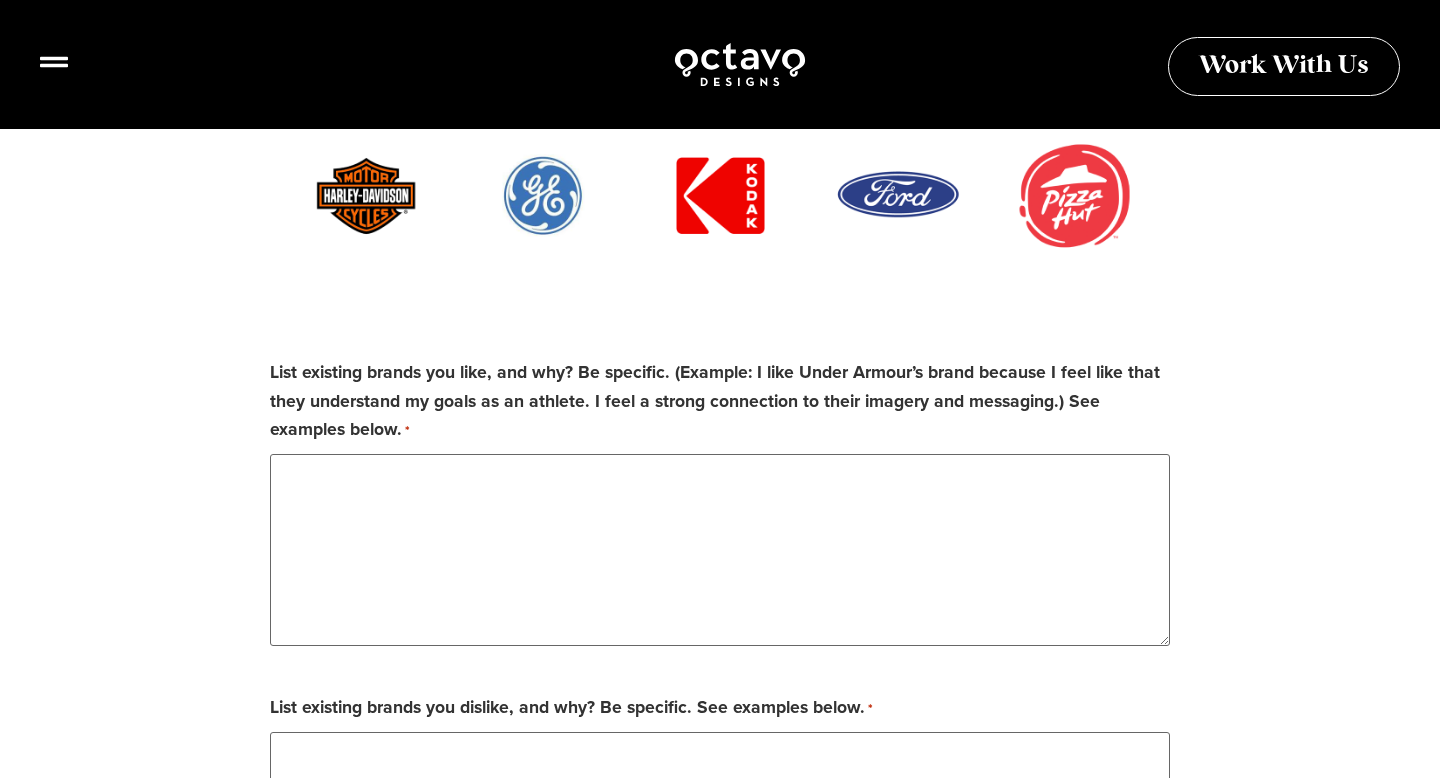 type on "**********" 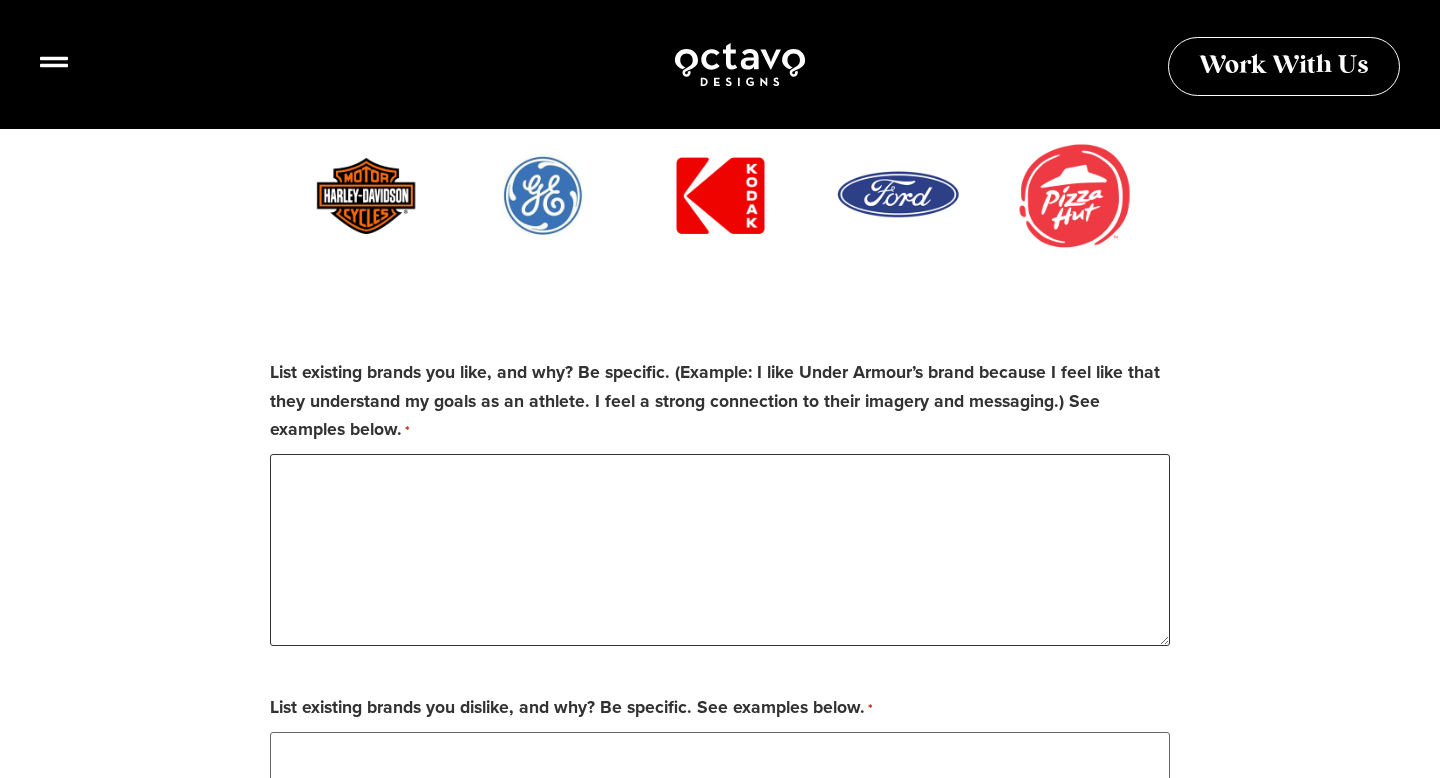 click on "List existing brands you like, and why? Be specific. (Example: I like Under Armour’s brand because I feel like that they understand my goals as an athlete. I feel a strong connection to their imagery and messaging.) See examples below. *" at bounding box center (720, 550) 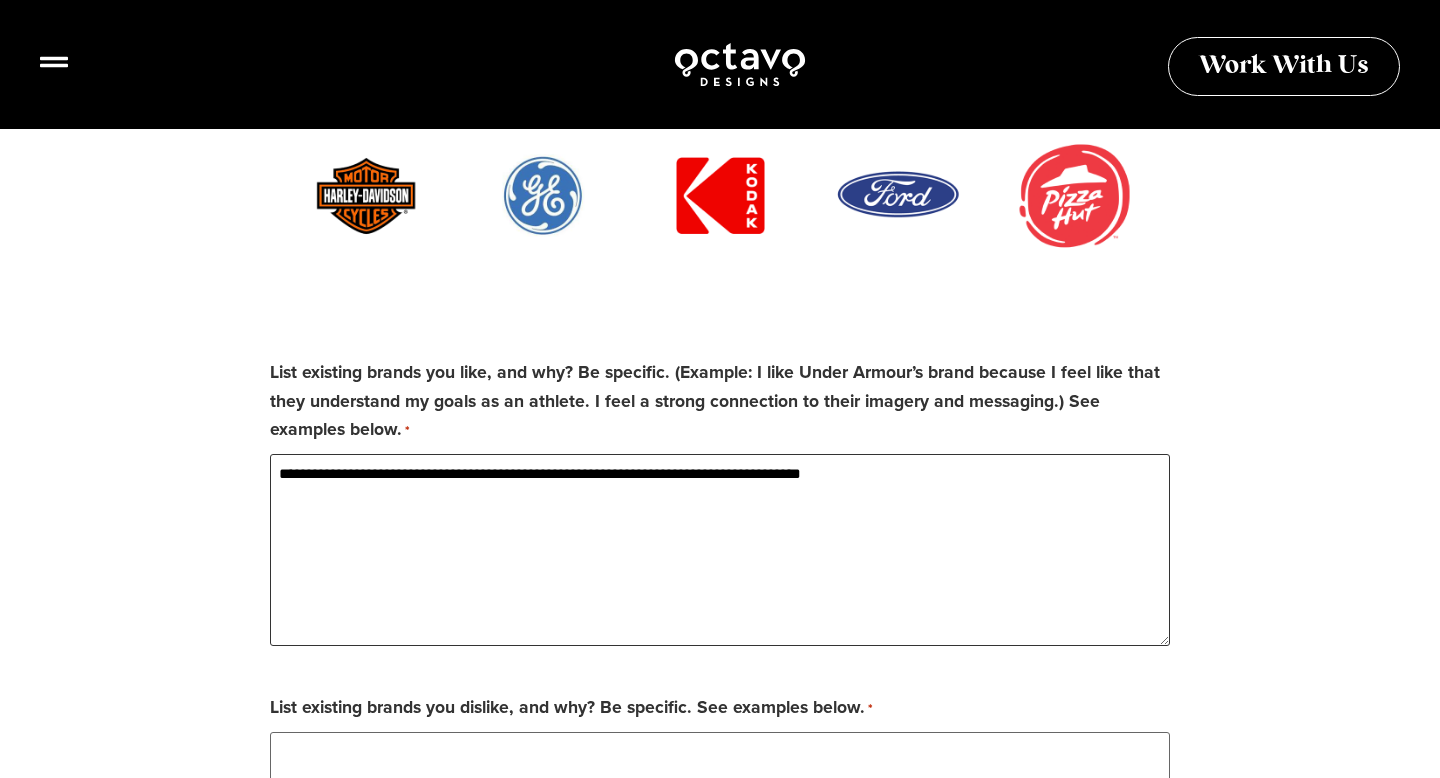 click on "**********" at bounding box center (720, 550) 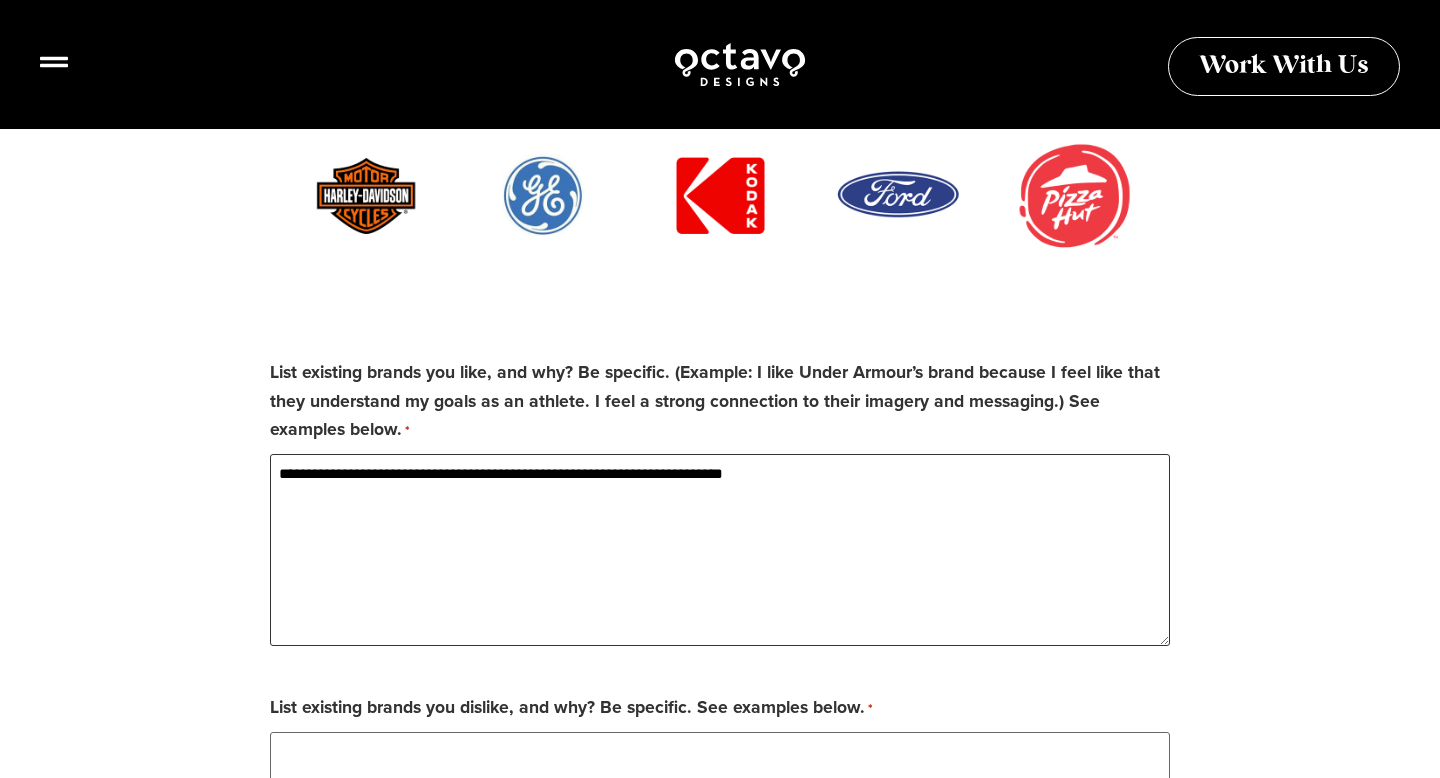 click on "**********" at bounding box center [720, 550] 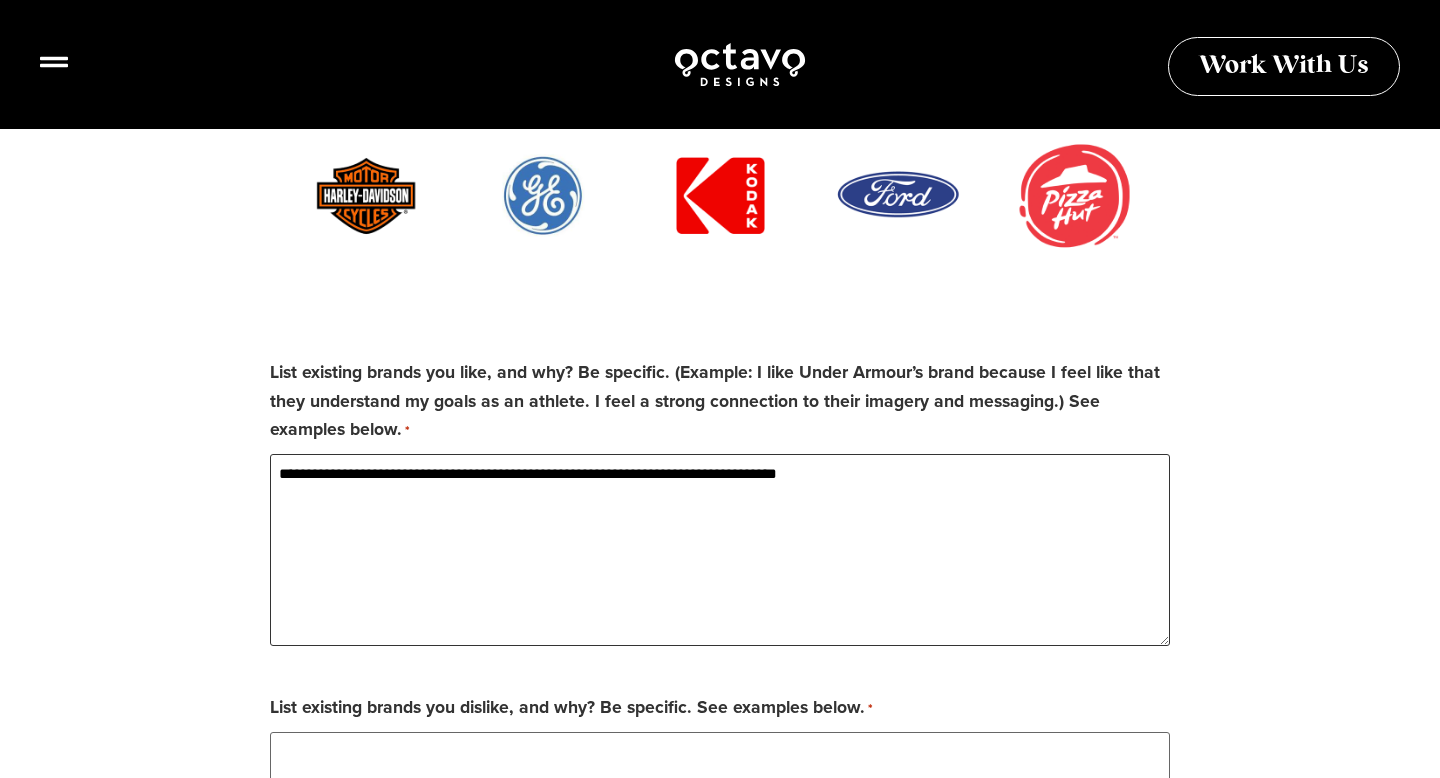 click on "**********" at bounding box center [720, 550] 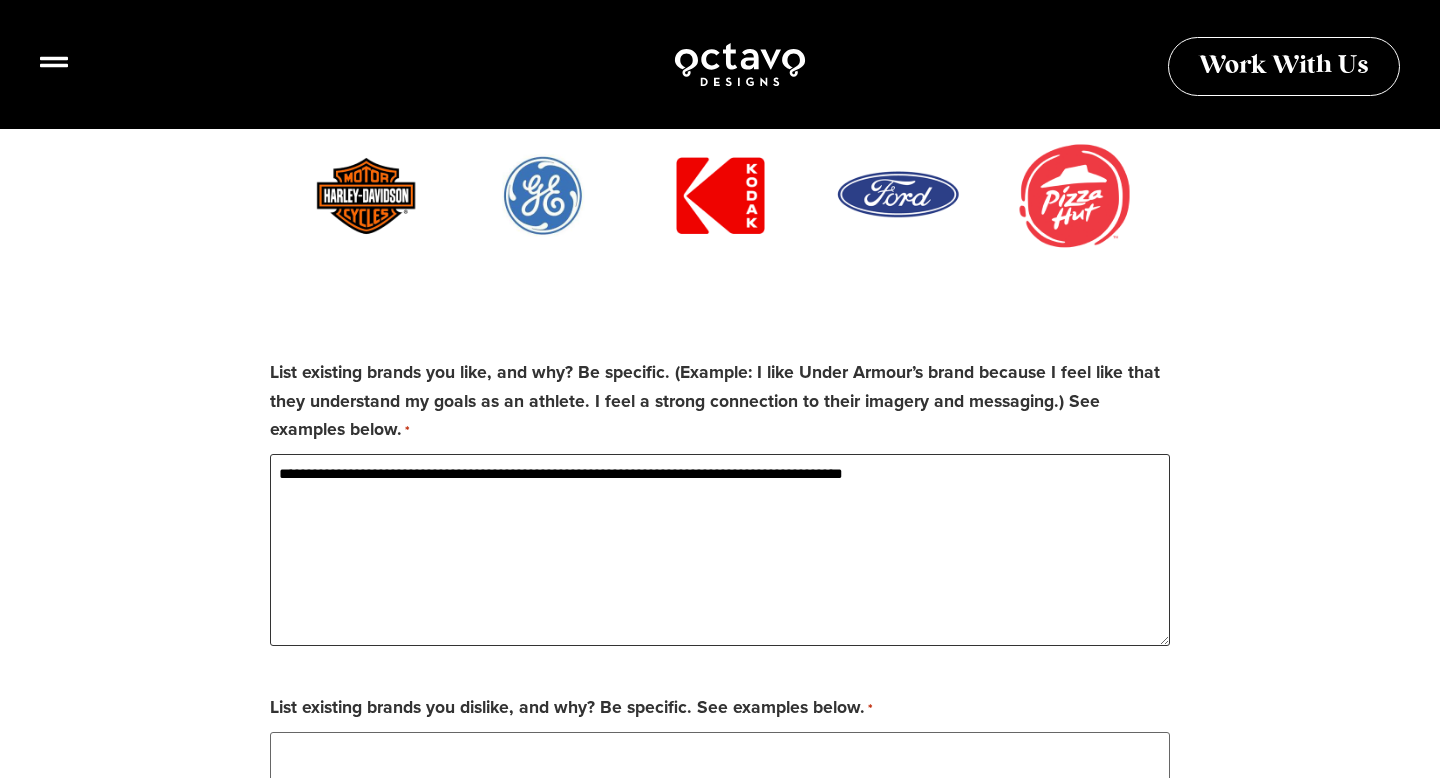 scroll, scrollTop: 2424, scrollLeft: 0, axis: vertical 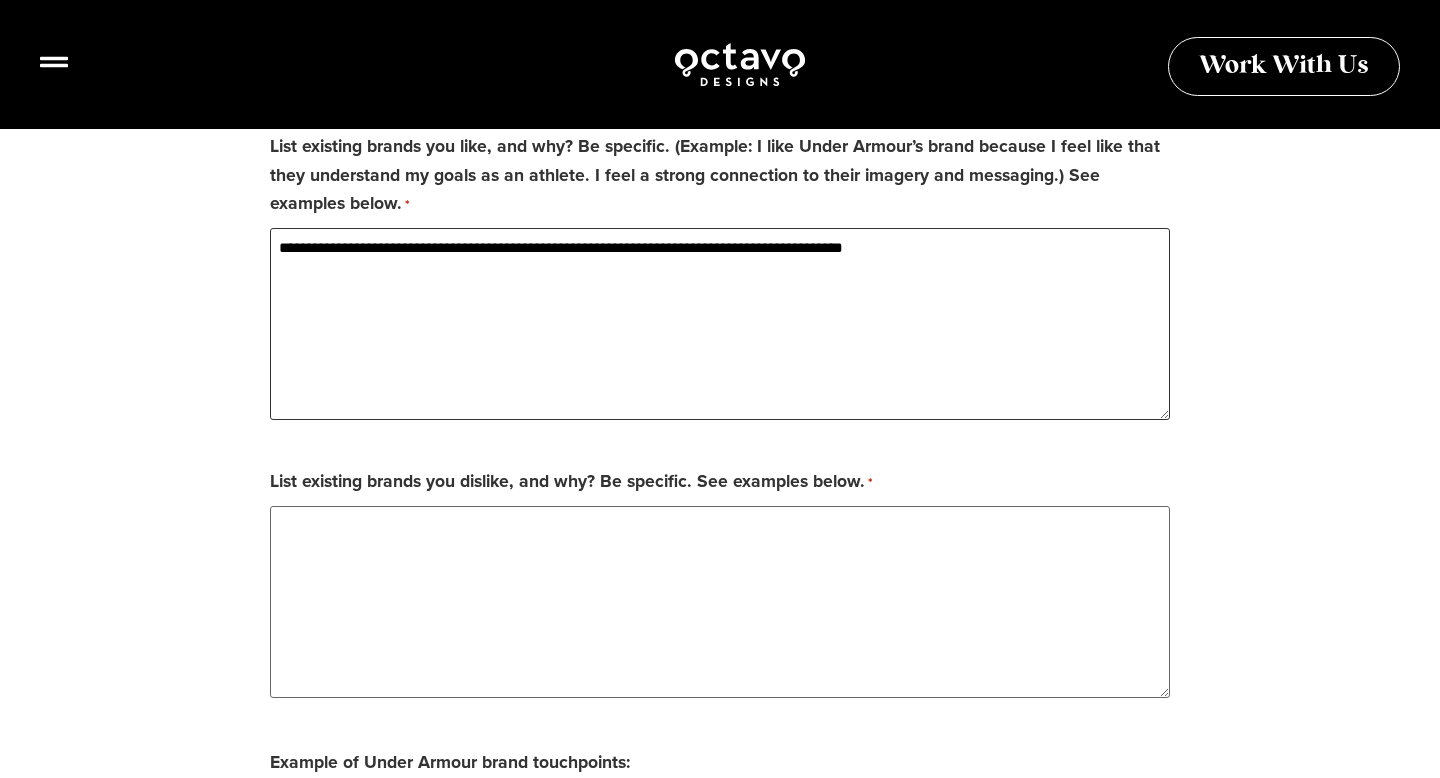 type on "**********" 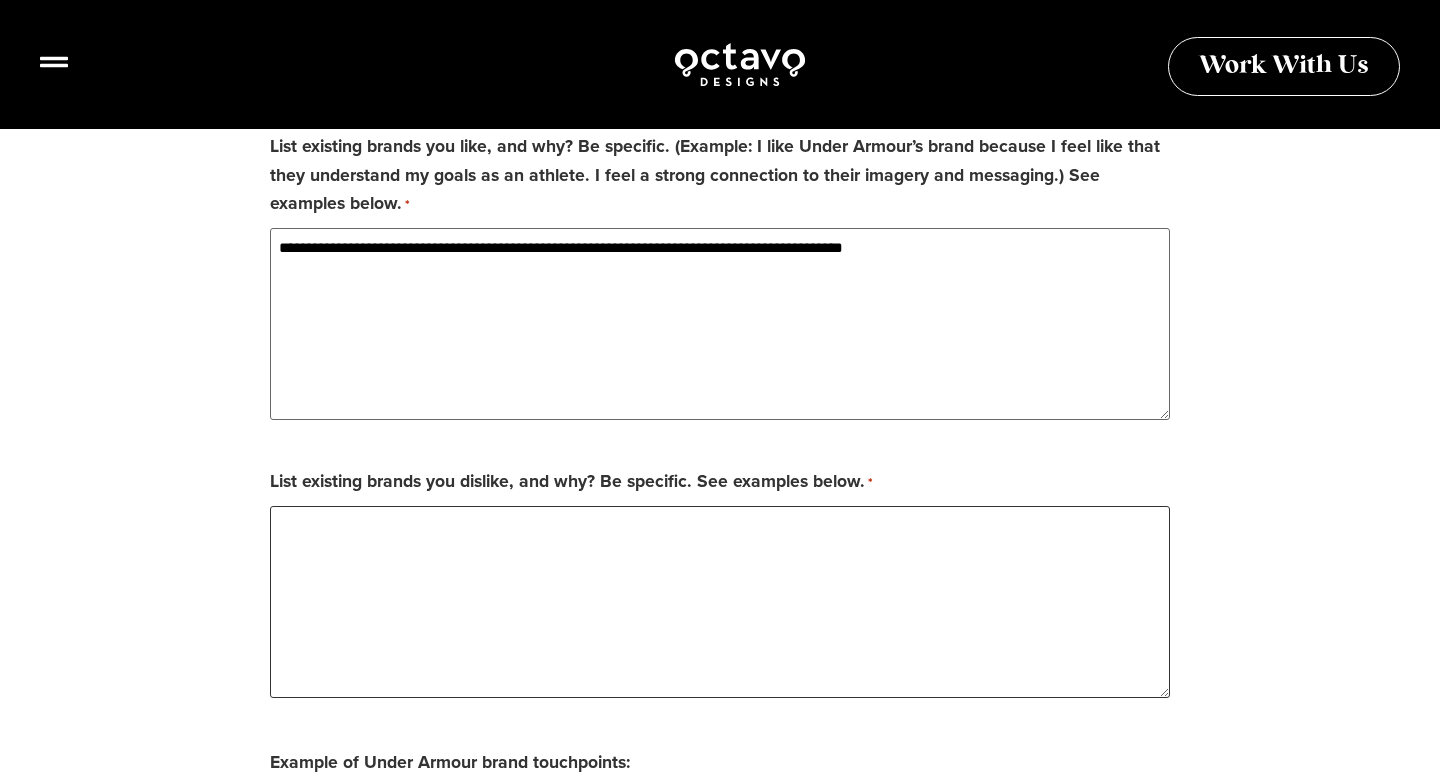 click on "List existing brands you dislike, and why? Be specific. See examples below. *" at bounding box center [720, 602] 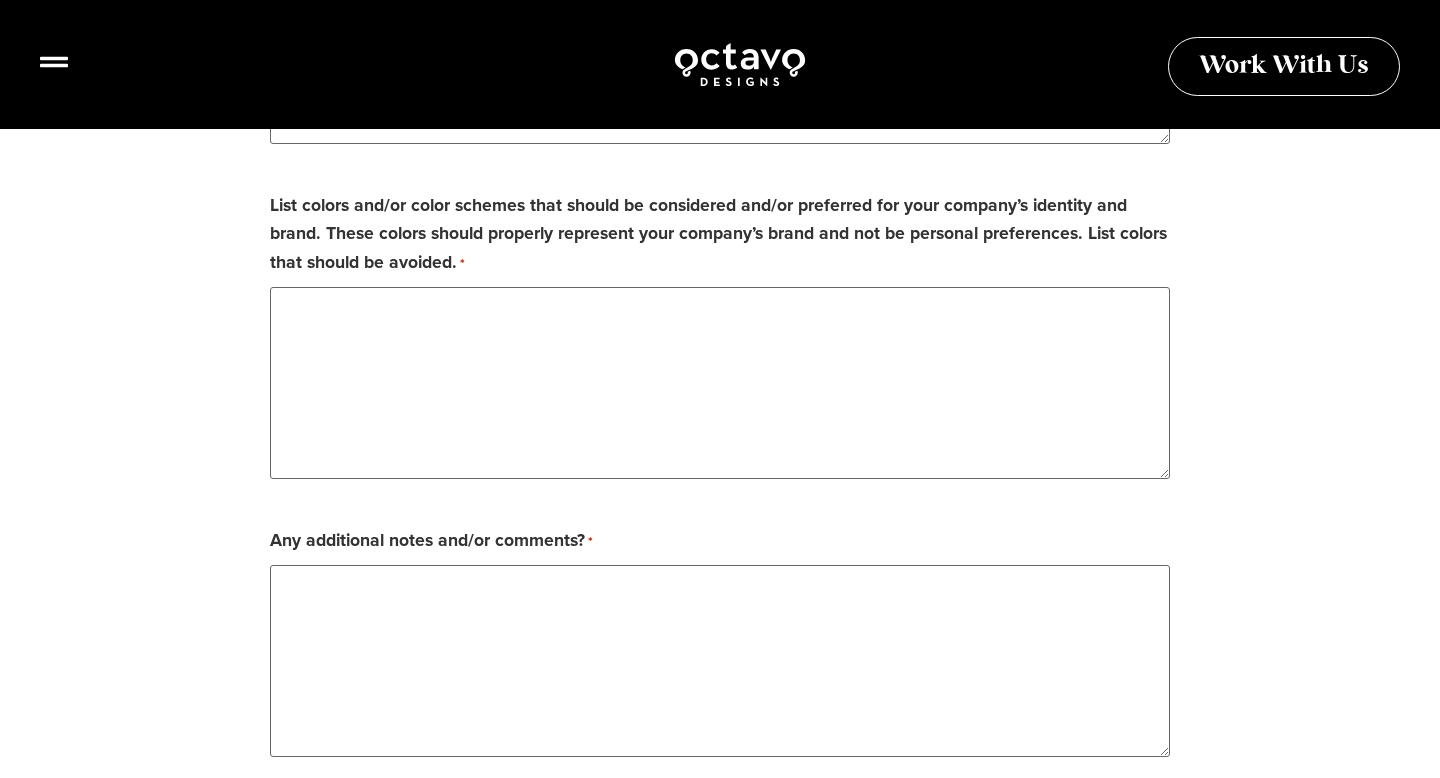 scroll, scrollTop: 4482, scrollLeft: 0, axis: vertical 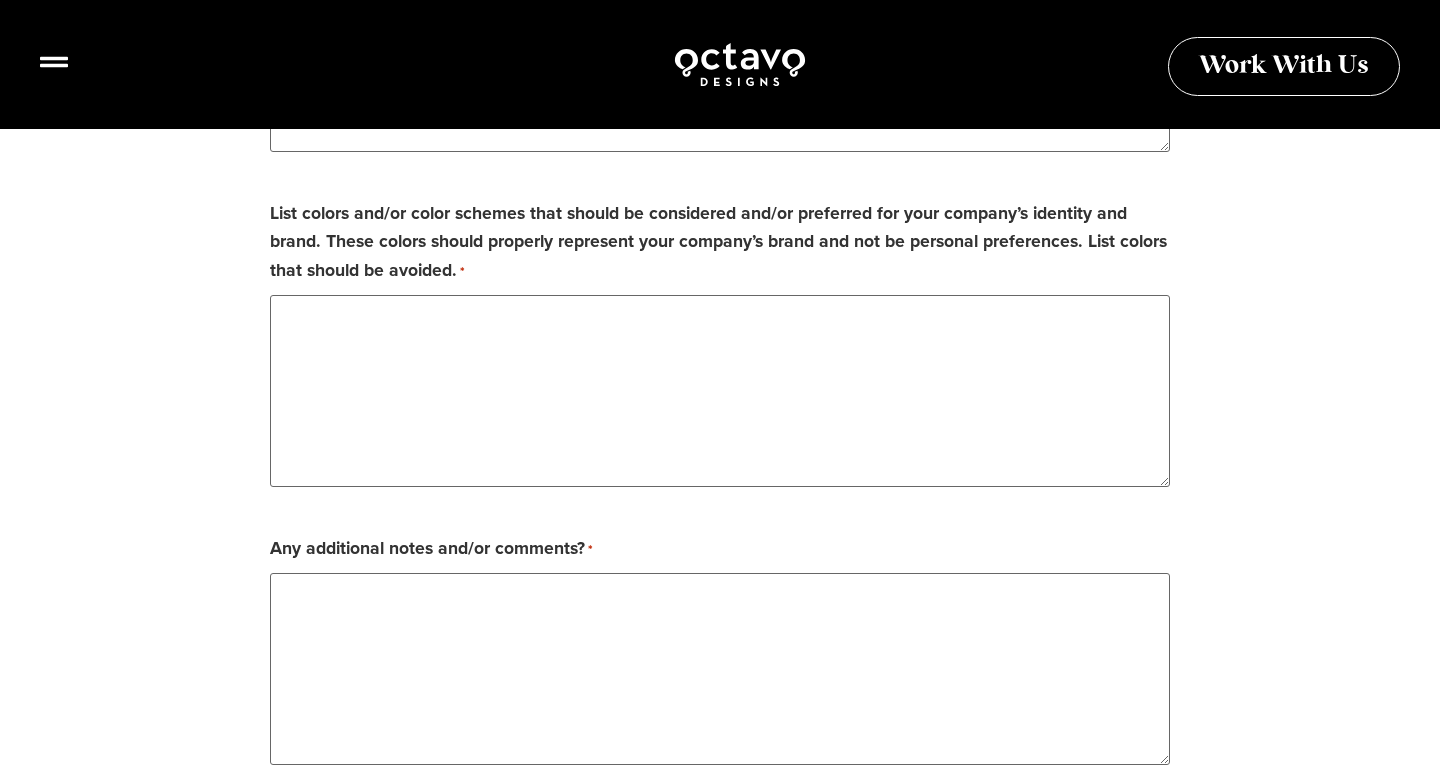 type on "**********" 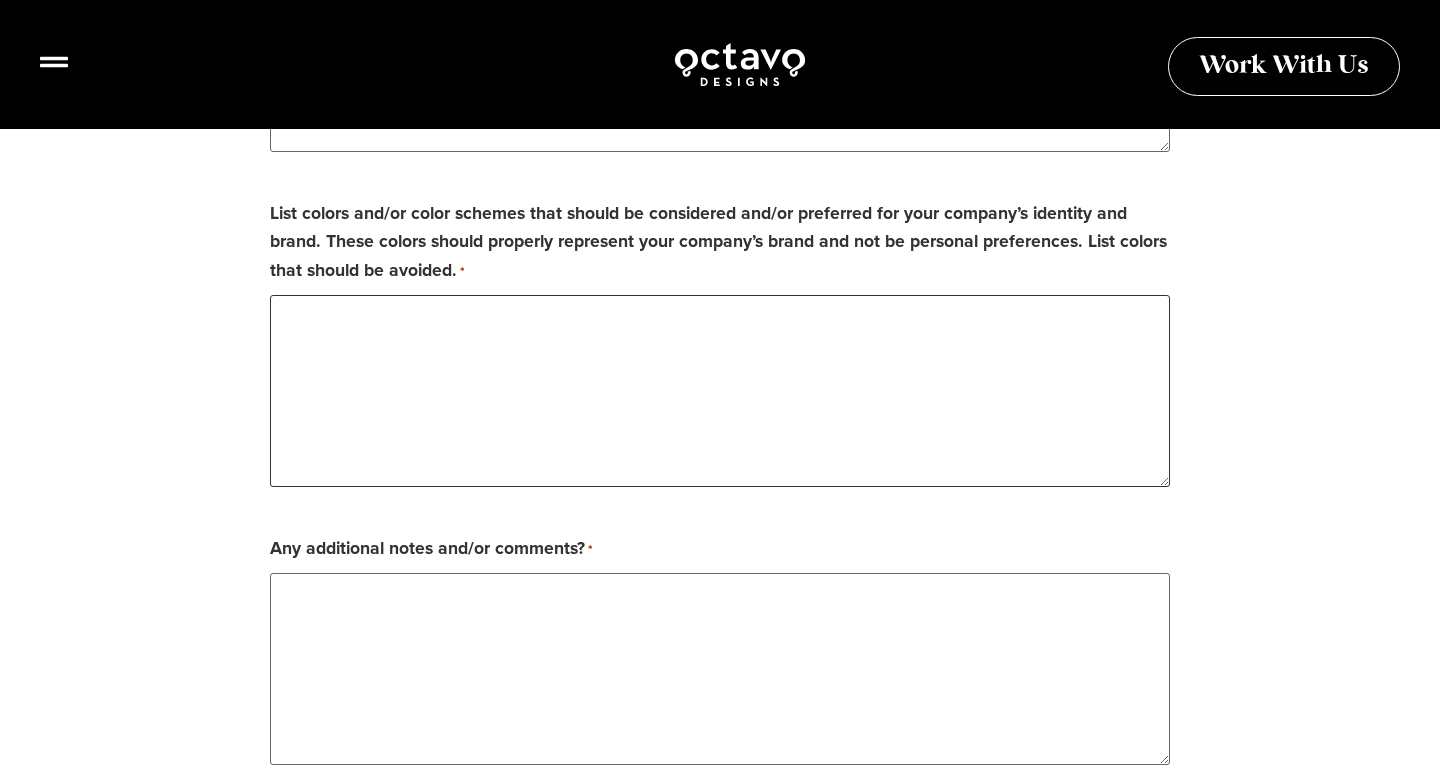 click on "List colors and/or color schemes that should be considered and/or preferred for your company’s identity and brand. These colors should properly represent your company’s brand and not be personal preferences. List colors that should be avoided. *" at bounding box center (720, 391) 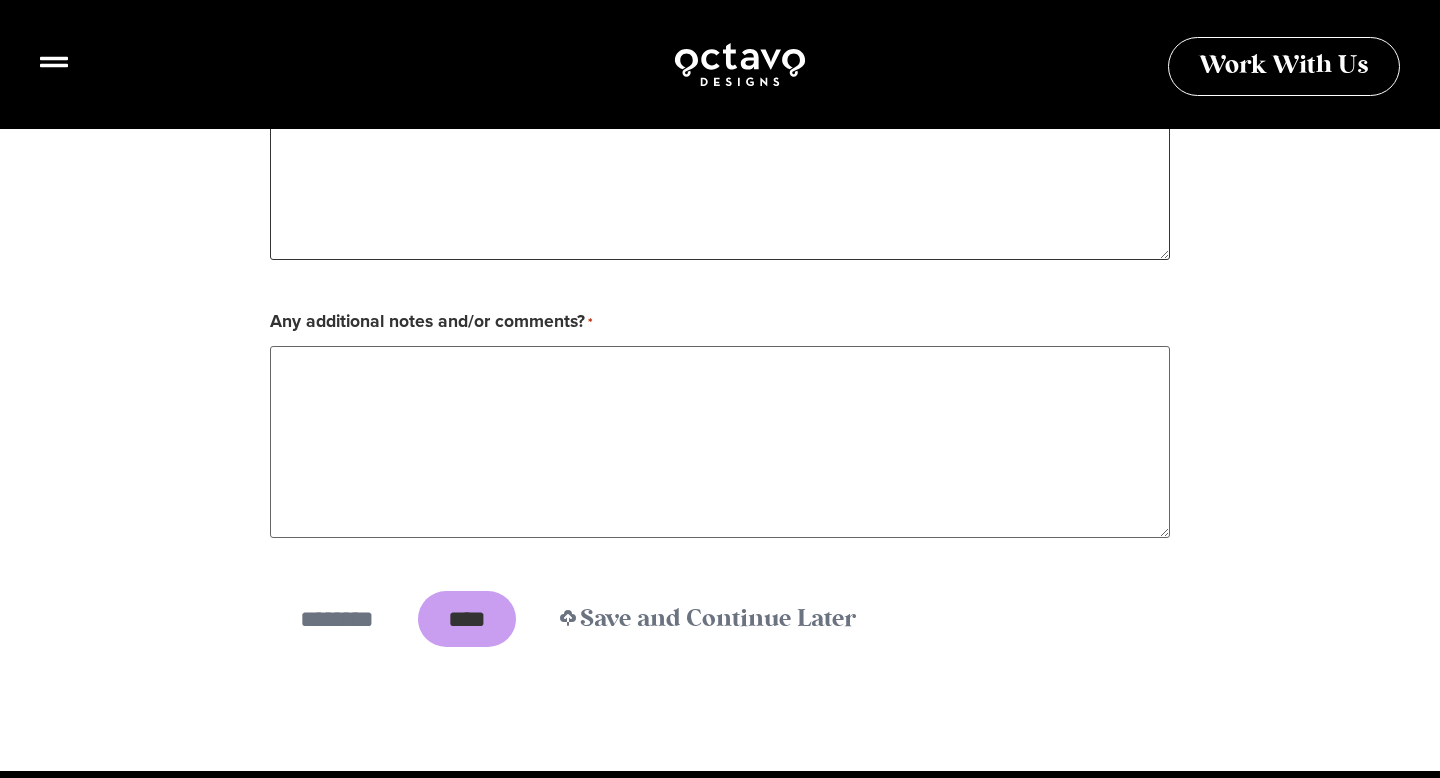 scroll, scrollTop: 4716, scrollLeft: 0, axis: vertical 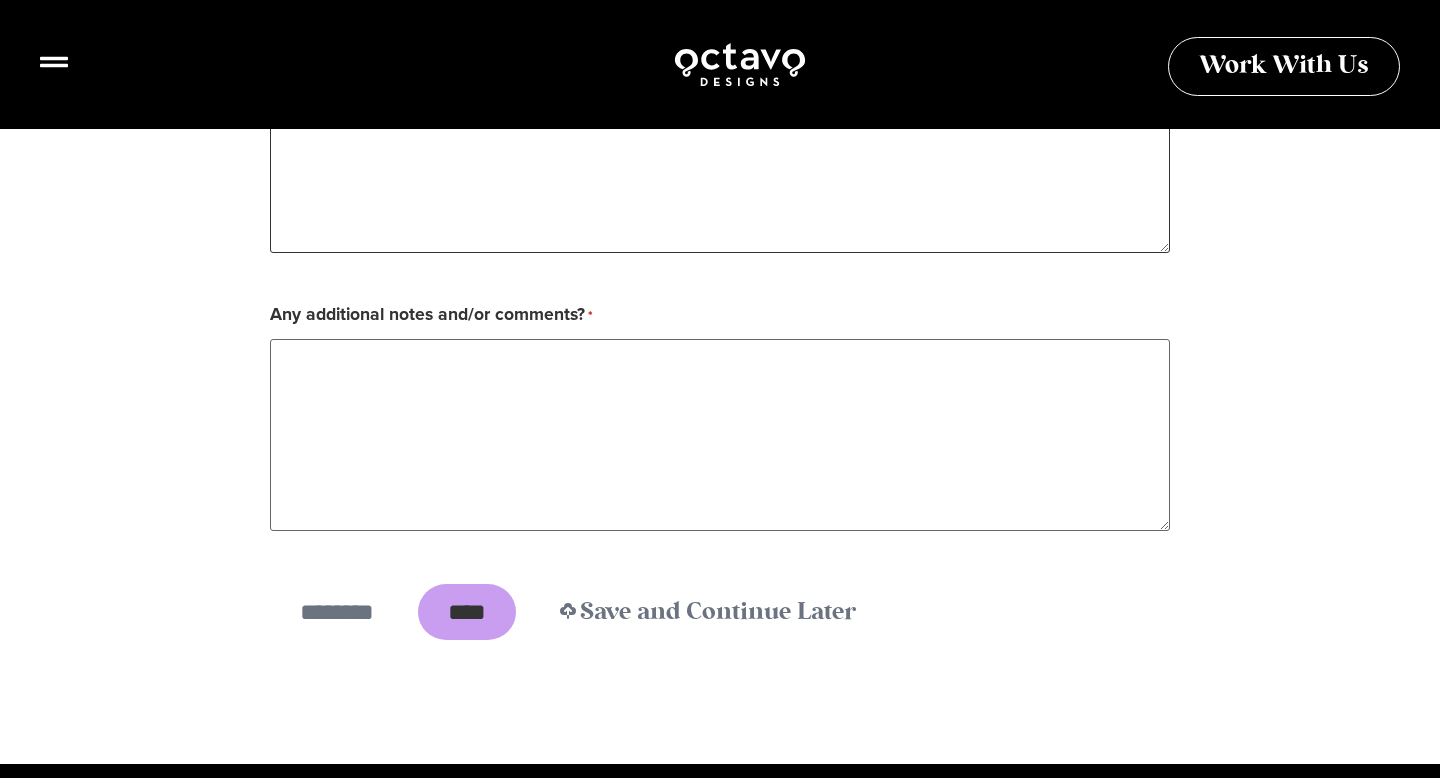 type on "**********" 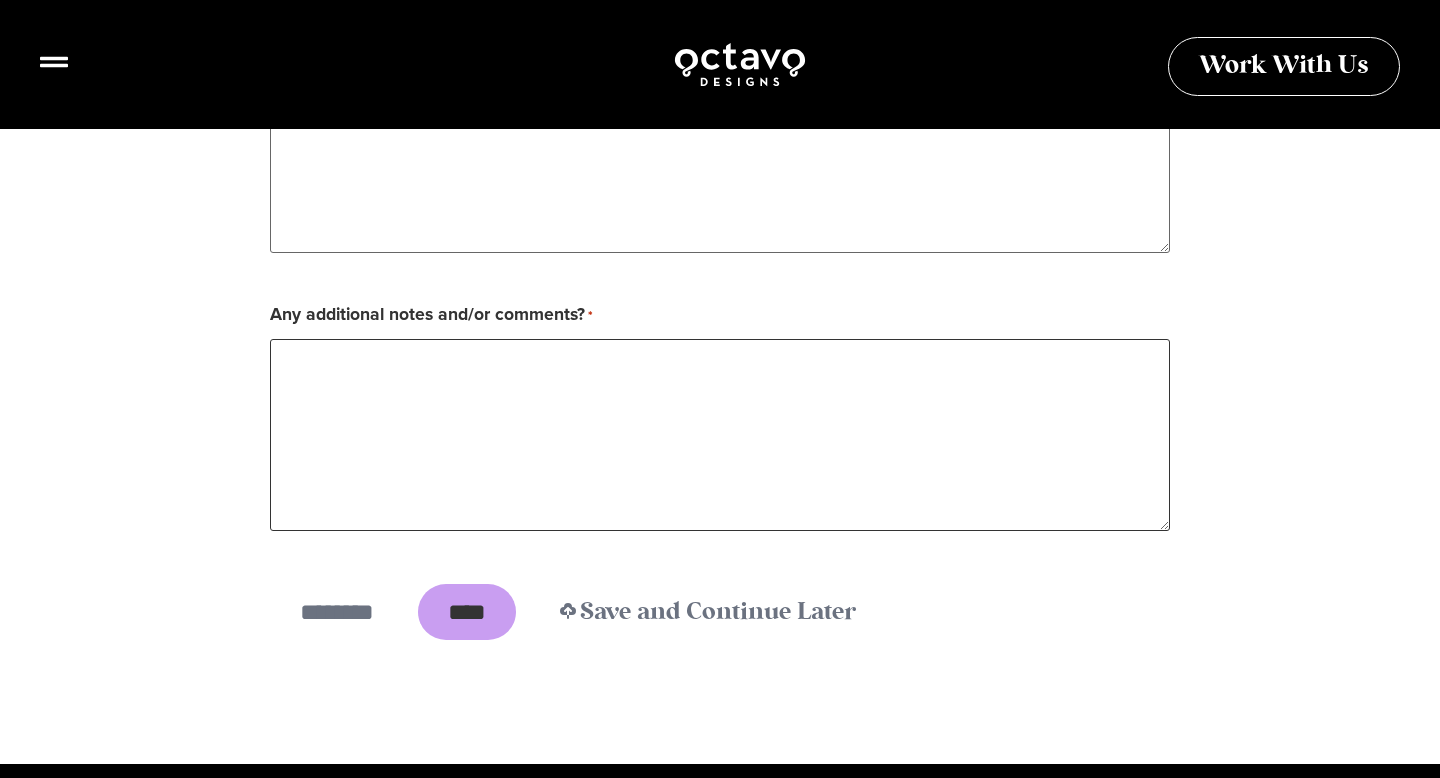 click on "Any additional notes and/or comments? *" at bounding box center (720, 435) 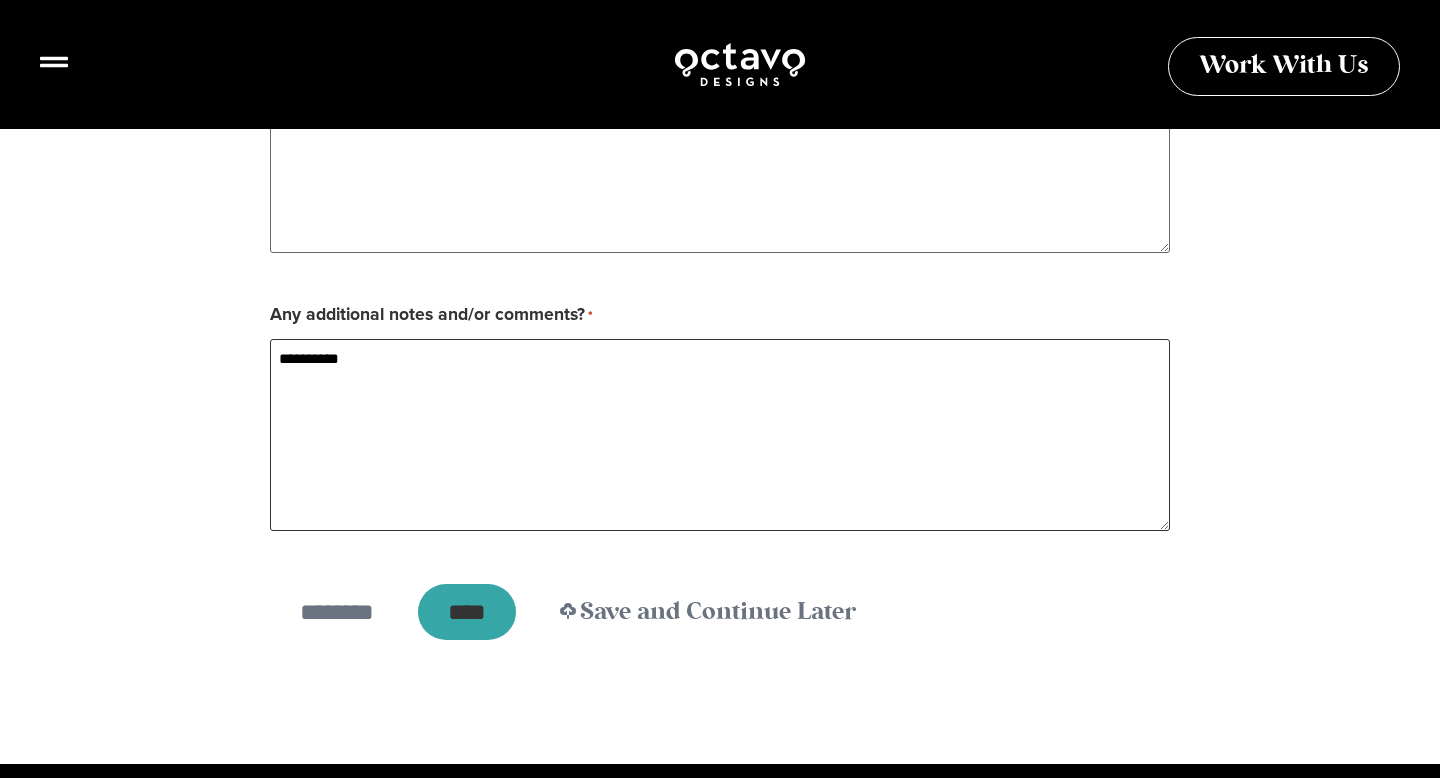 type on "**********" 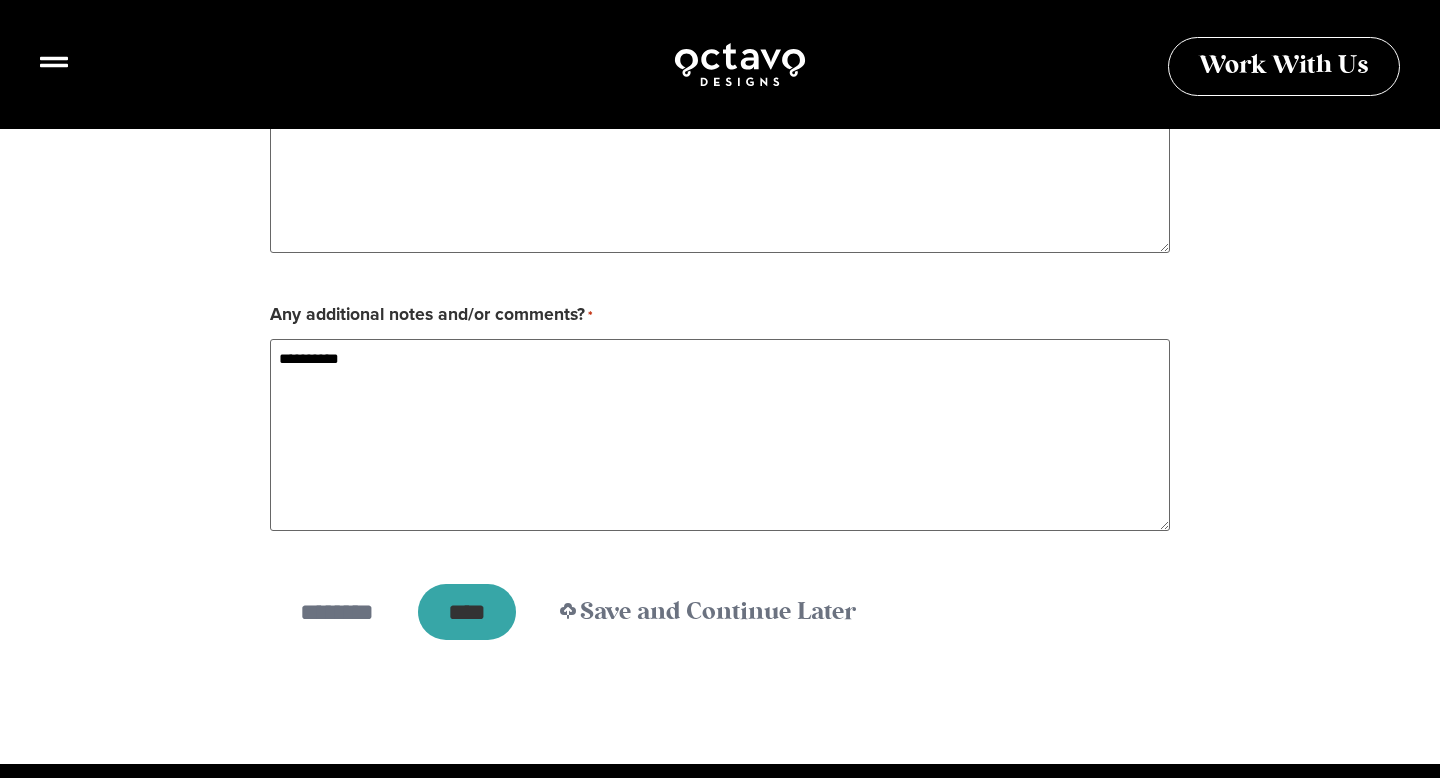 click on "****" at bounding box center [467, 612] 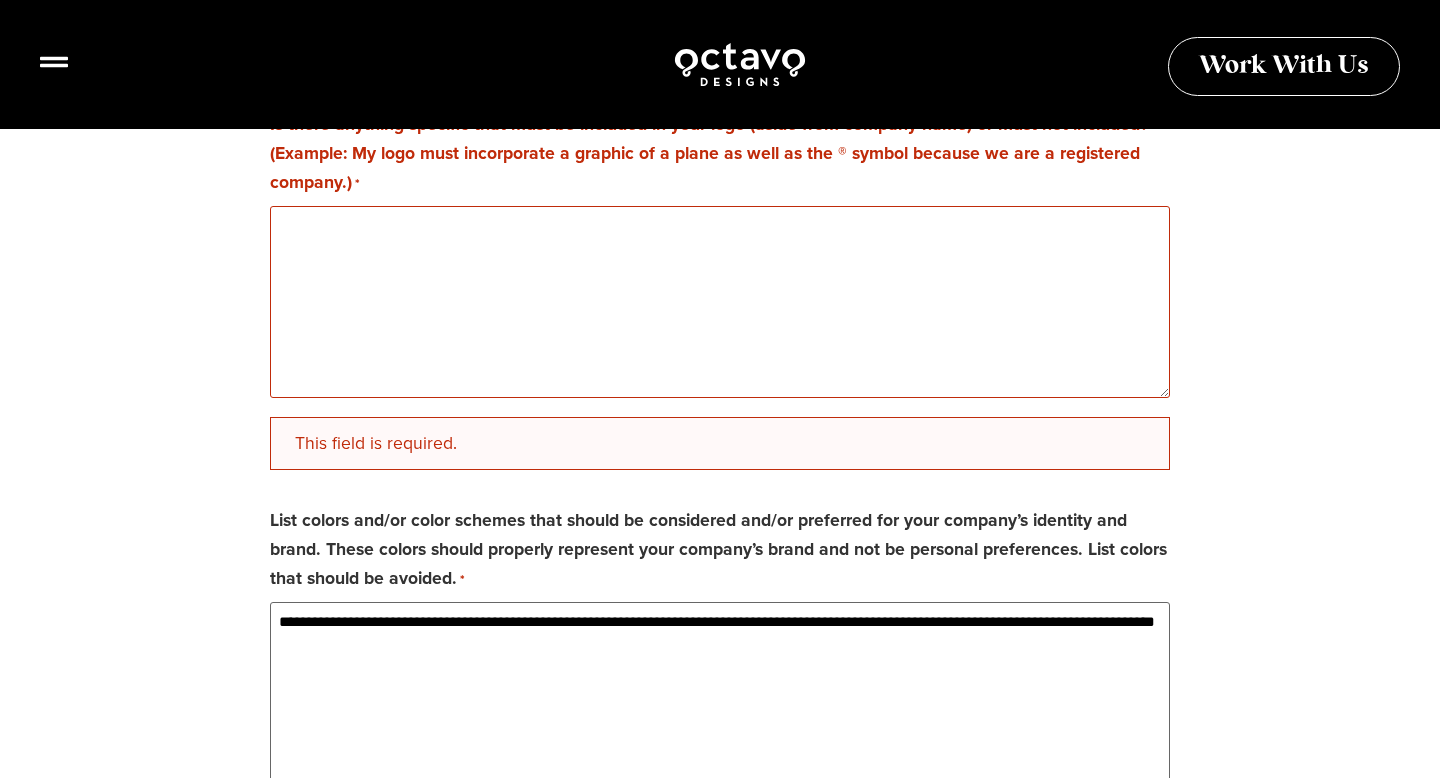 scroll, scrollTop: 4369, scrollLeft: 0, axis: vertical 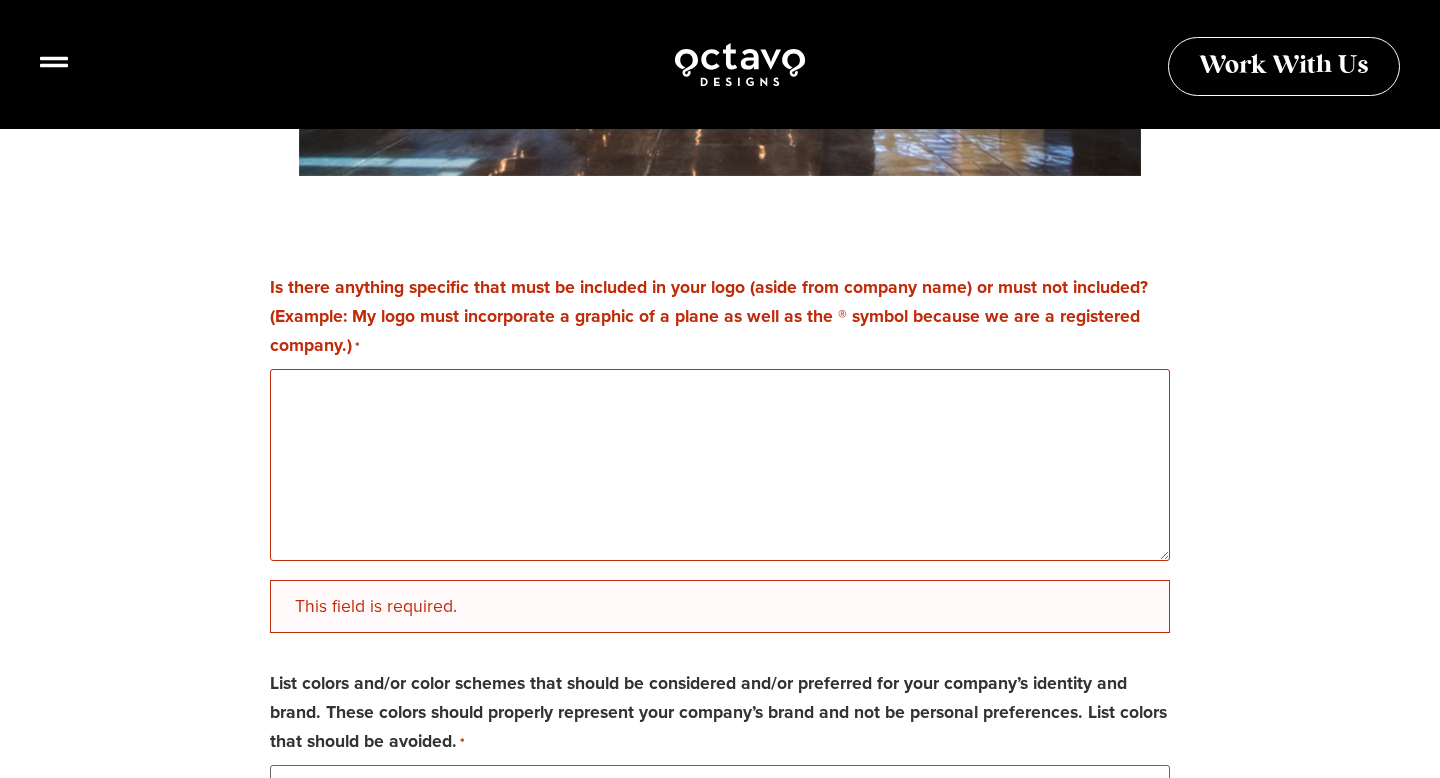 click on "Is there anything specific that must be included in your logo (aside from company name) or must not included? (Example: My logo must incorporate a graphic of a plane as well as the ® symbol because we are a registered company.) *" at bounding box center (720, 465) 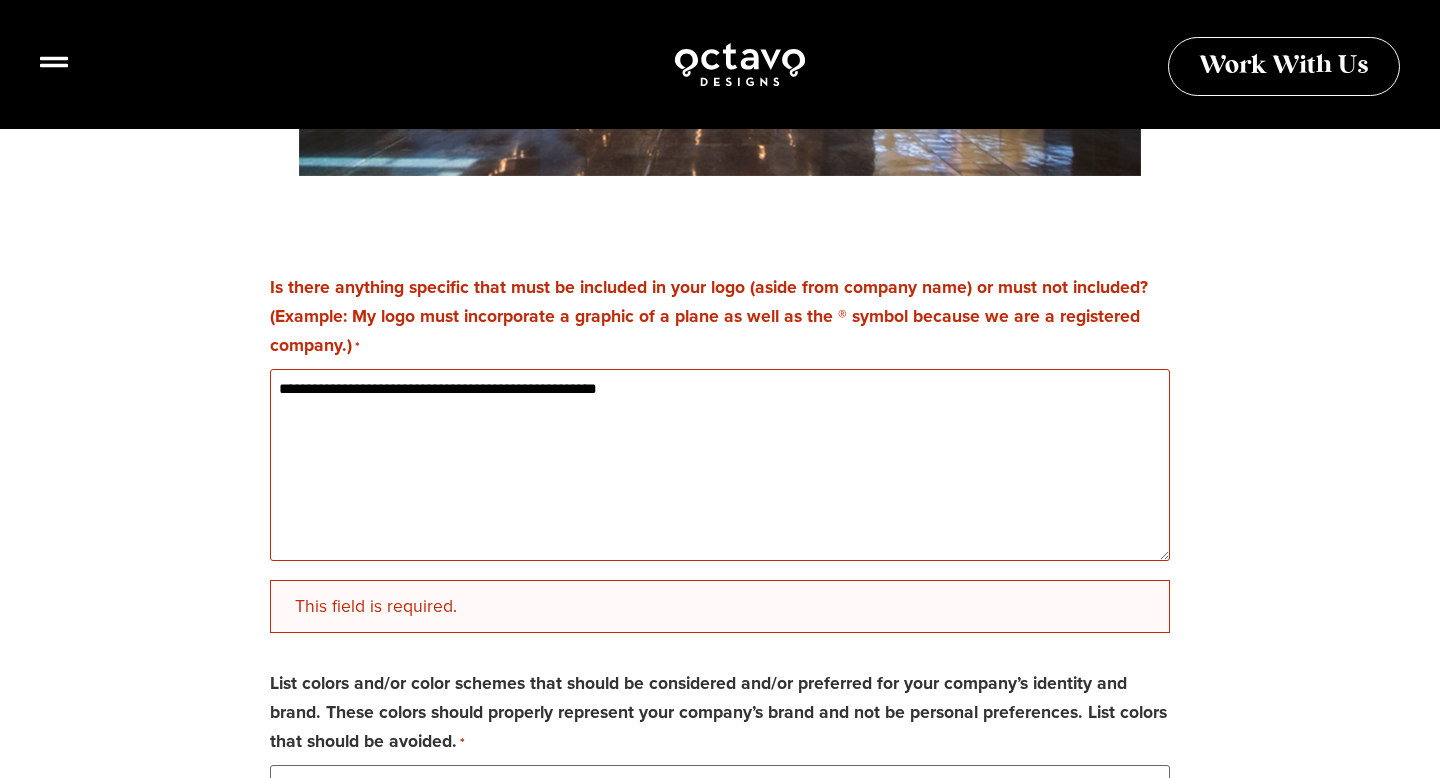 click on "**********" at bounding box center (720, 465) 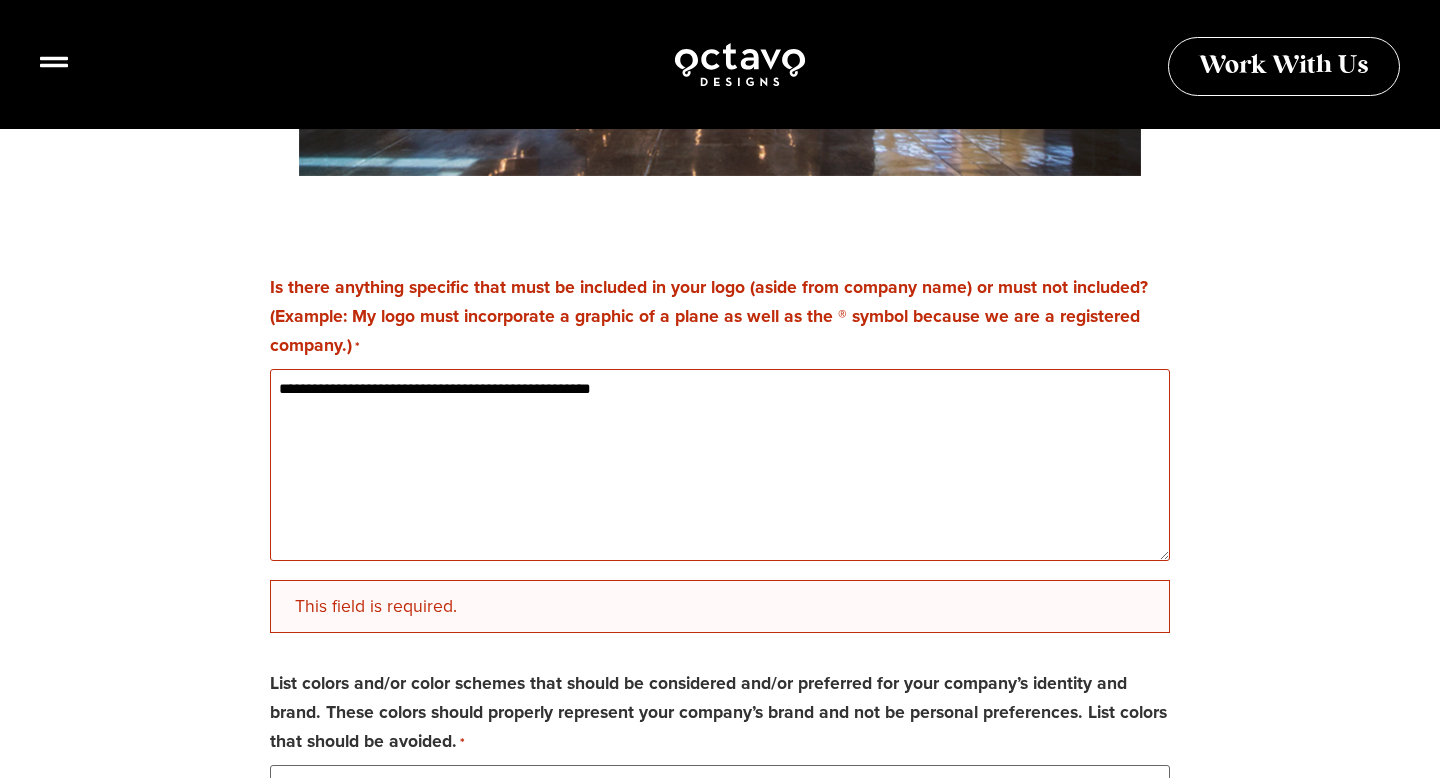 click on "**********" at bounding box center (720, 465) 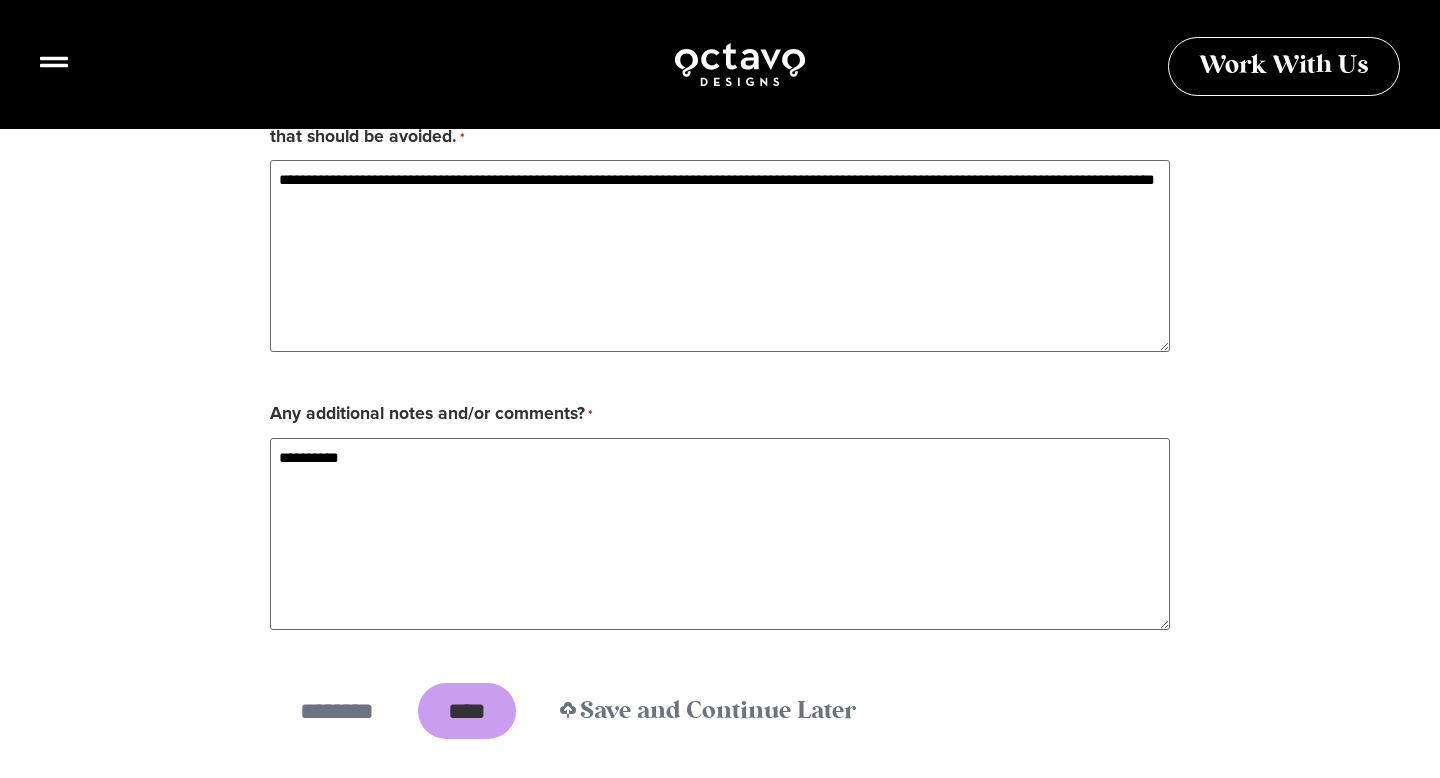scroll, scrollTop: 4977, scrollLeft: 0, axis: vertical 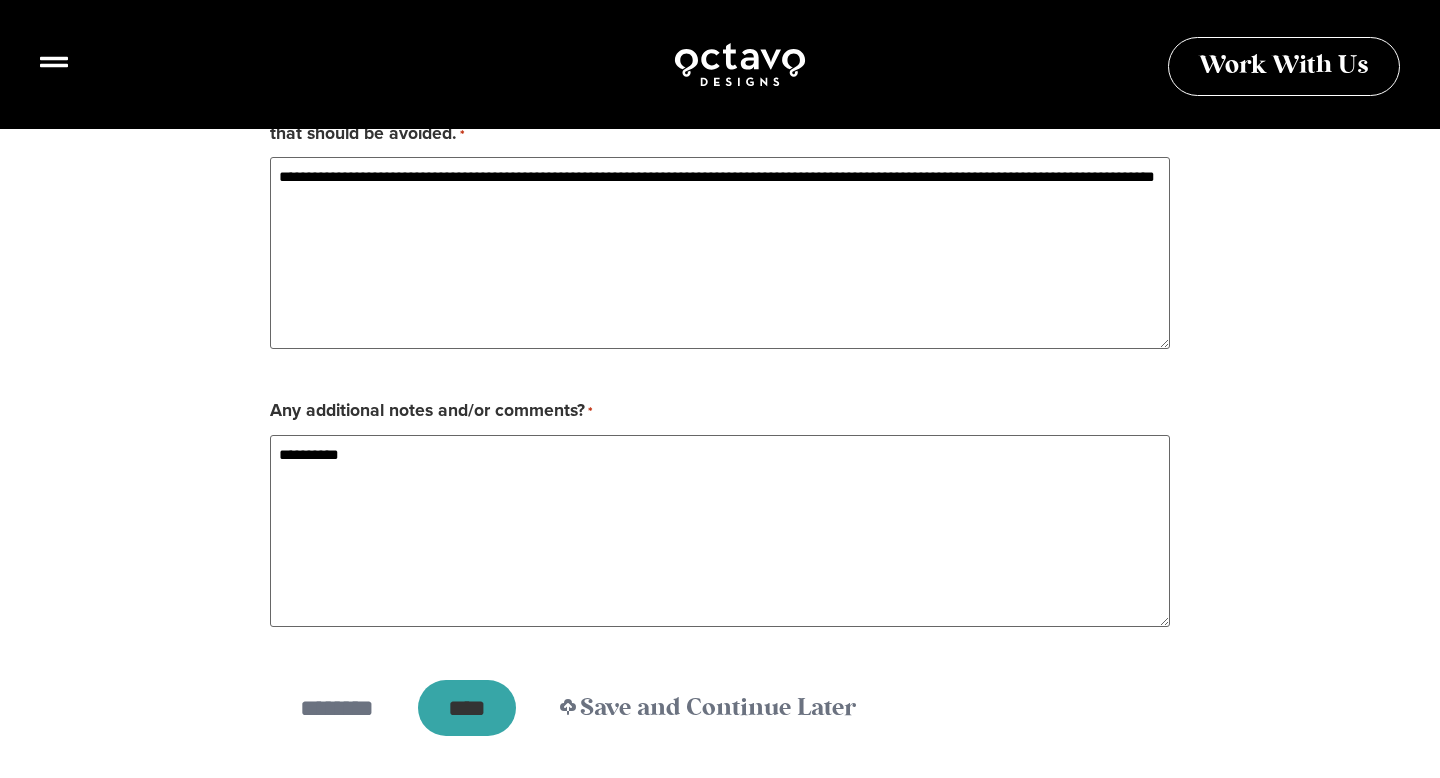 type on "**********" 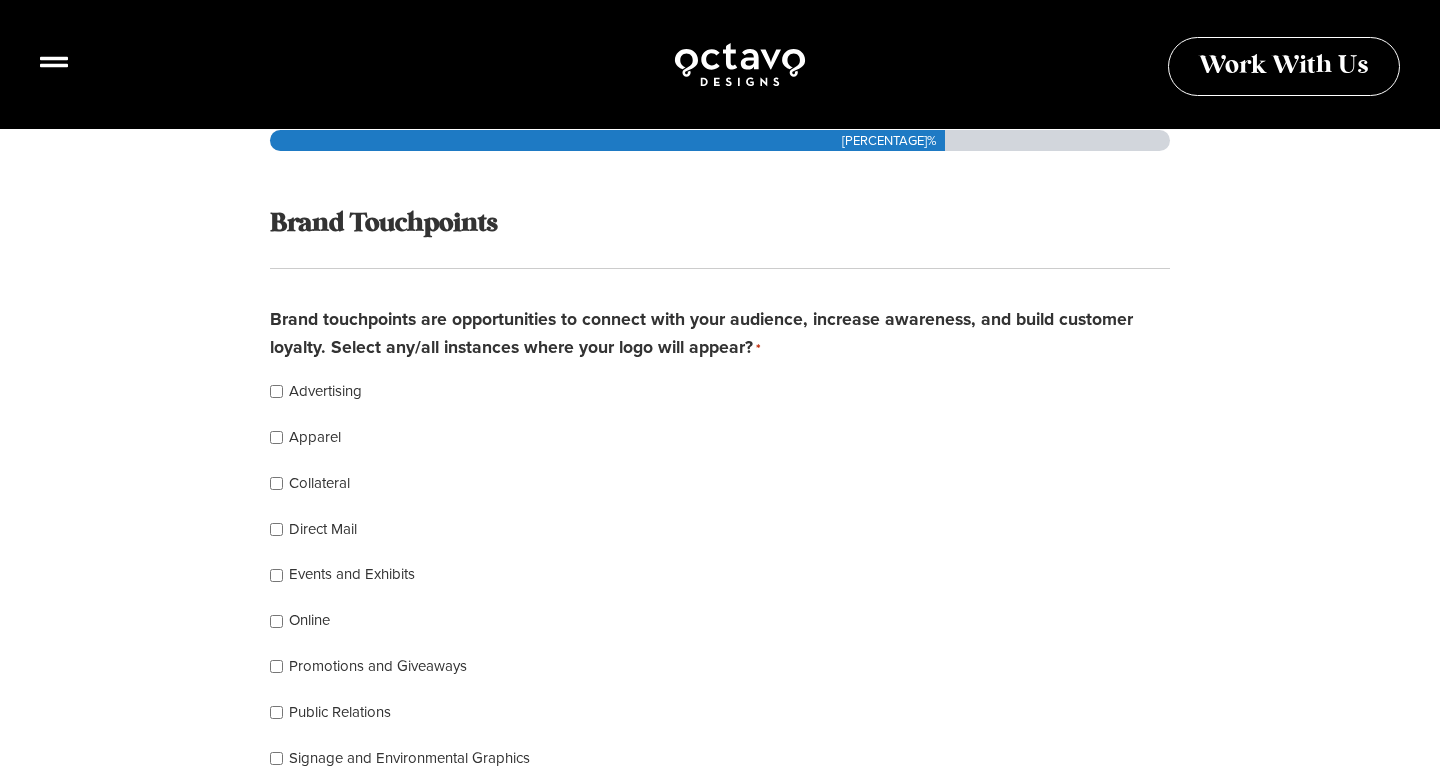 scroll, scrollTop: 630, scrollLeft: 0, axis: vertical 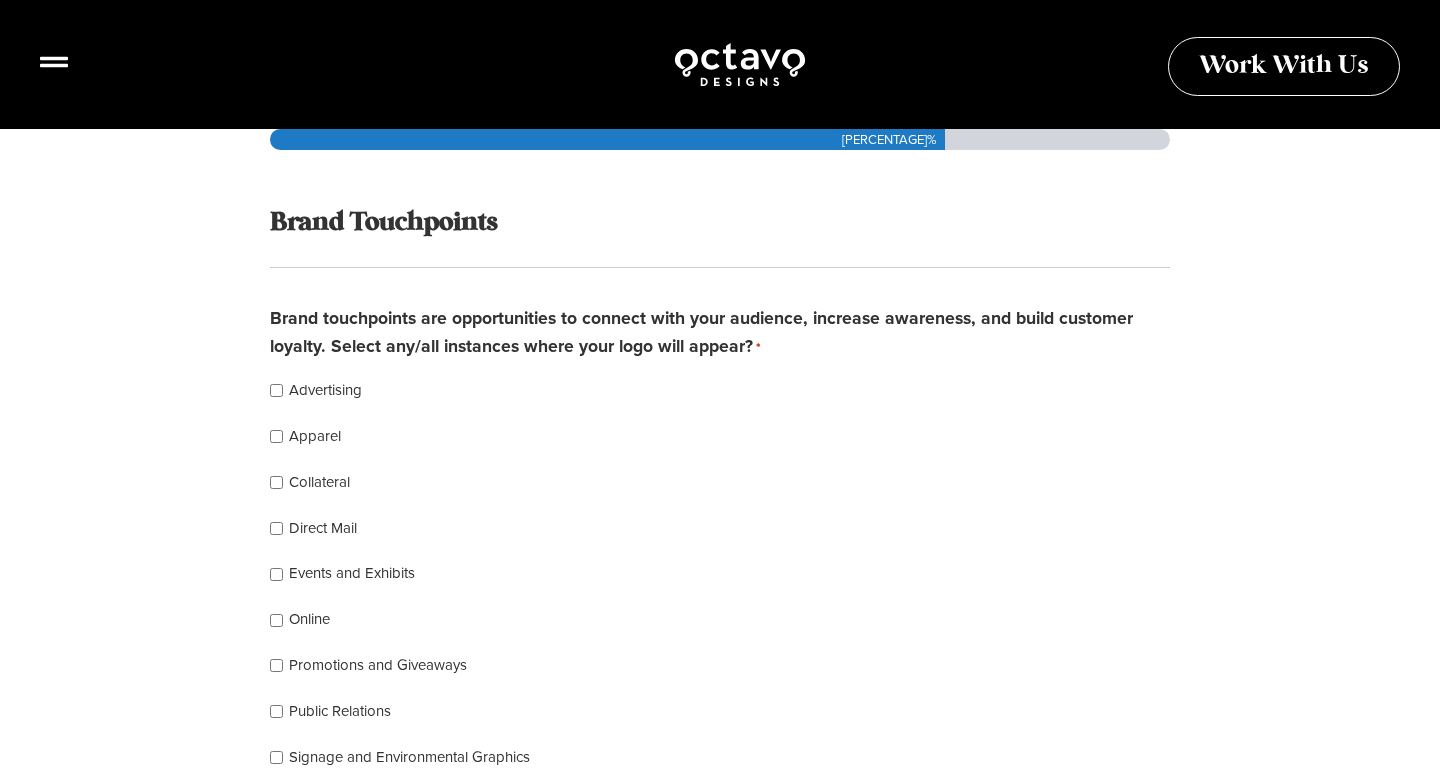 click on "Advertising" at bounding box center (325, 391) 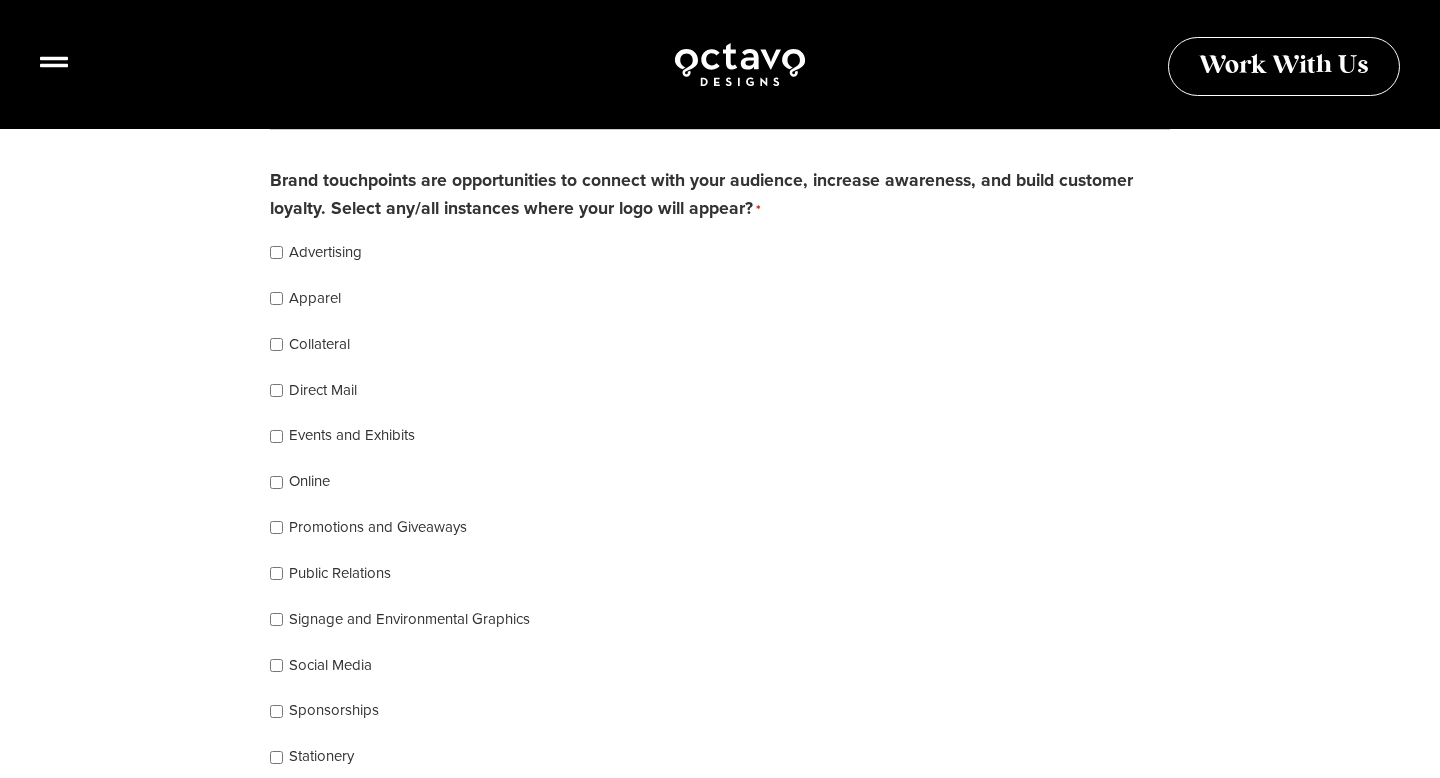 scroll, scrollTop: 770, scrollLeft: 0, axis: vertical 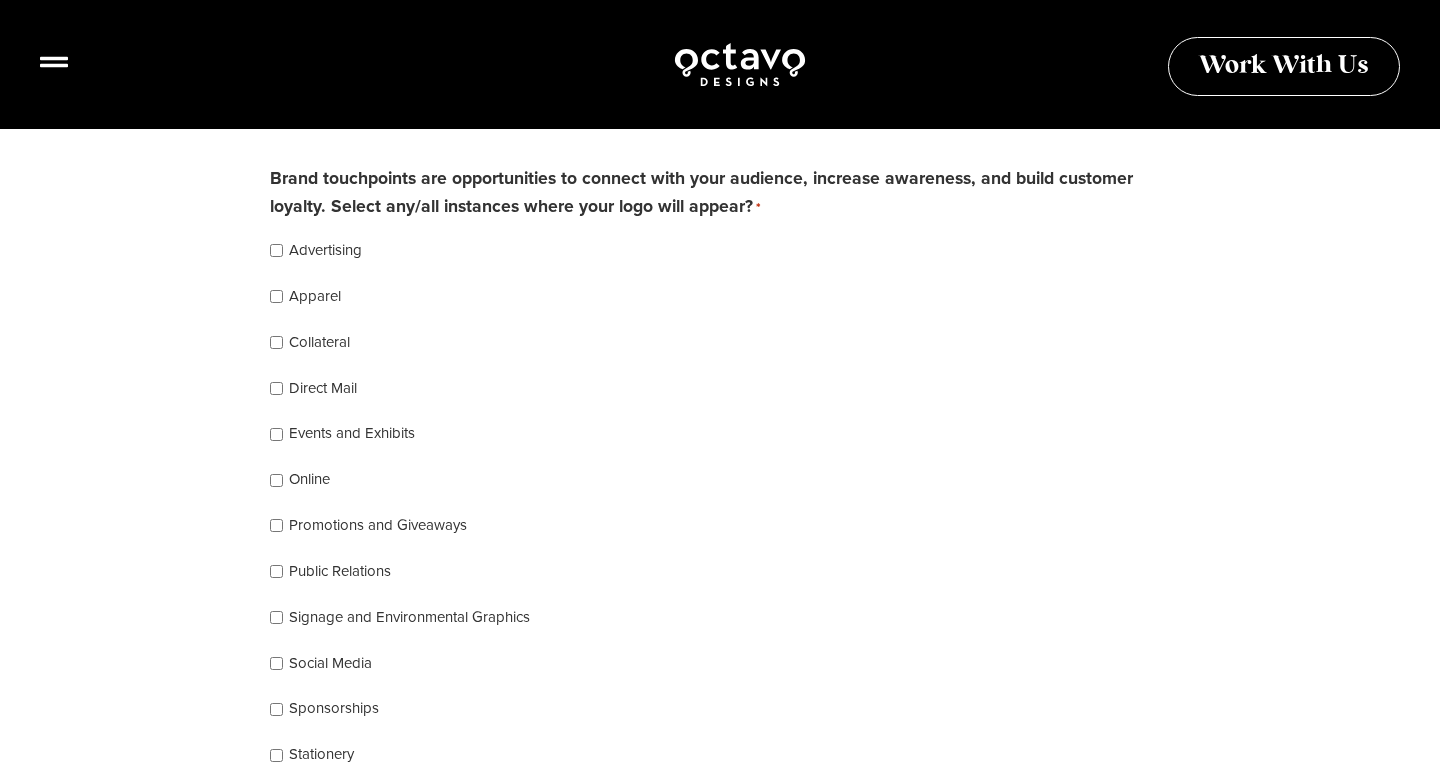 click on "Direct Mail" at bounding box center [323, 389] 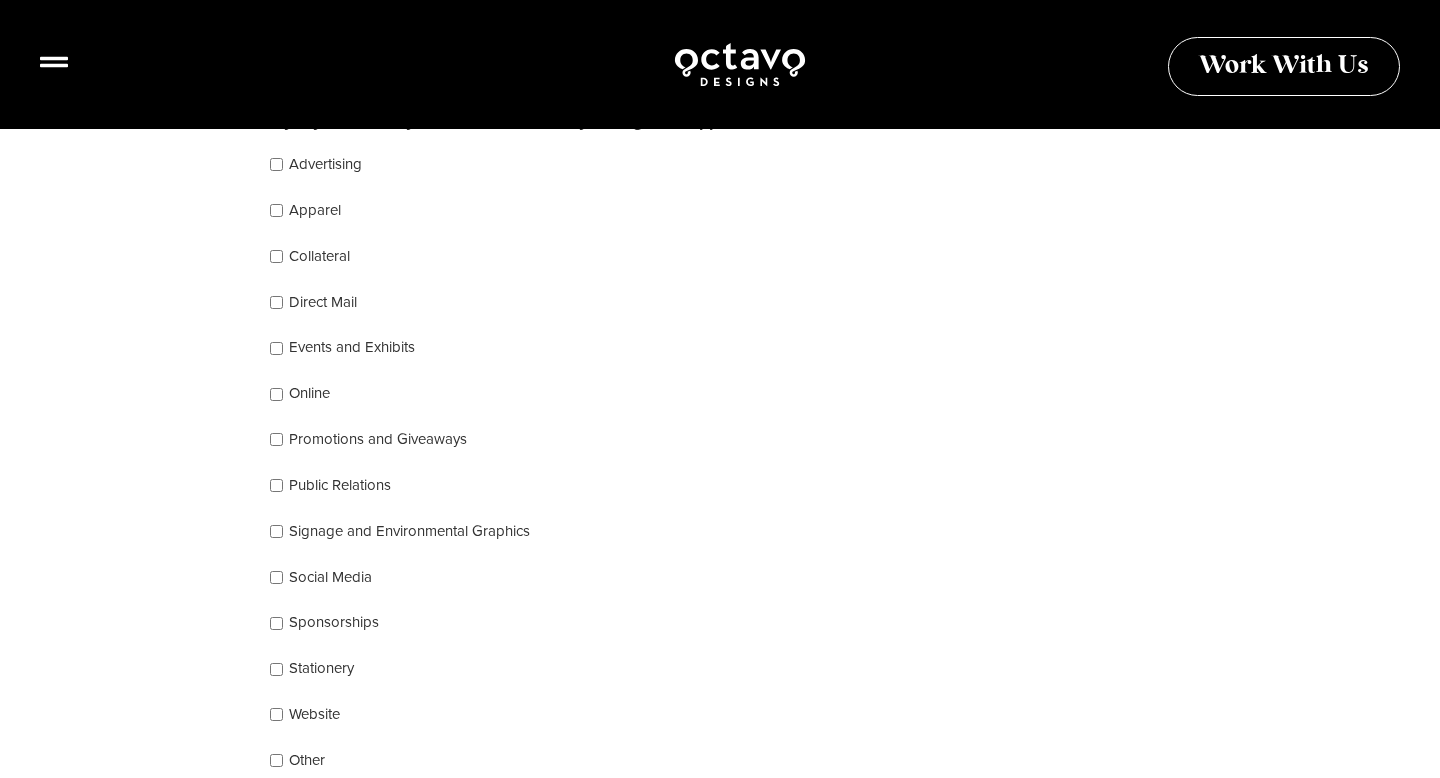 scroll, scrollTop: 866, scrollLeft: 0, axis: vertical 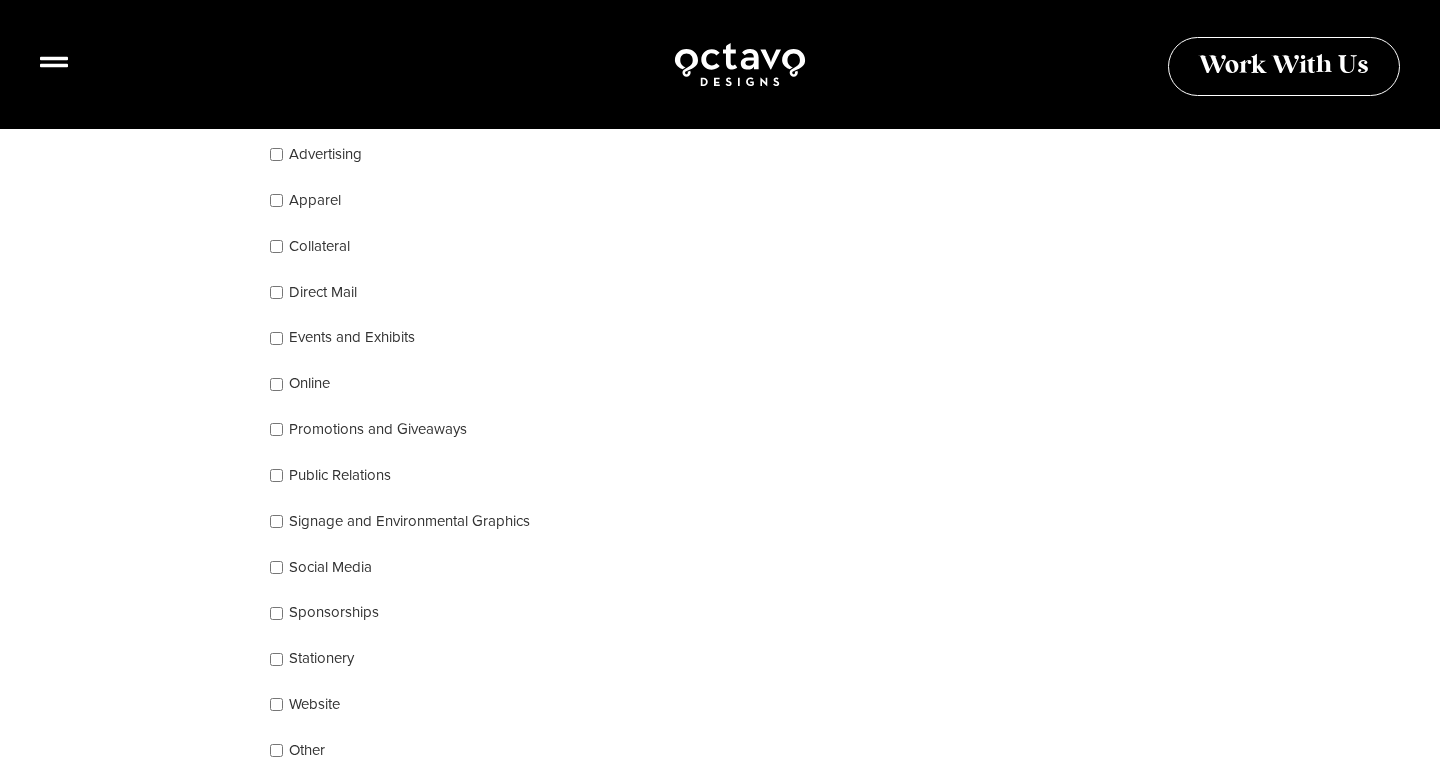 click on "Signage and Environmental Graphics" at bounding box center (409, 522) 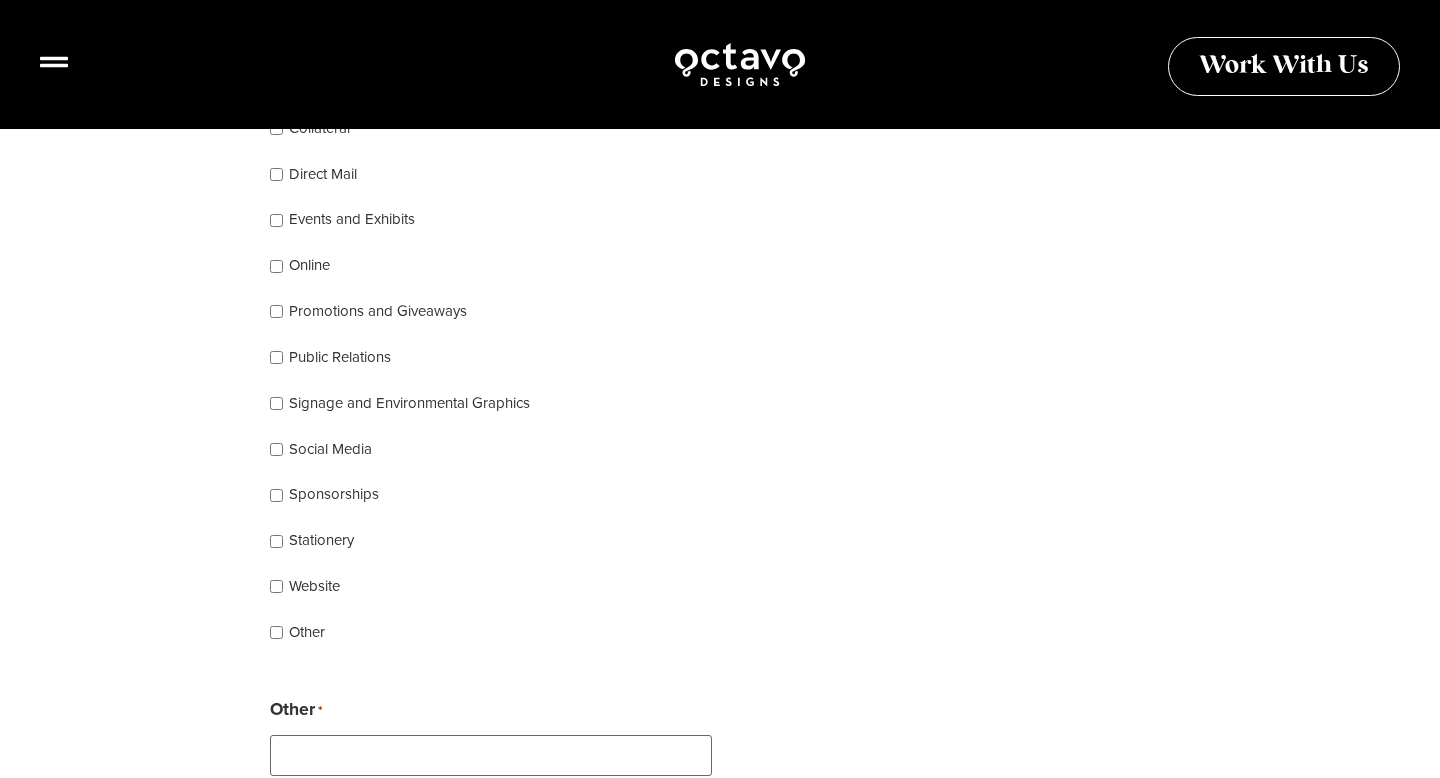 click on "Social Media" at bounding box center (330, 450) 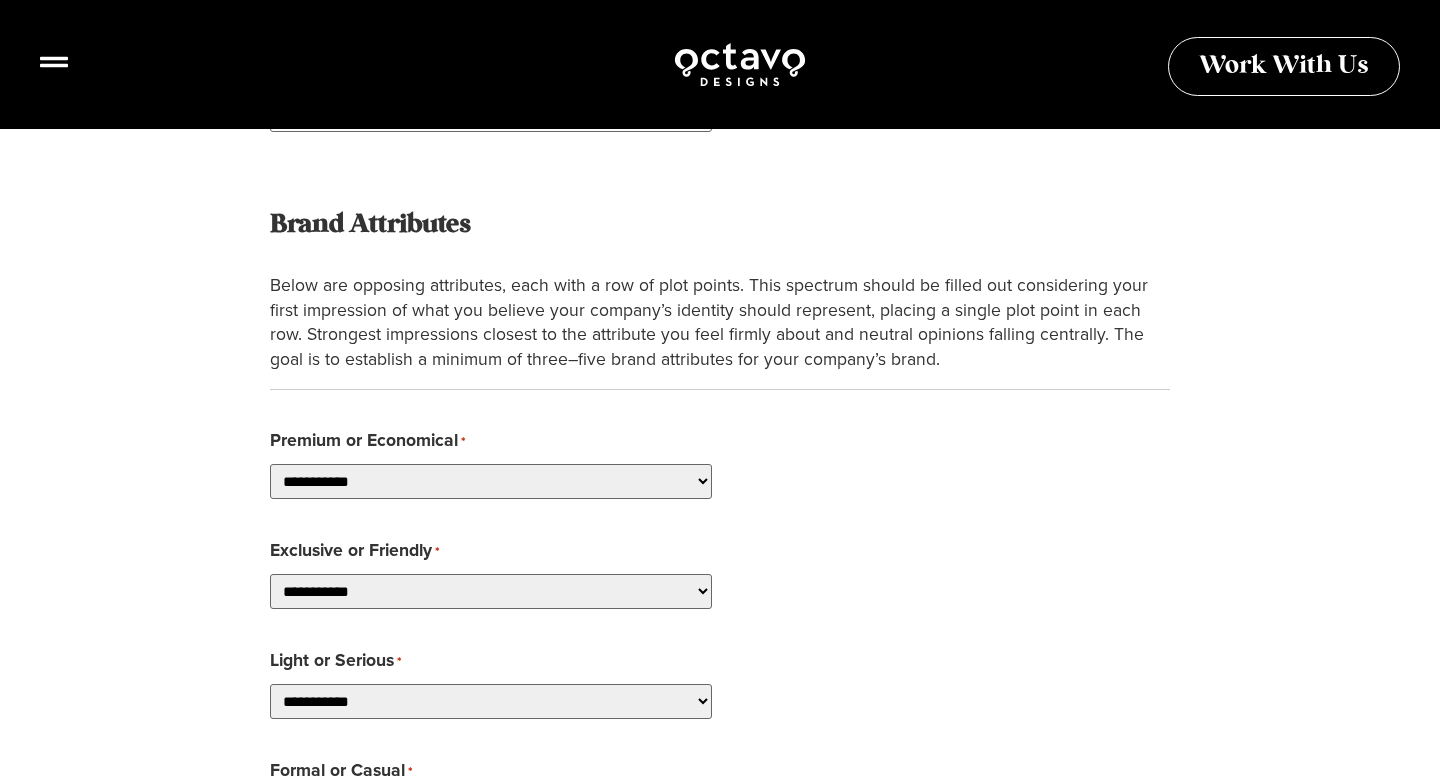 scroll, scrollTop: 1613, scrollLeft: 0, axis: vertical 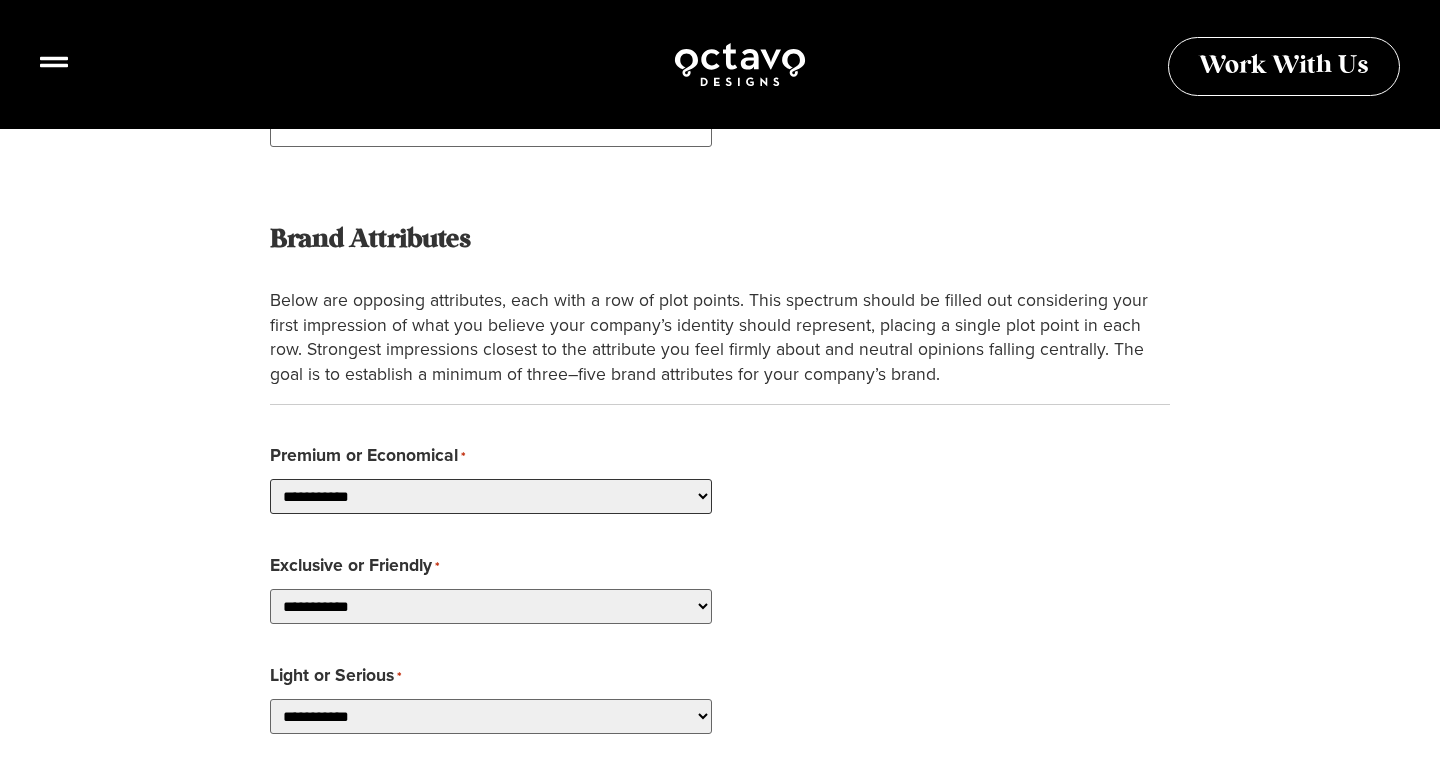 click on "**********" at bounding box center [491, 496] 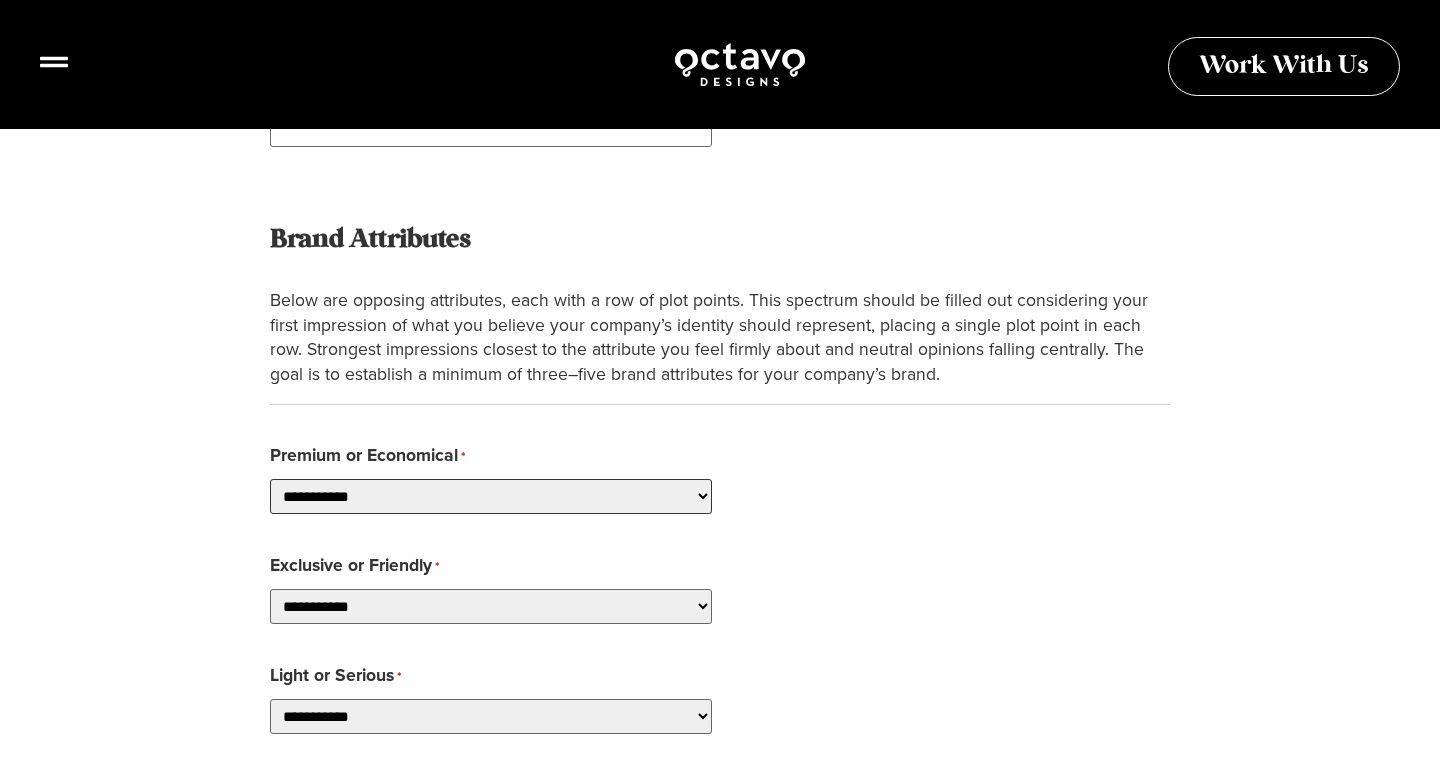 click on "**********" at bounding box center [491, 496] 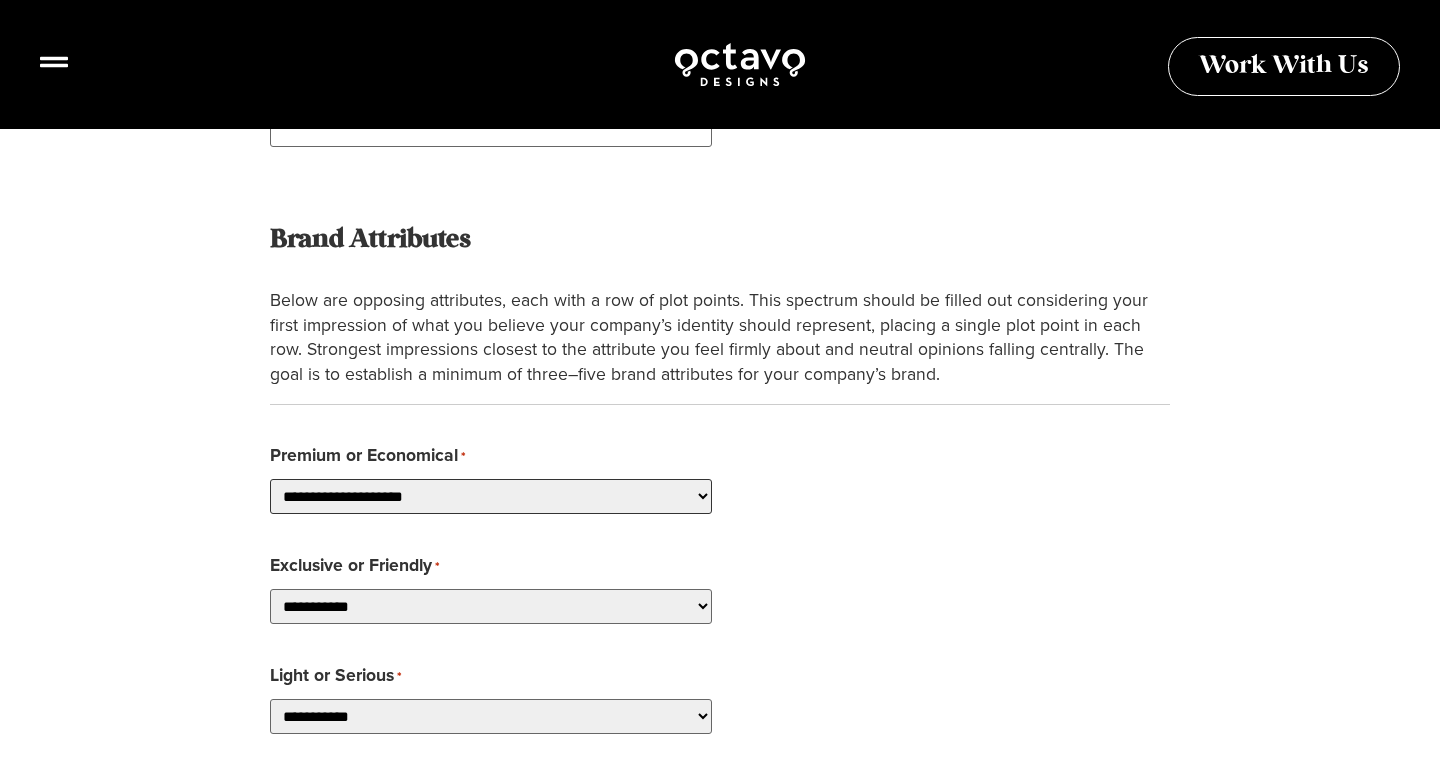 scroll, scrollTop: 1715, scrollLeft: 0, axis: vertical 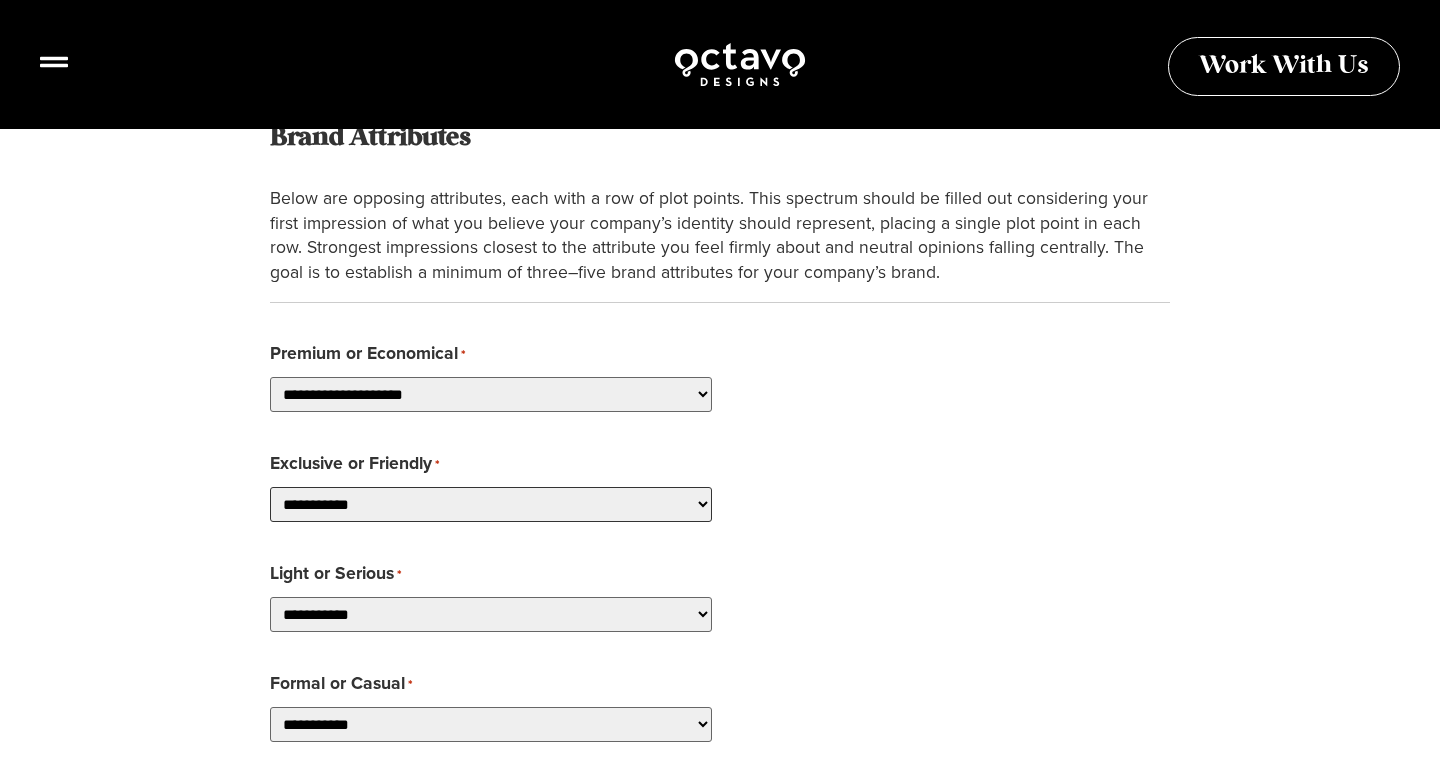 click on "**********" at bounding box center [491, 504] 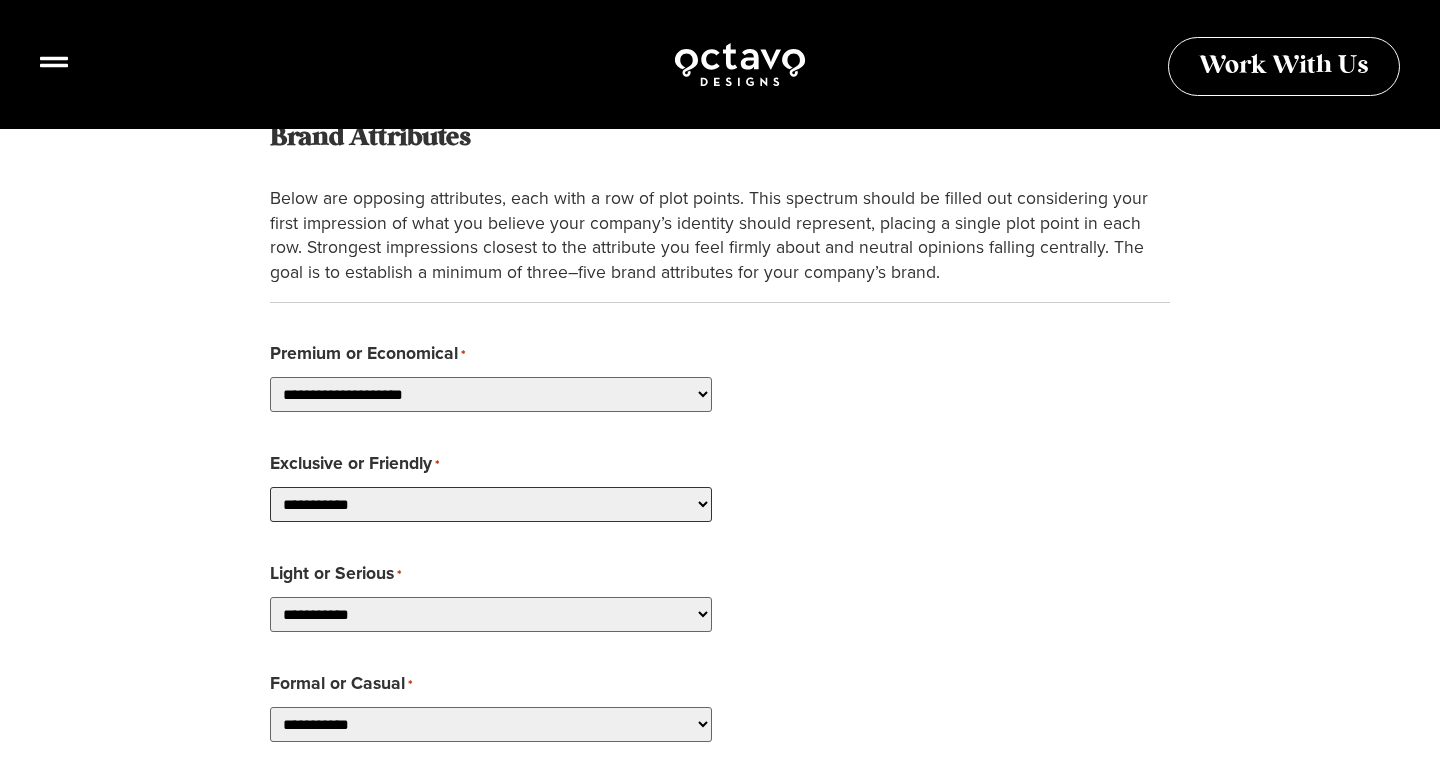 select on "**********" 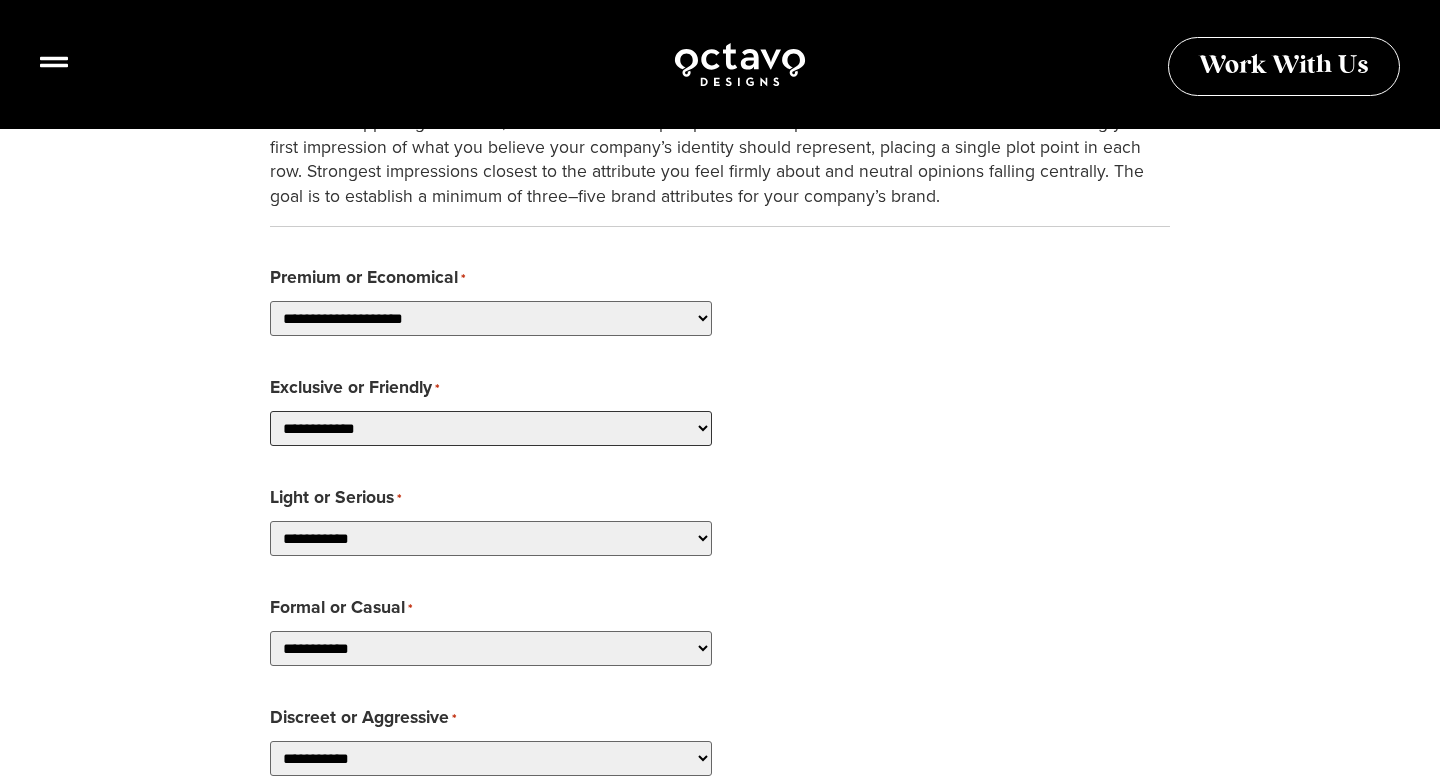 scroll, scrollTop: 1805, scrollLeft: 0, axis: vertical 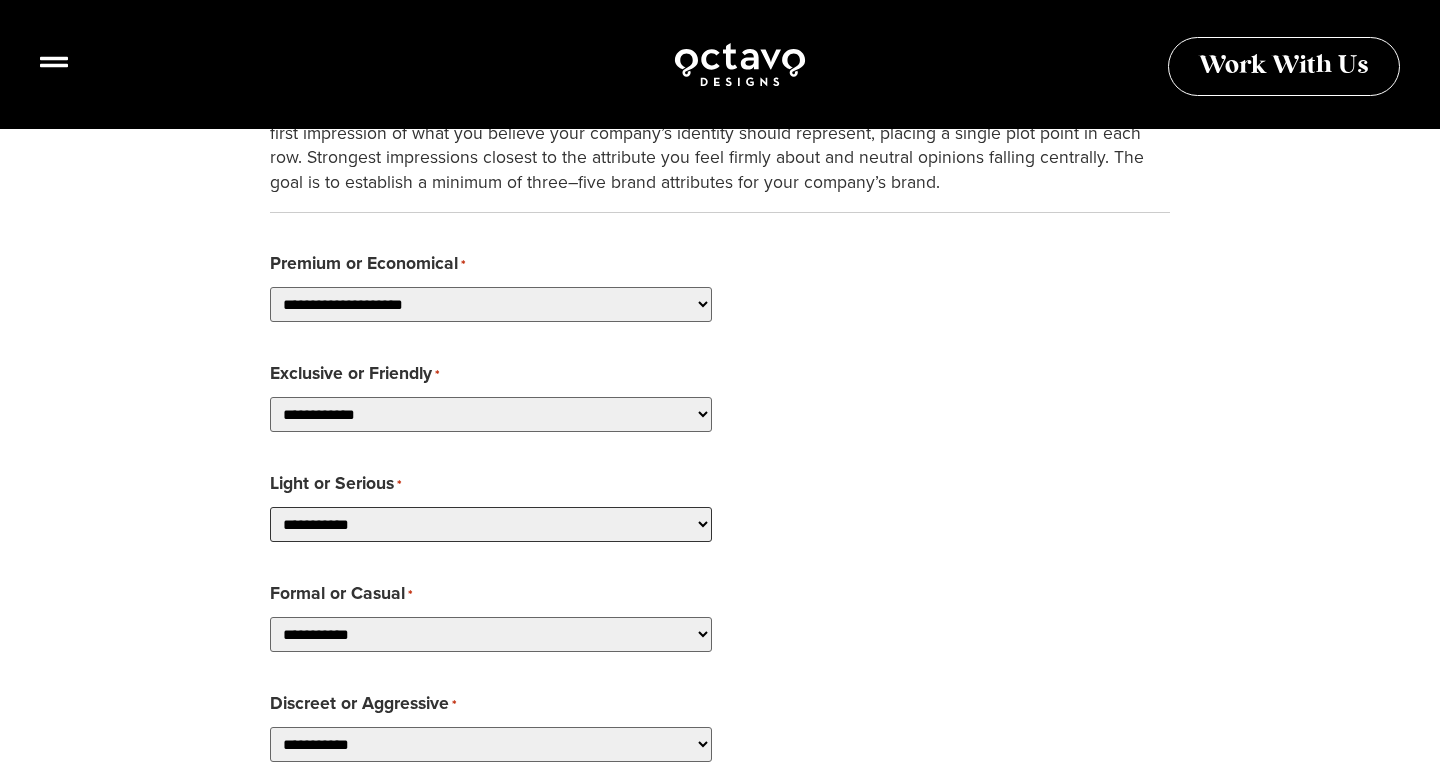 click on "**********" at bounding box center (491, 524) 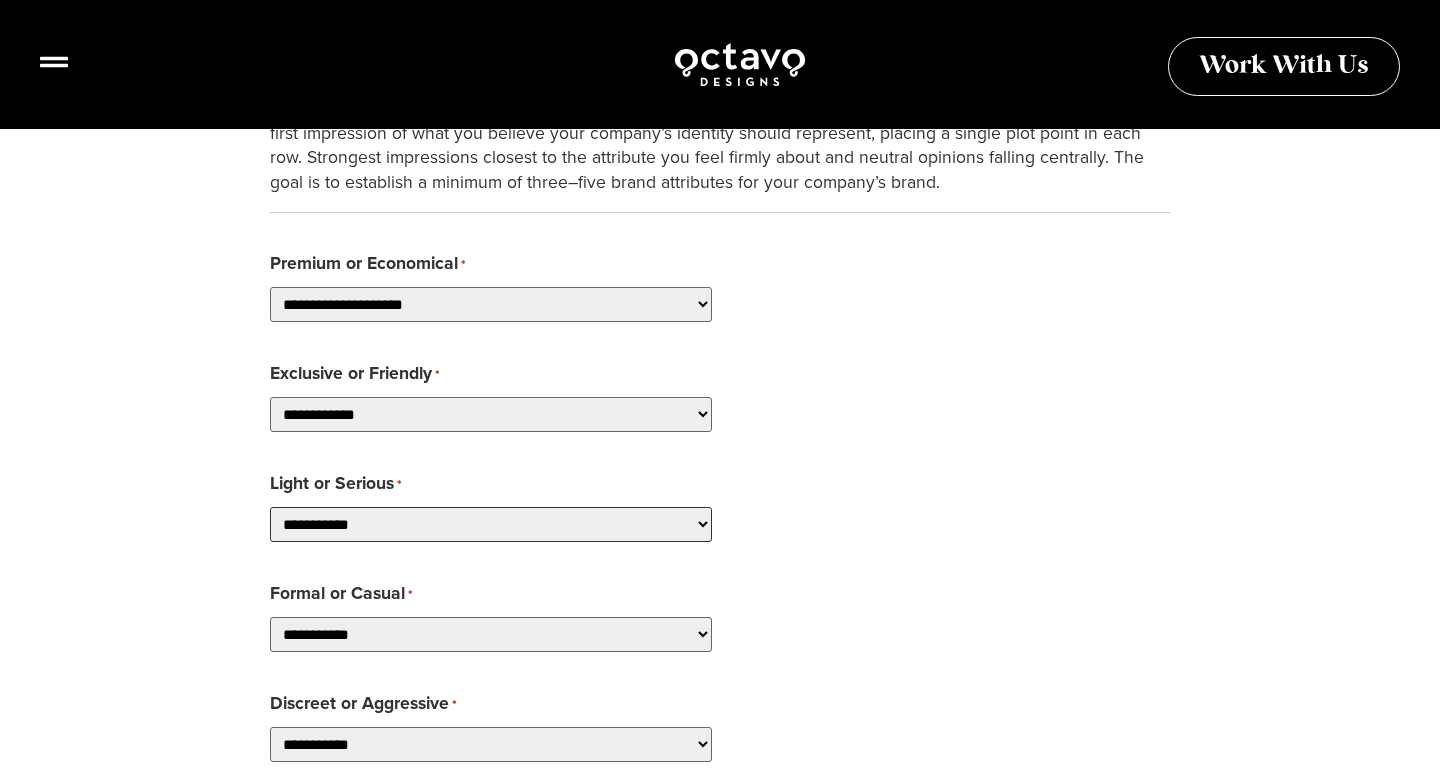 select on "**********" 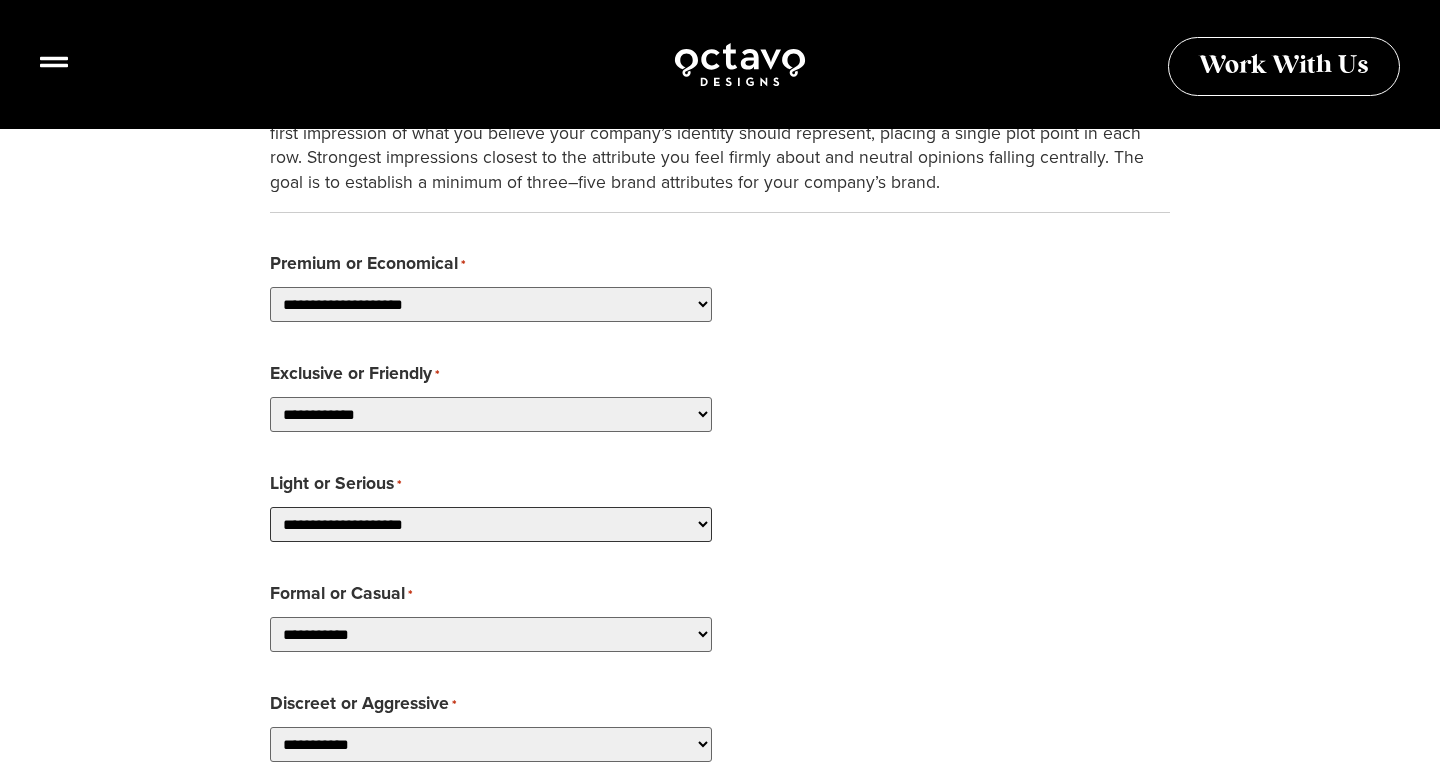 scroll, scrollTop: 1926, scrollLeft: 0, axis: vertical 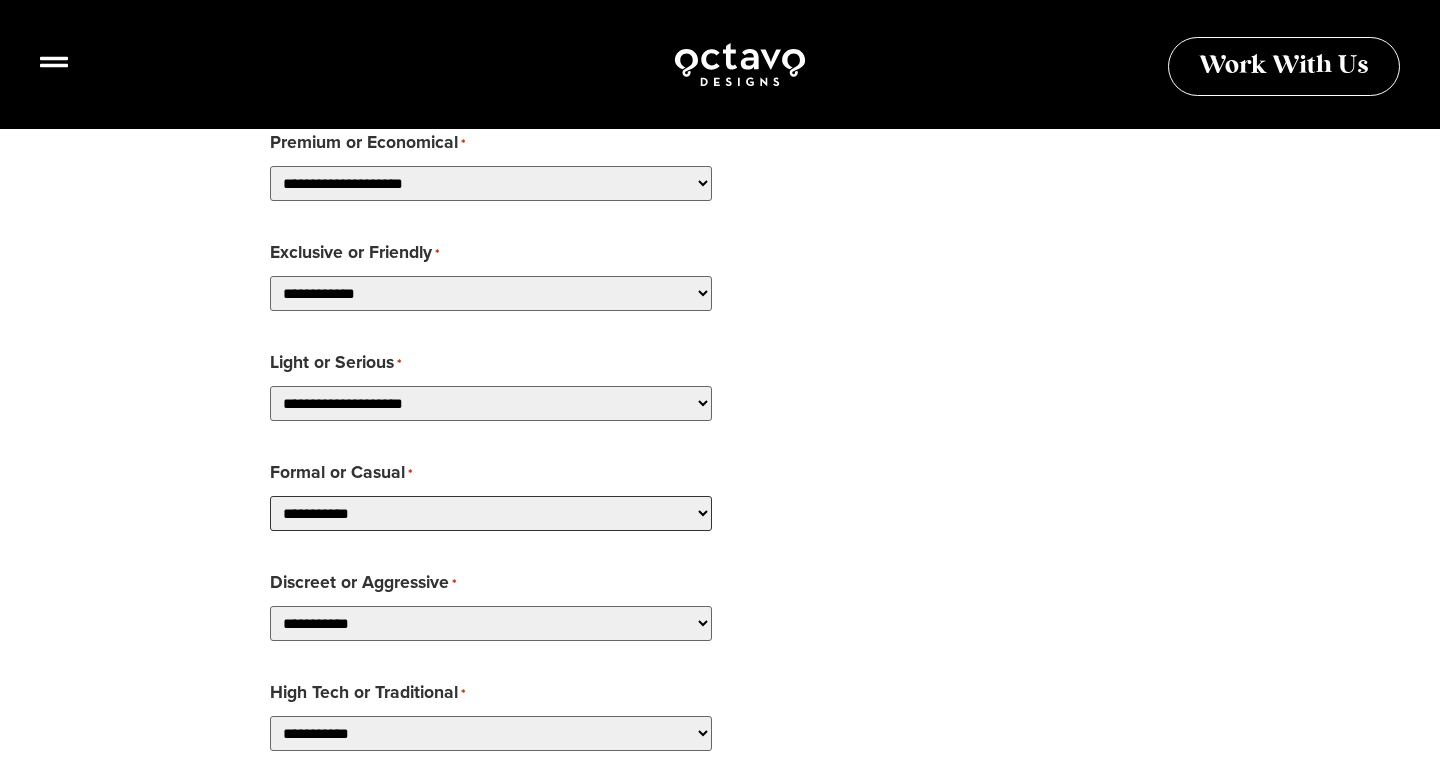 click on "**********" at bounding box center (491, 513) 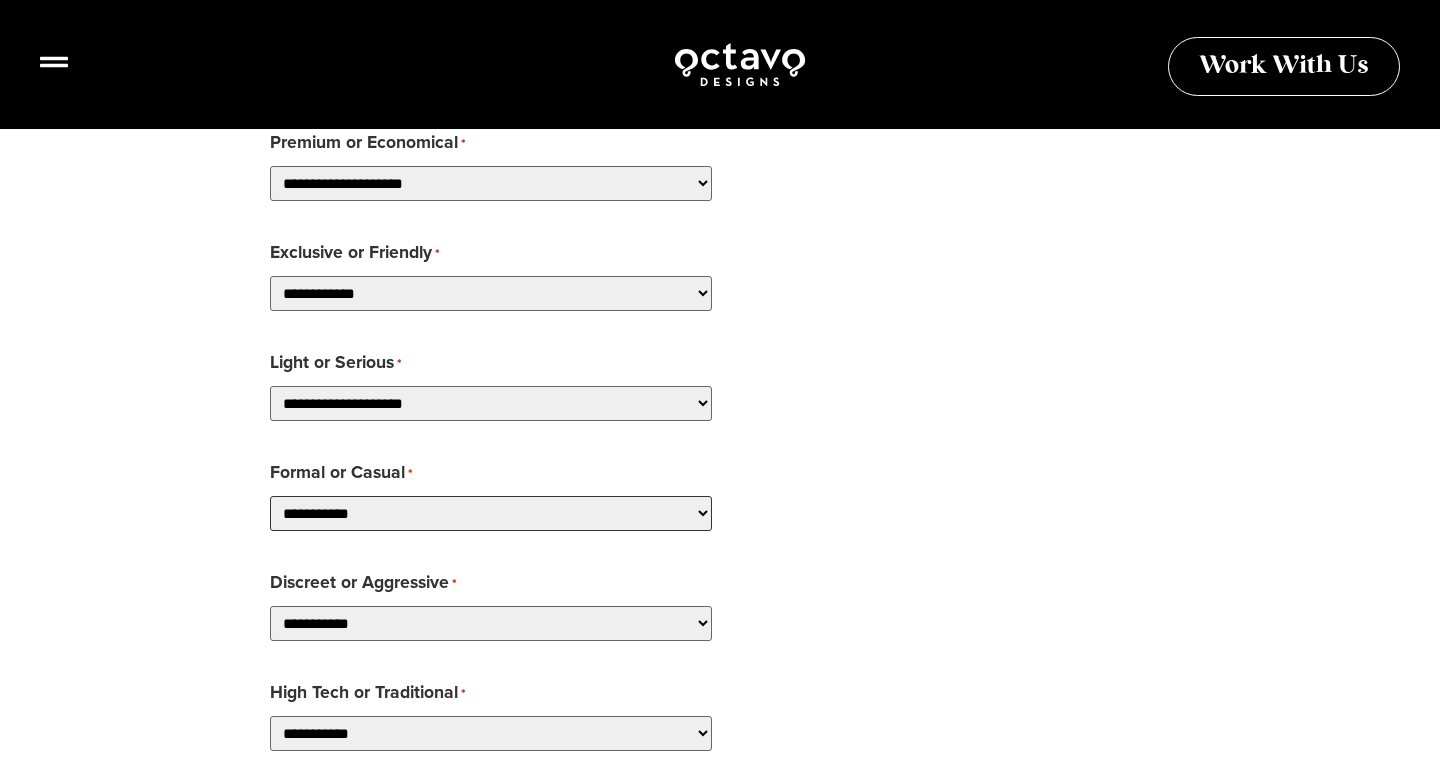 select on "**********" 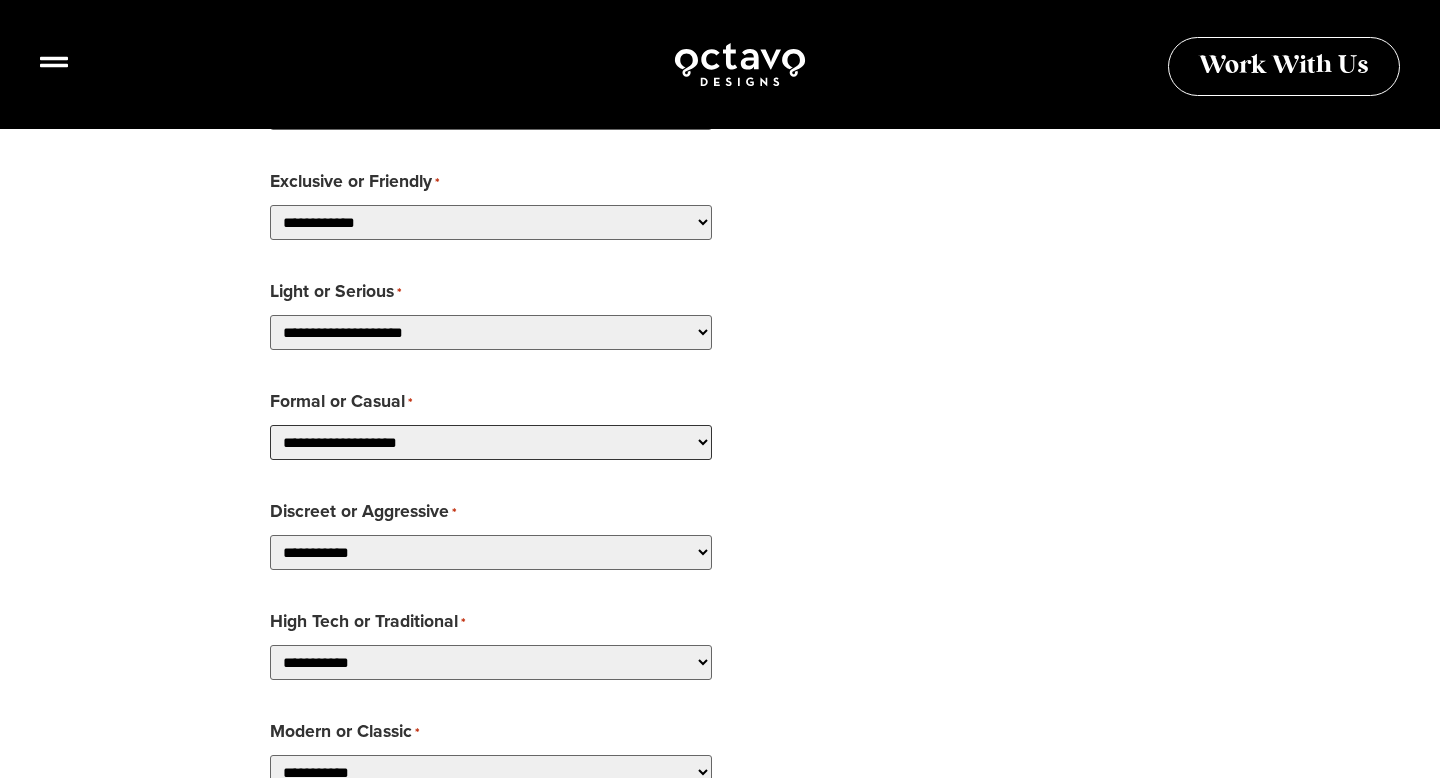 scroll, scrollTop: 2002, scrollLeft: 0, axis: vertical 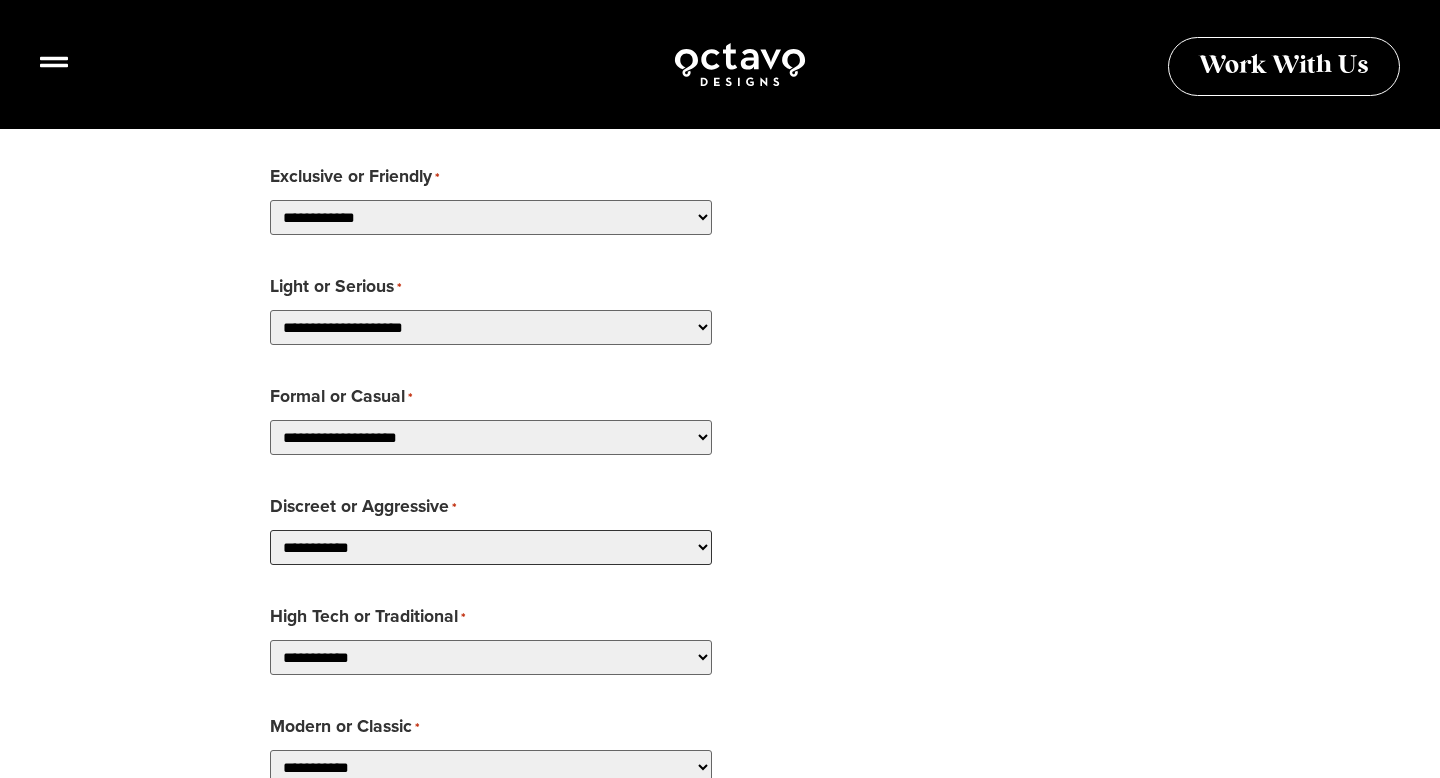 click on "**********" at bounding box center [491, 547] 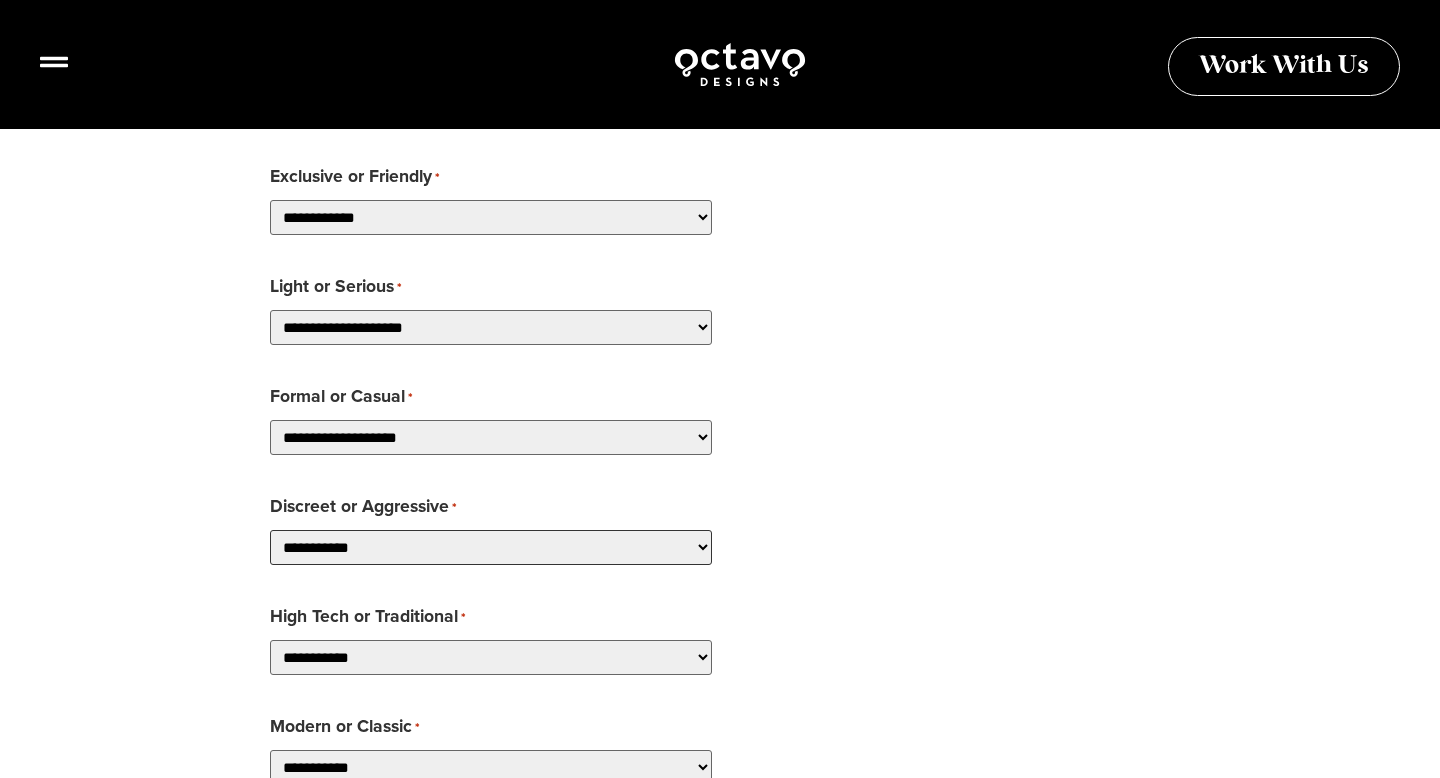 select on "**********" 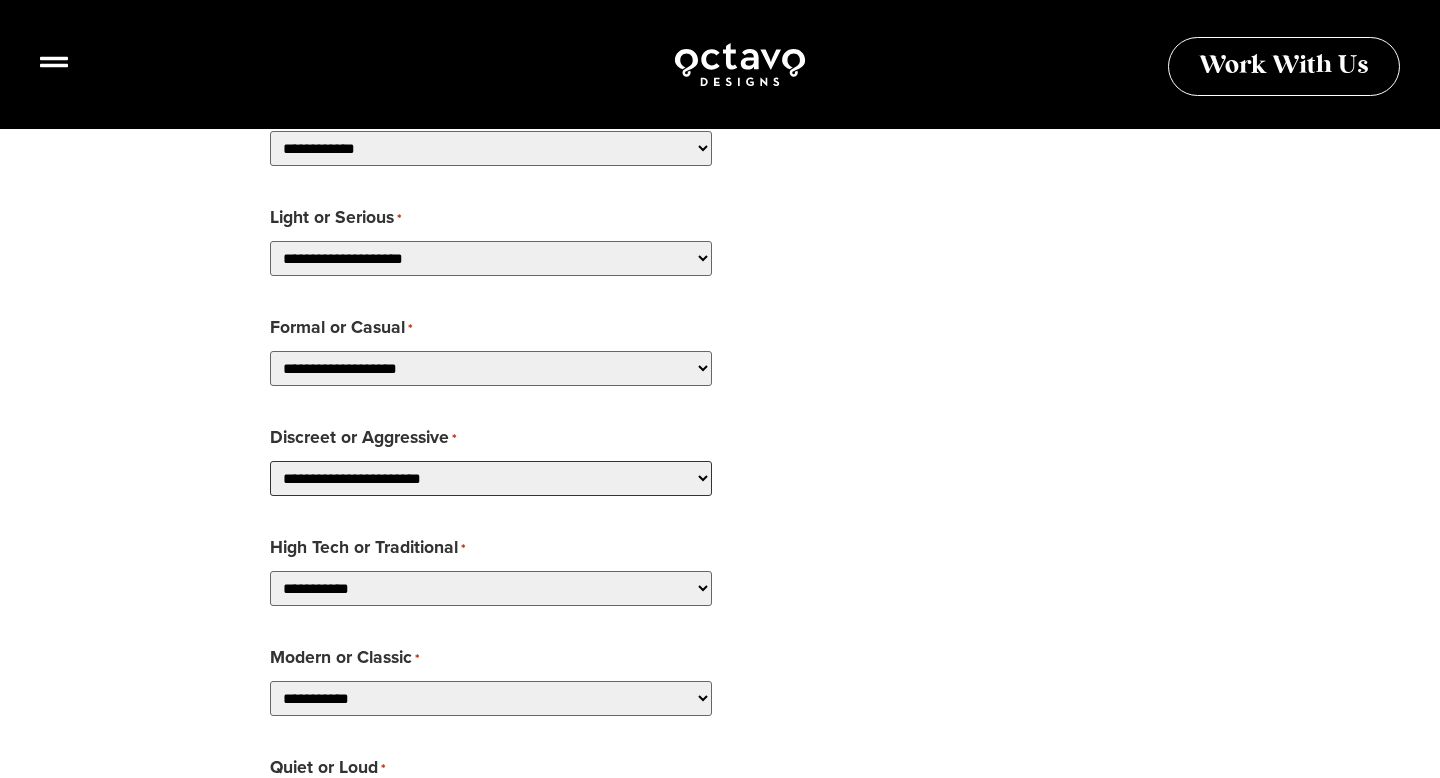 scroll, scrollTop: 2080, scrollLeft: 0, axis: vertical 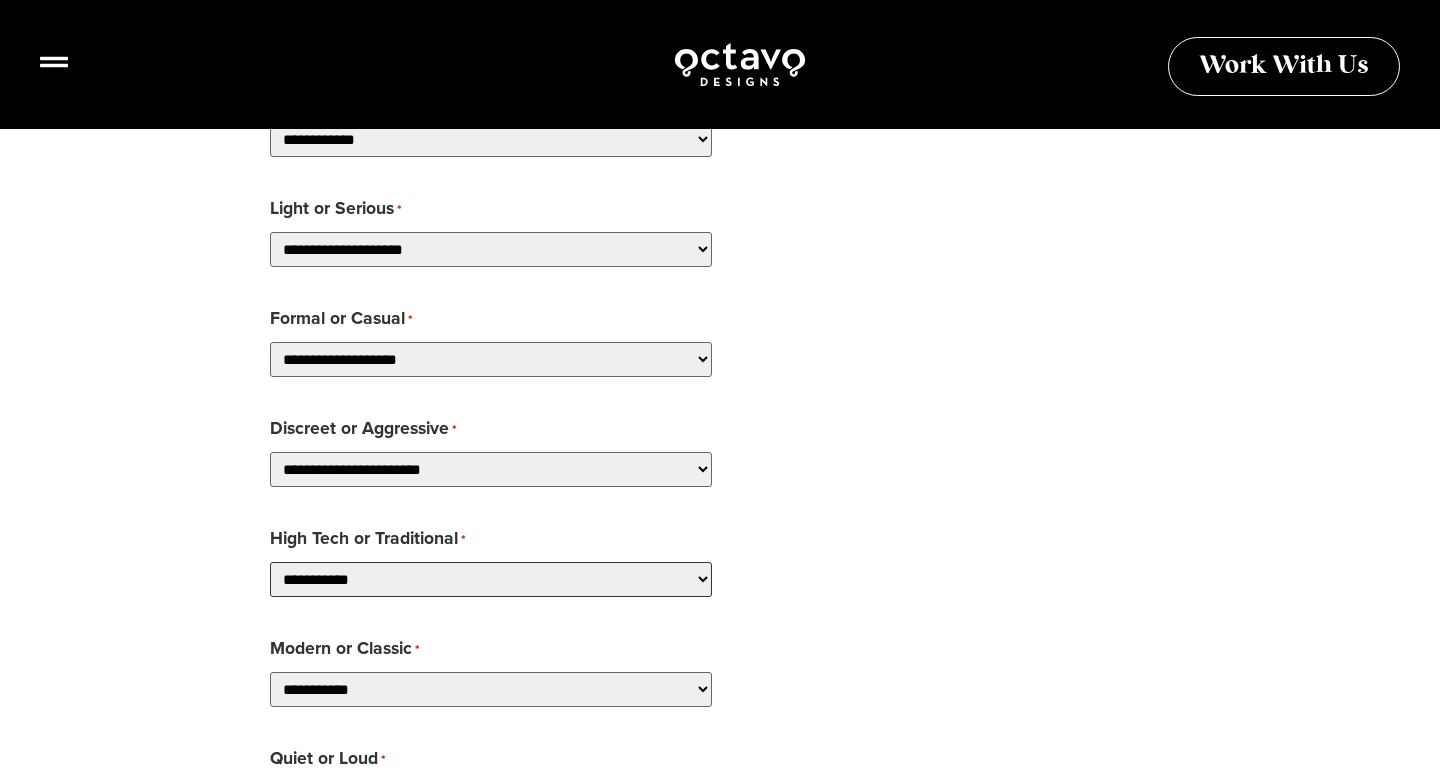 click on "**********" at bounding box center [491, 579] 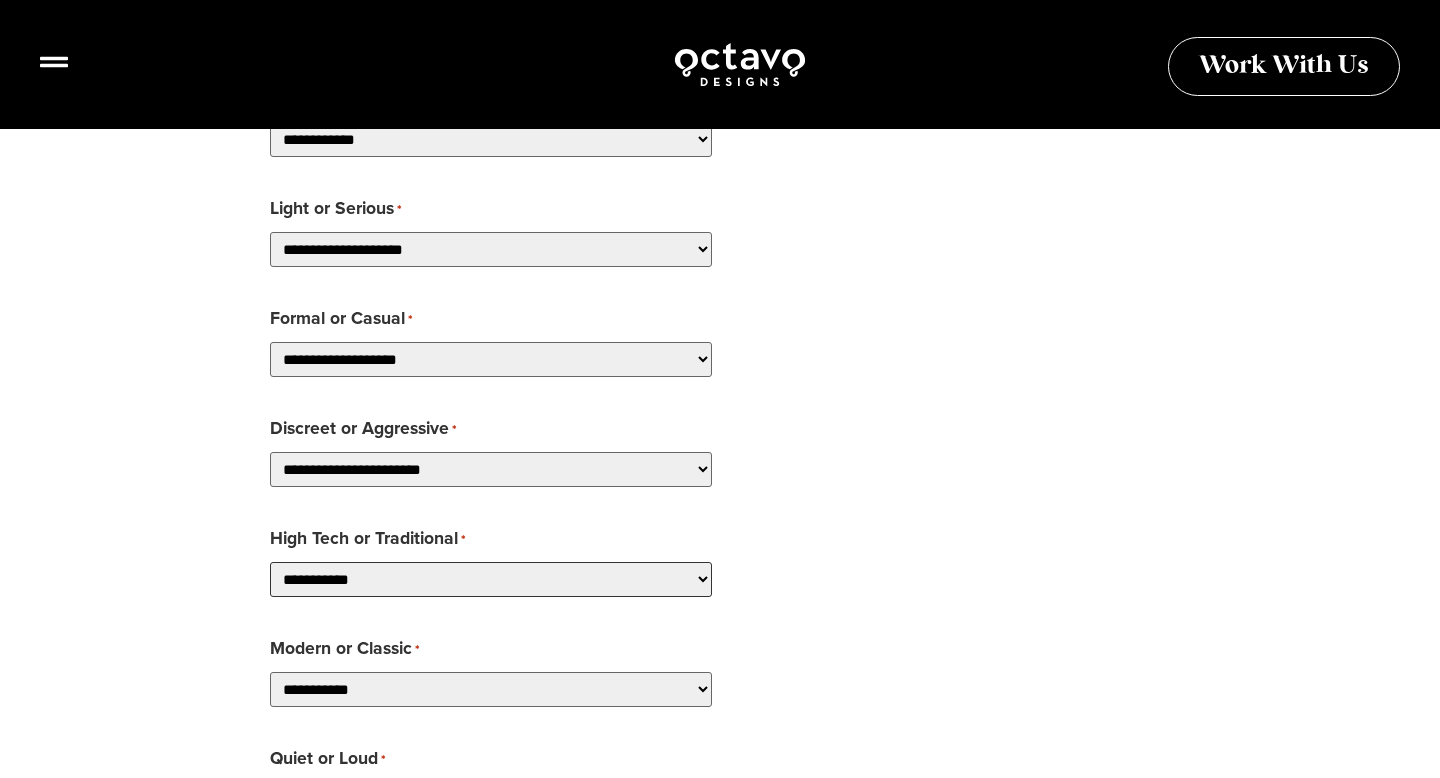 select on "**********" 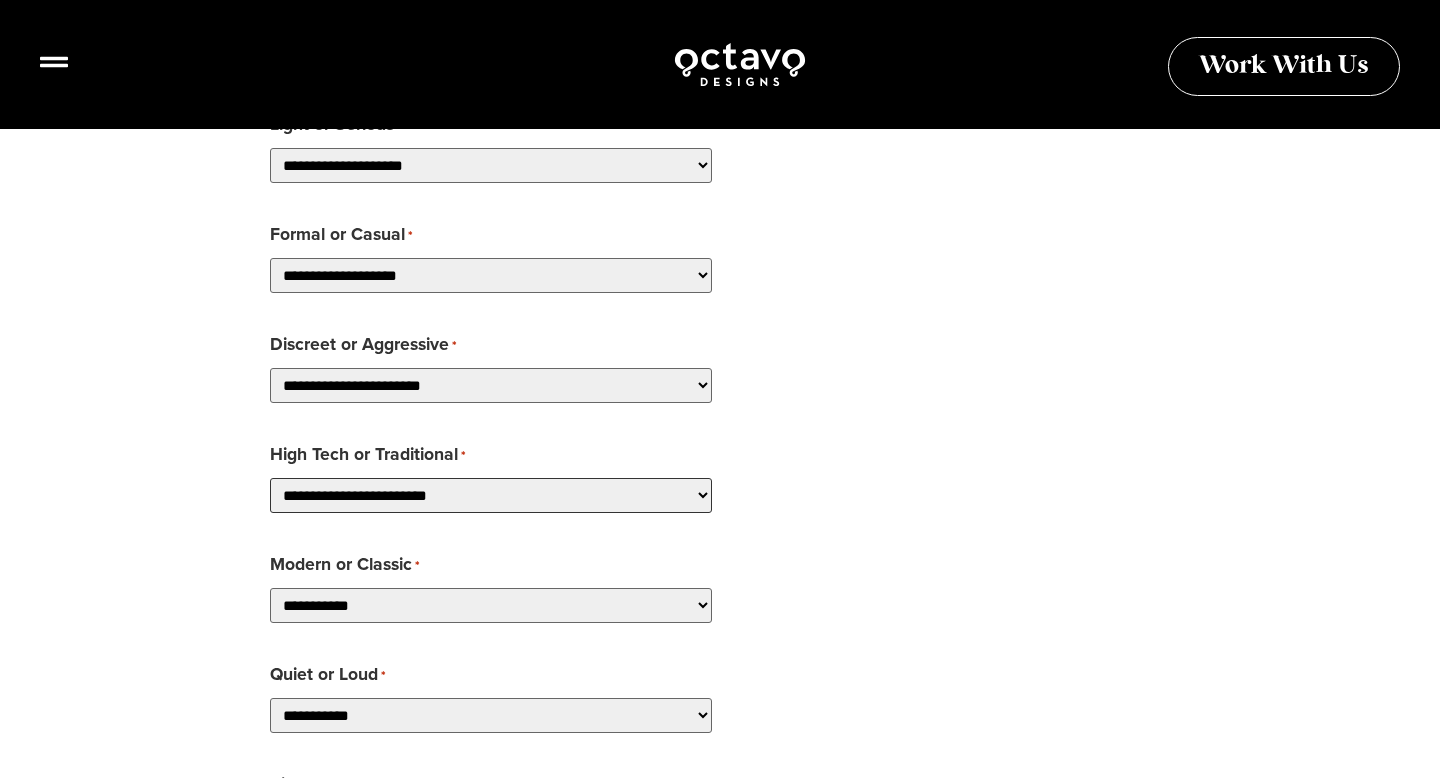 scroll, scrollTop: 2179, scrollLeft: 0, axis: vertical 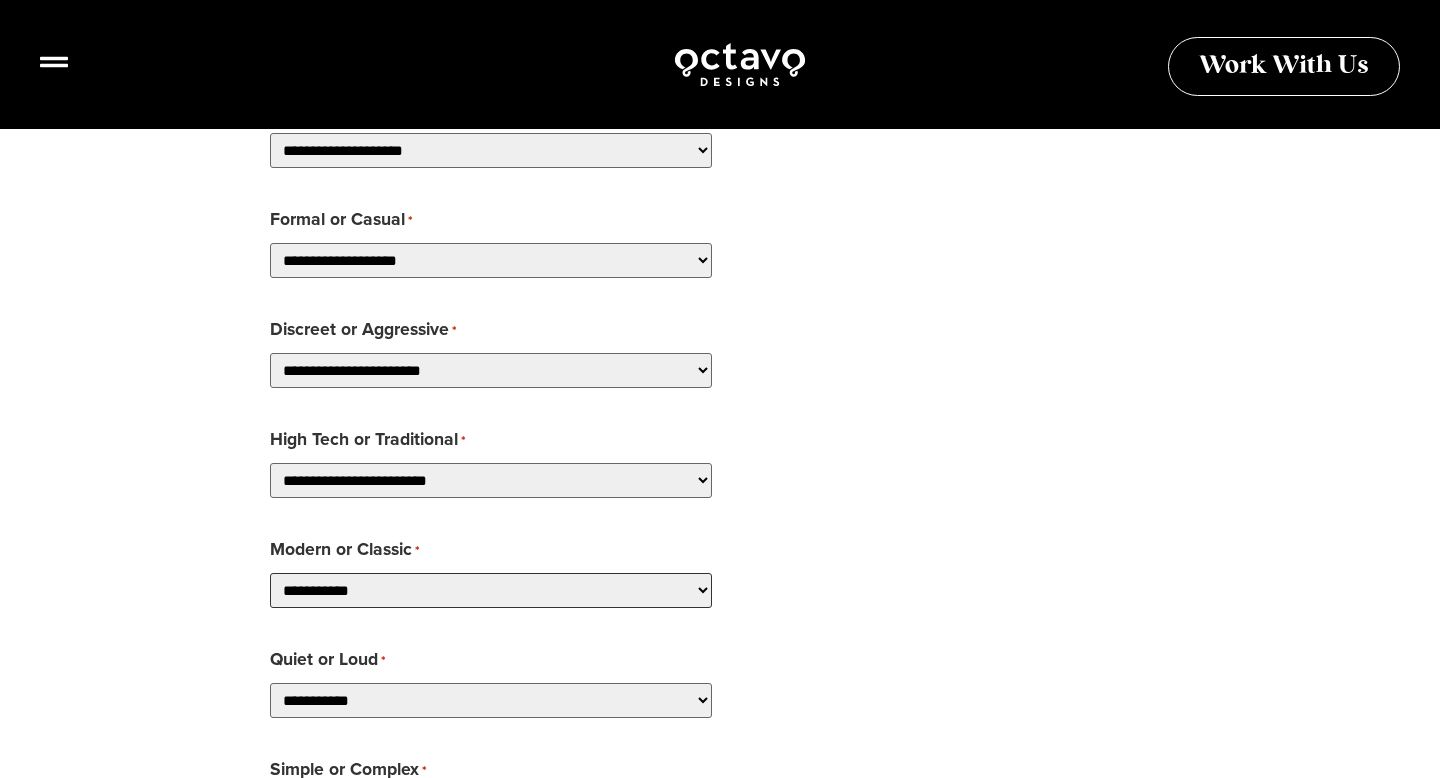 click on "**********" at bounding box center (491, 590) 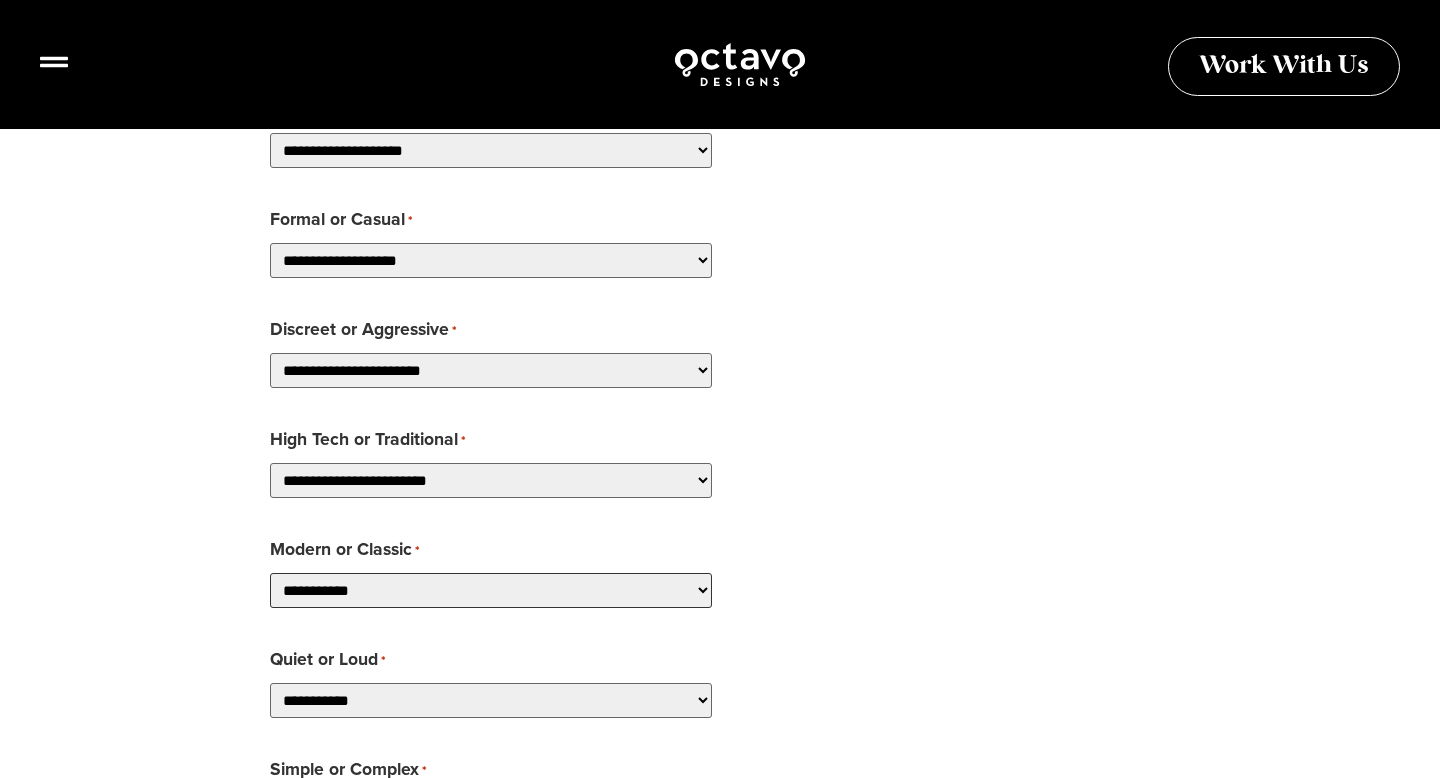 select on "**********" 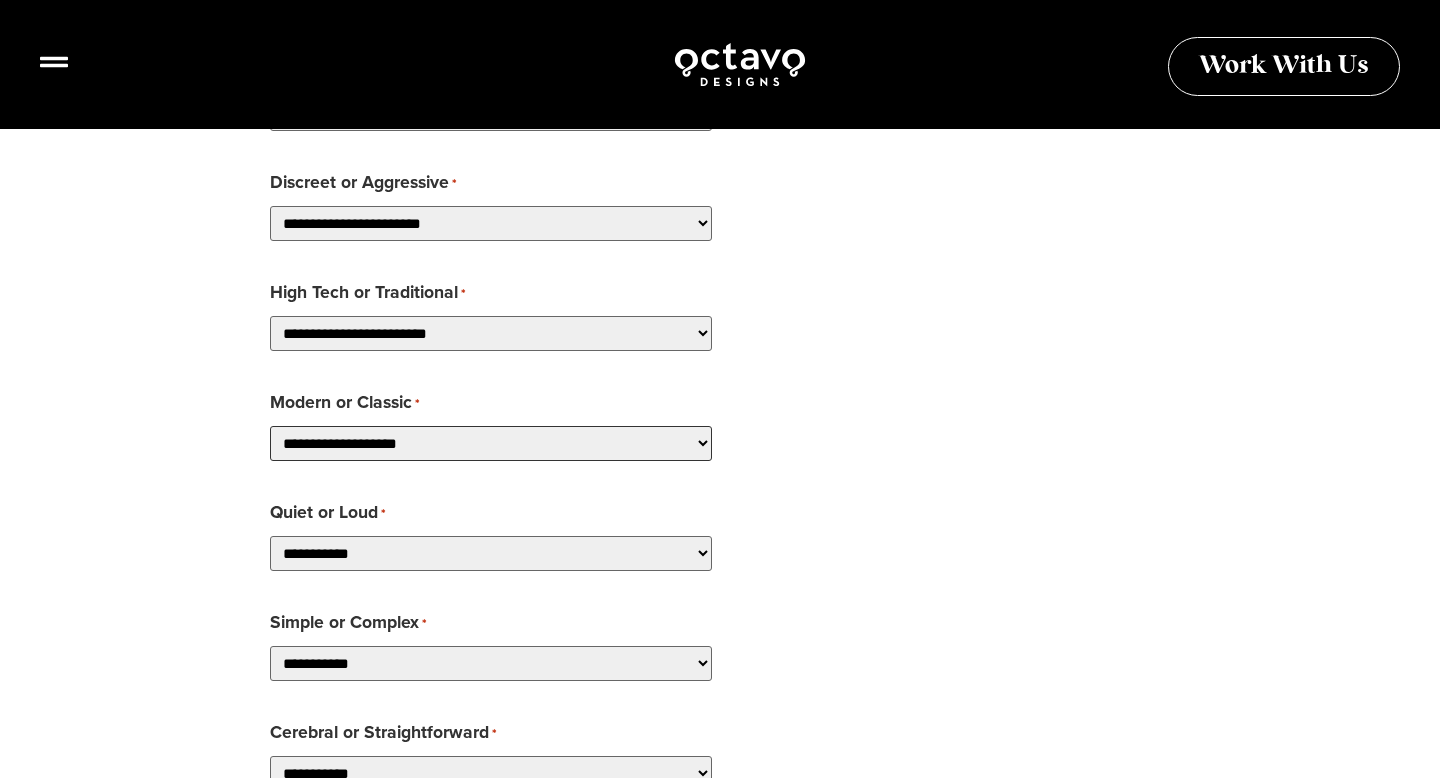 scroll, scrollTop: 2352, scrollLeft: 0, axis: vertical 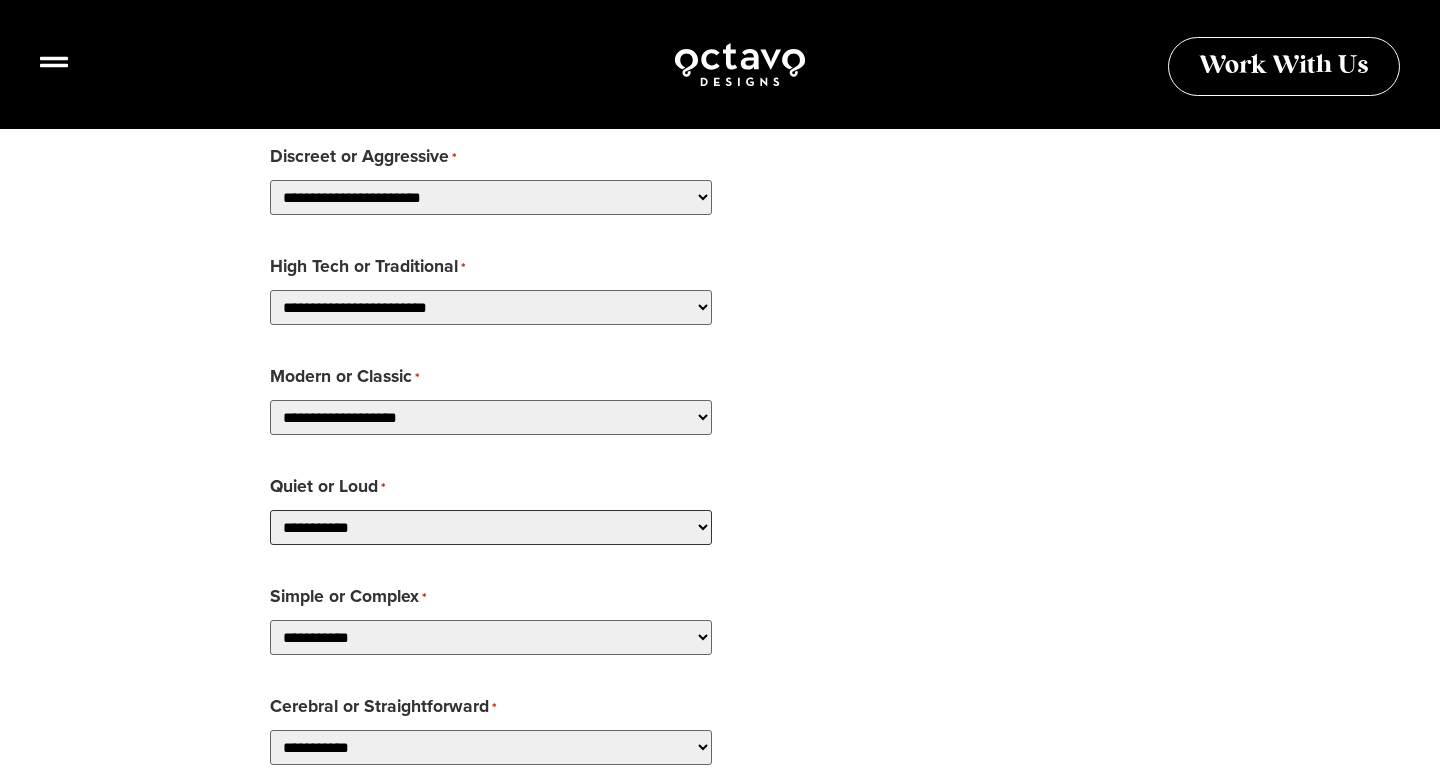 click on "**********" at bounding box center [491, 527] 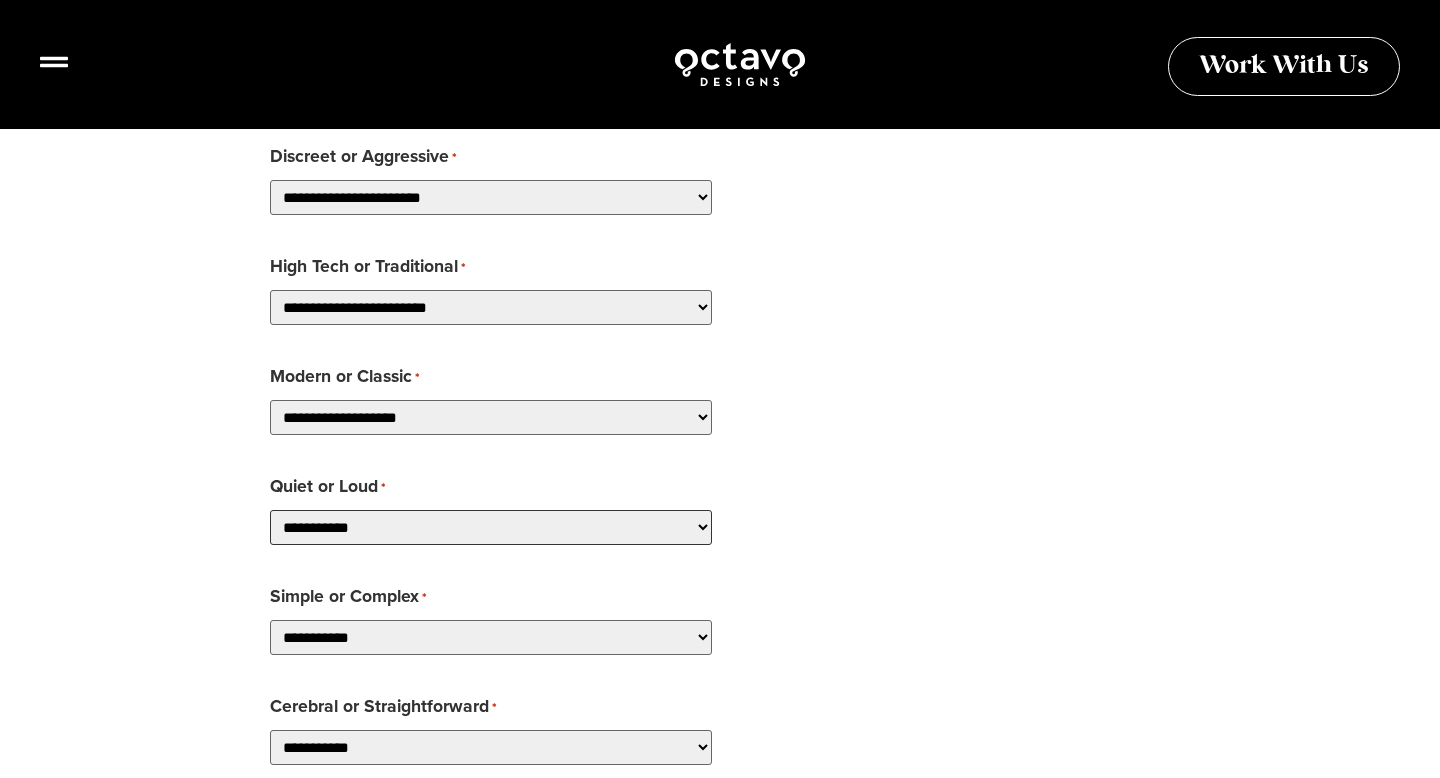select on "**********" 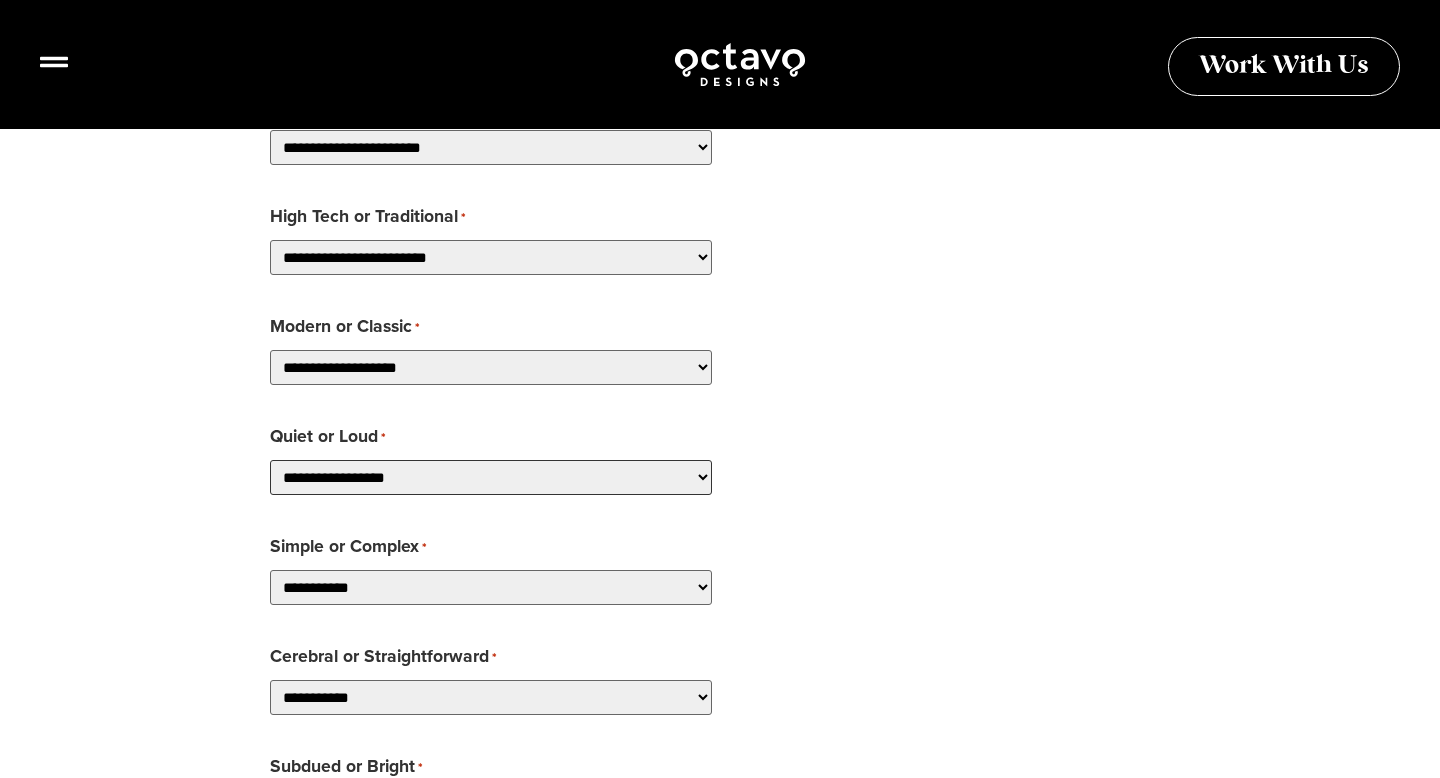 scroll, scrollTop: 2408, scrollLeft: 0, axis: vertical 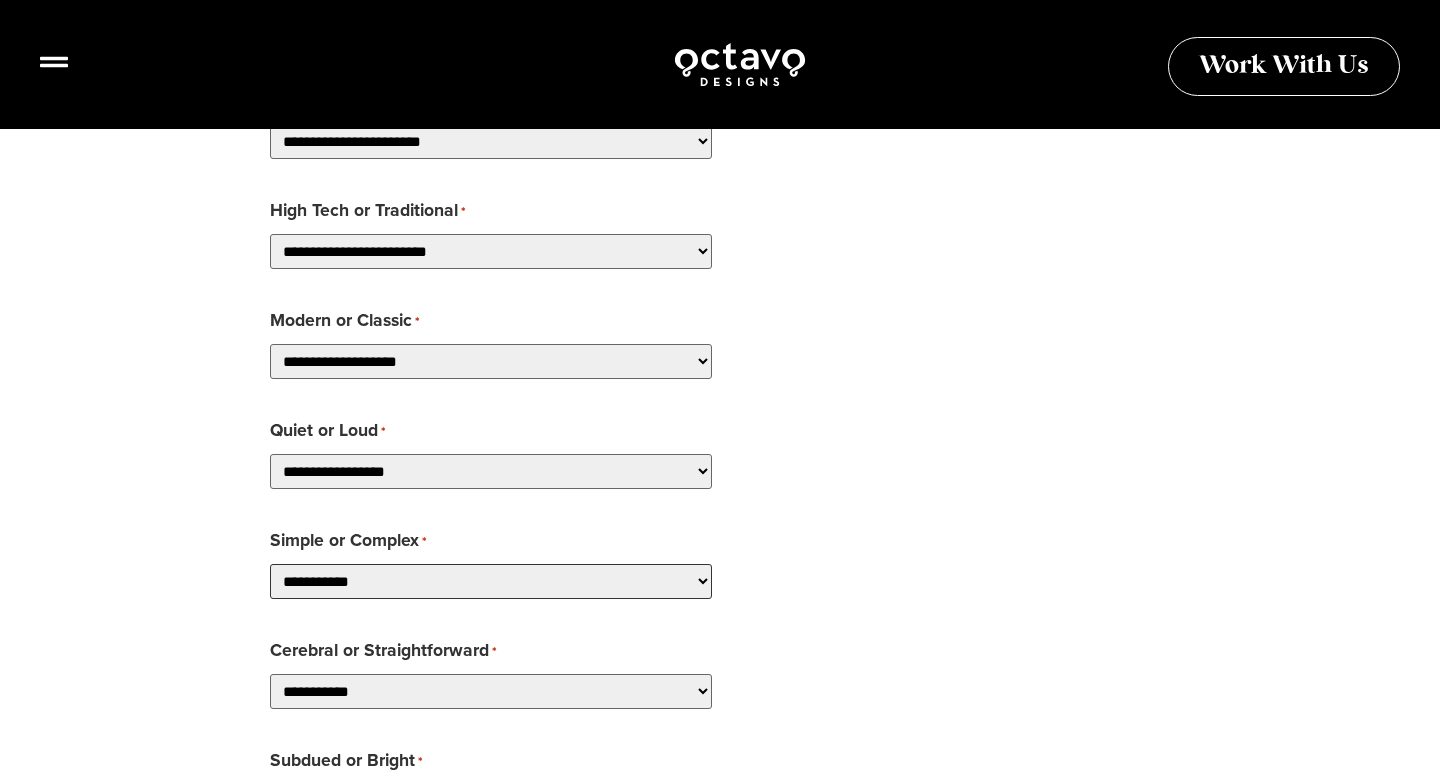 click on "**********" at bounding box center [491, 581] 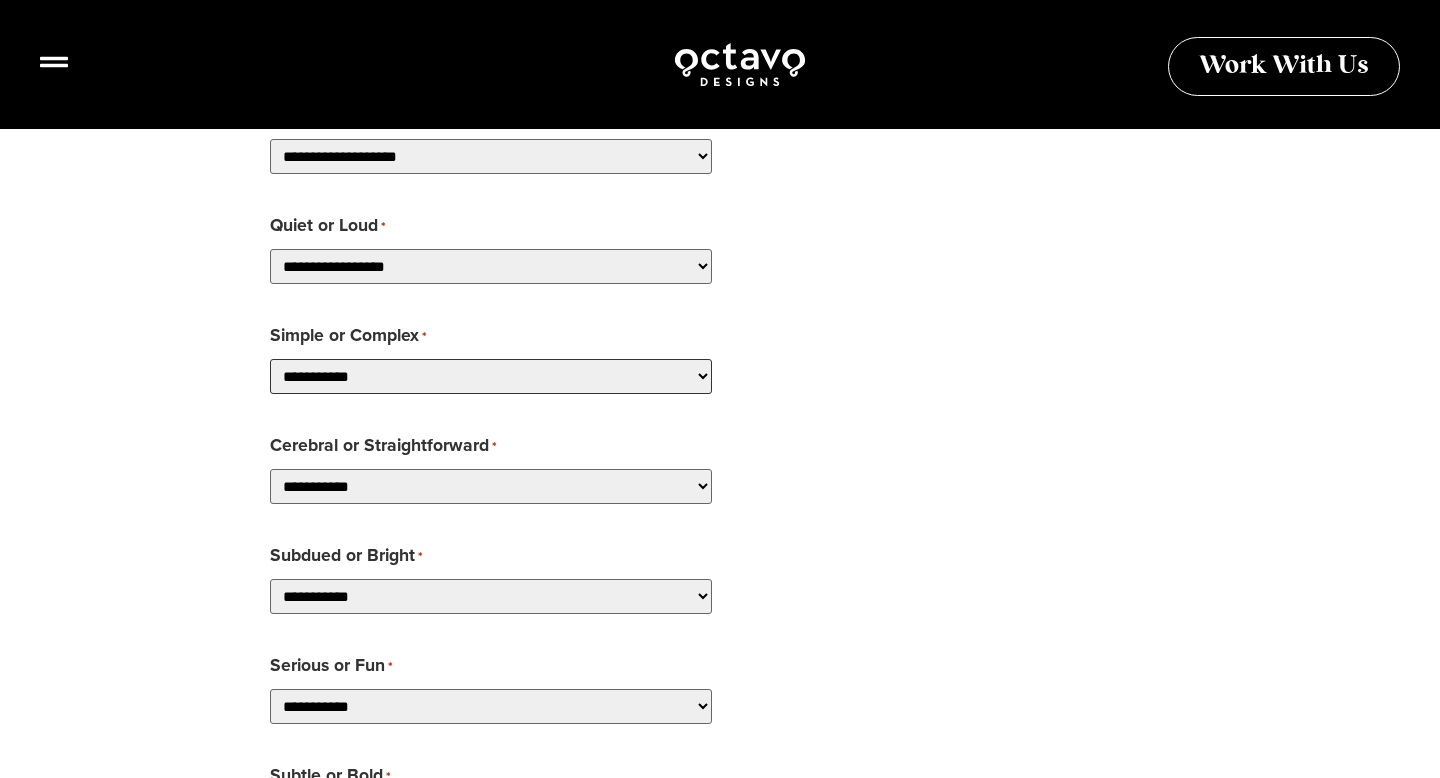 scroll, scrollTop: 2615, scrollLeft: 0, axis: vertical 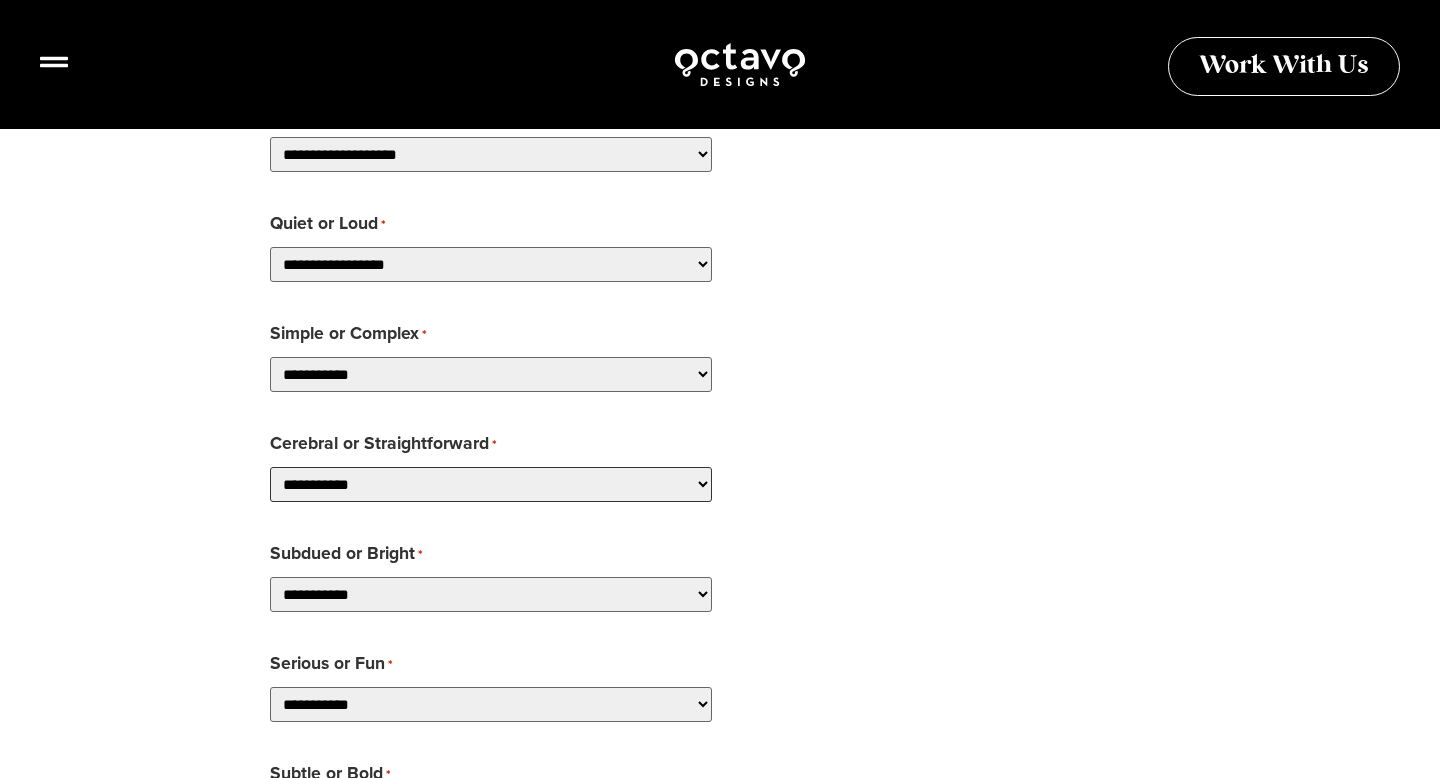 click on "**********" at bounding box center (491, 484) 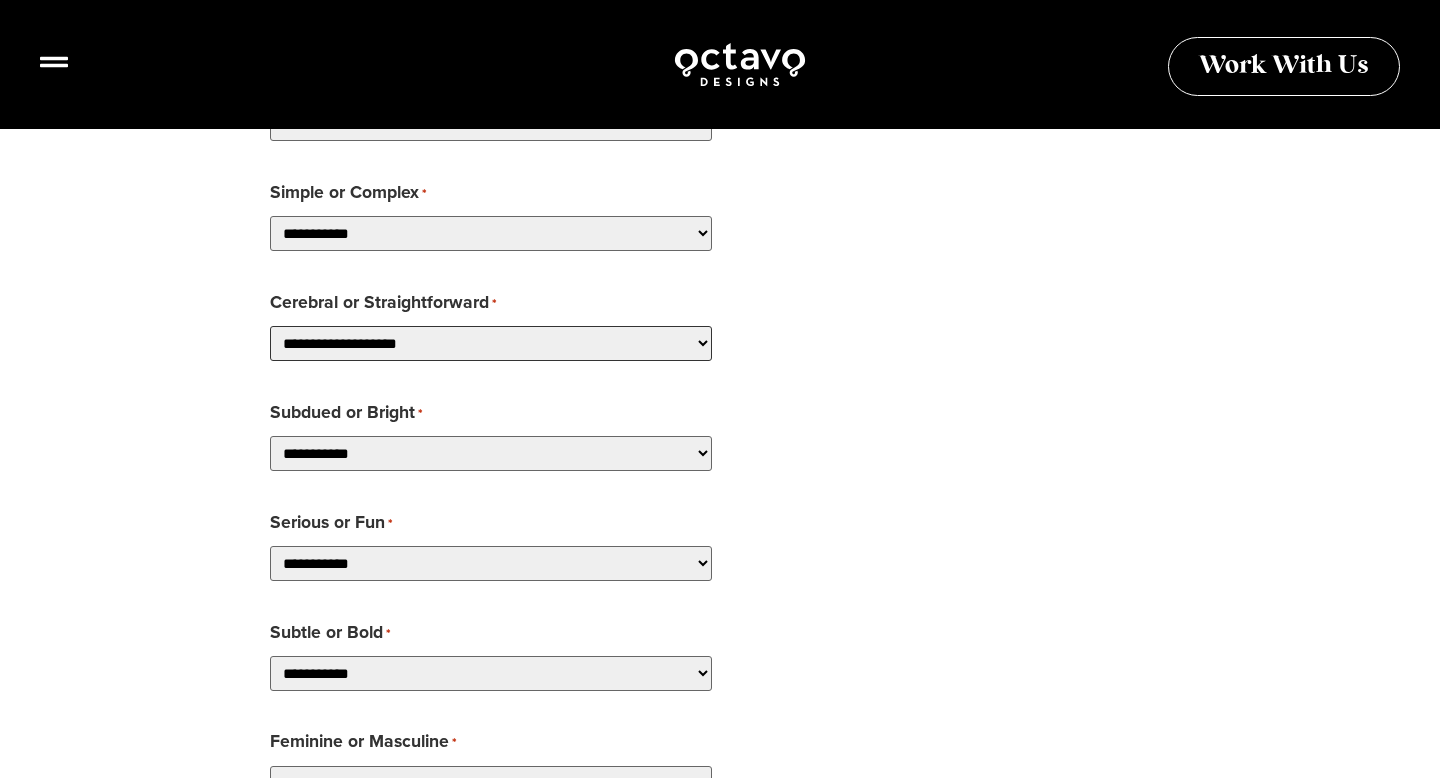 scroll, scrollTop: 2757, scrollLeft: 0, axis: vertical 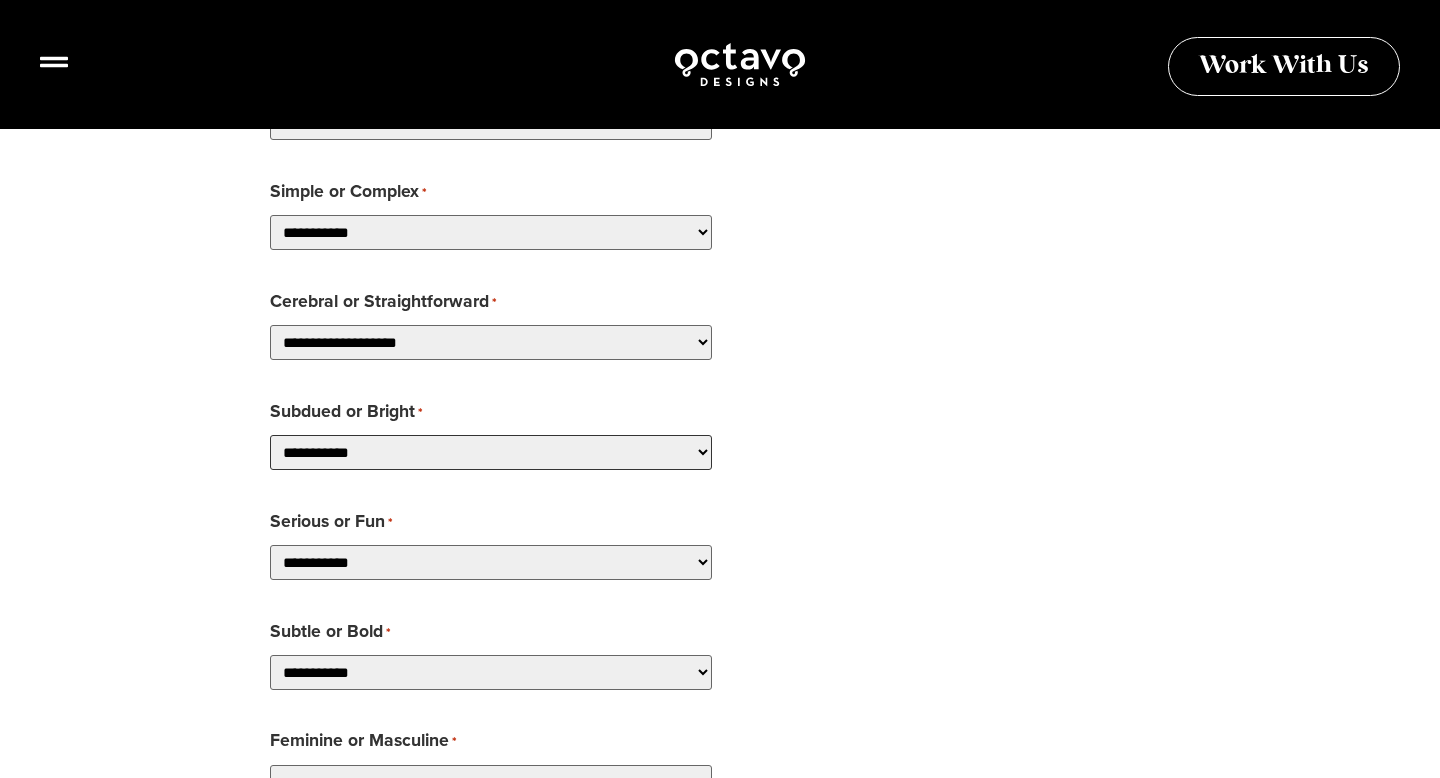 click on "**********" at bounding box center (491, 452) 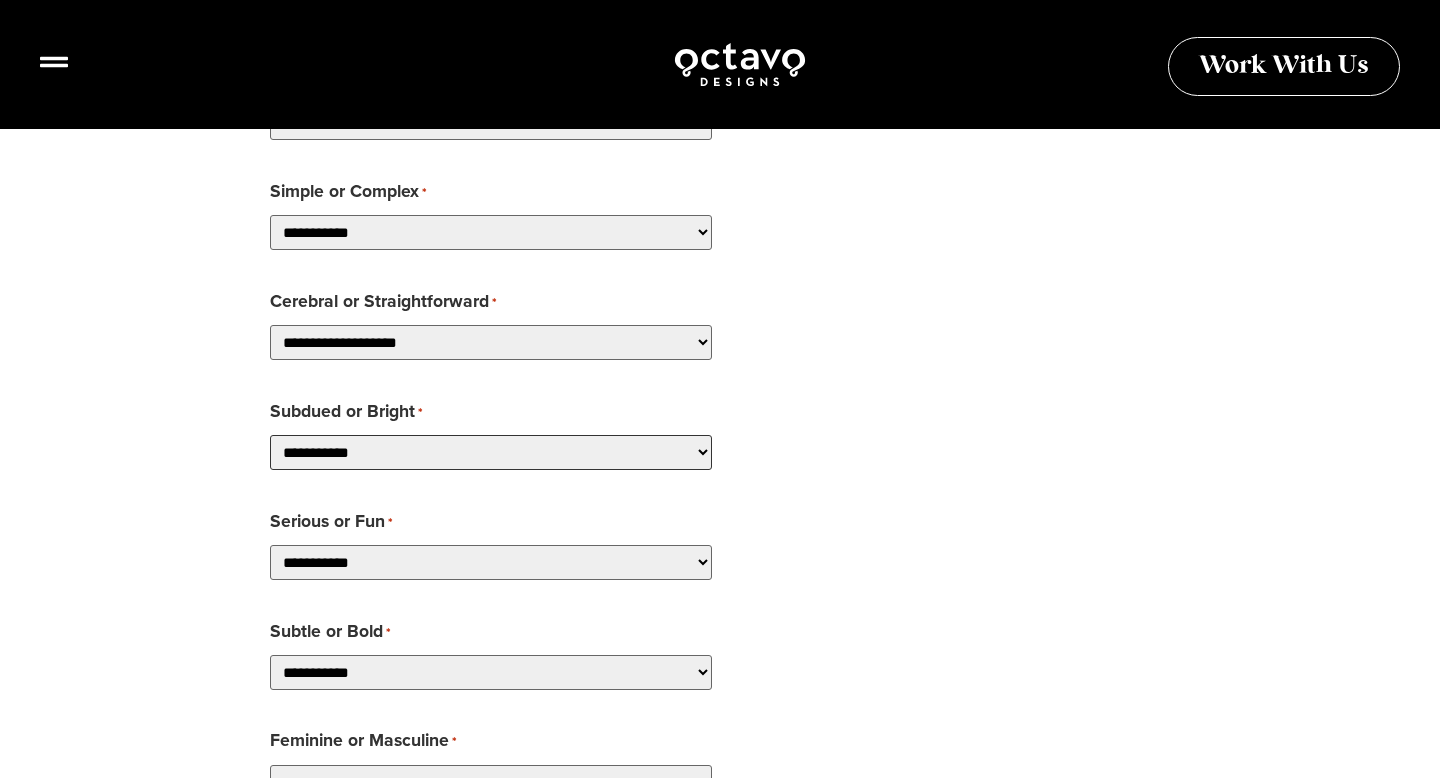 select on "**********" 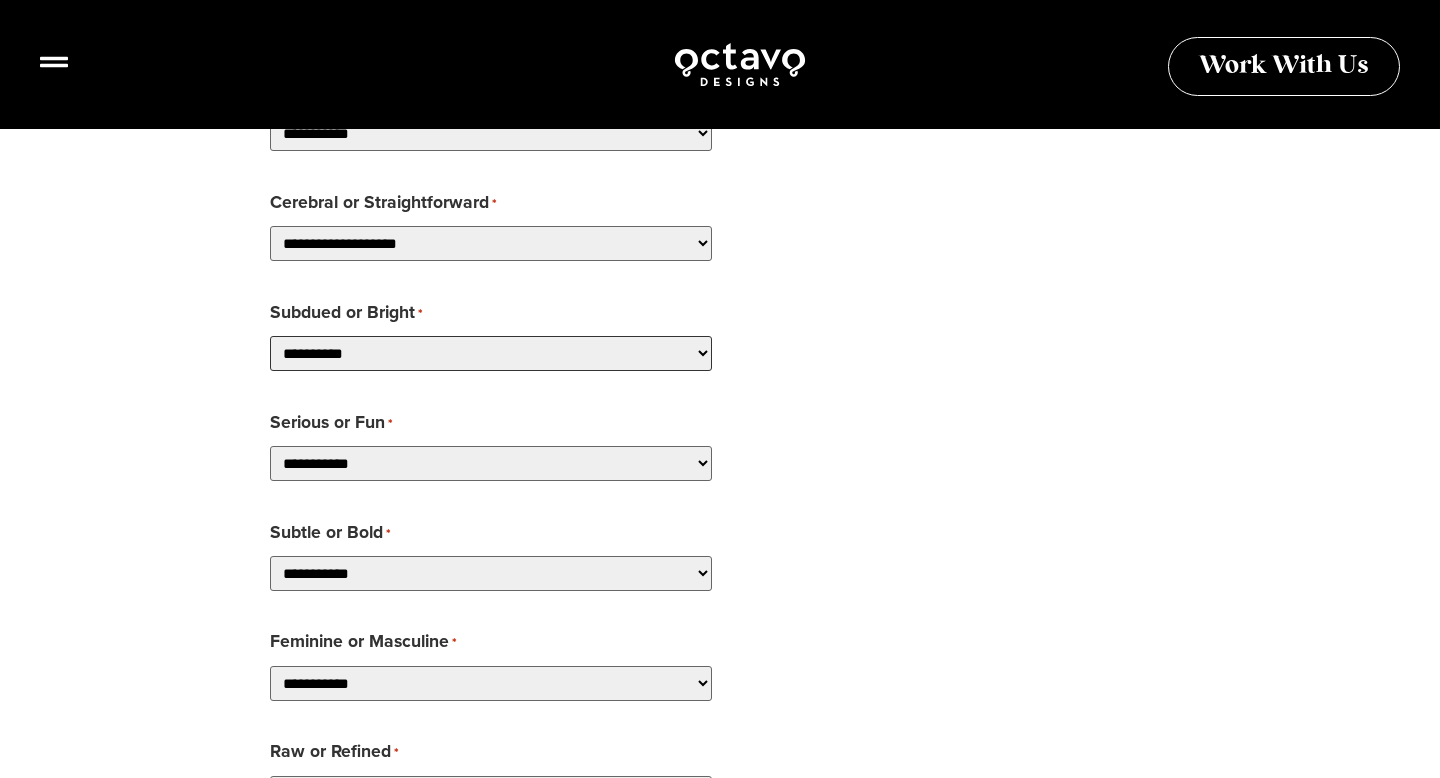 scroll, scrollTop: 2871, scrollLeft: 0, axis: vertical 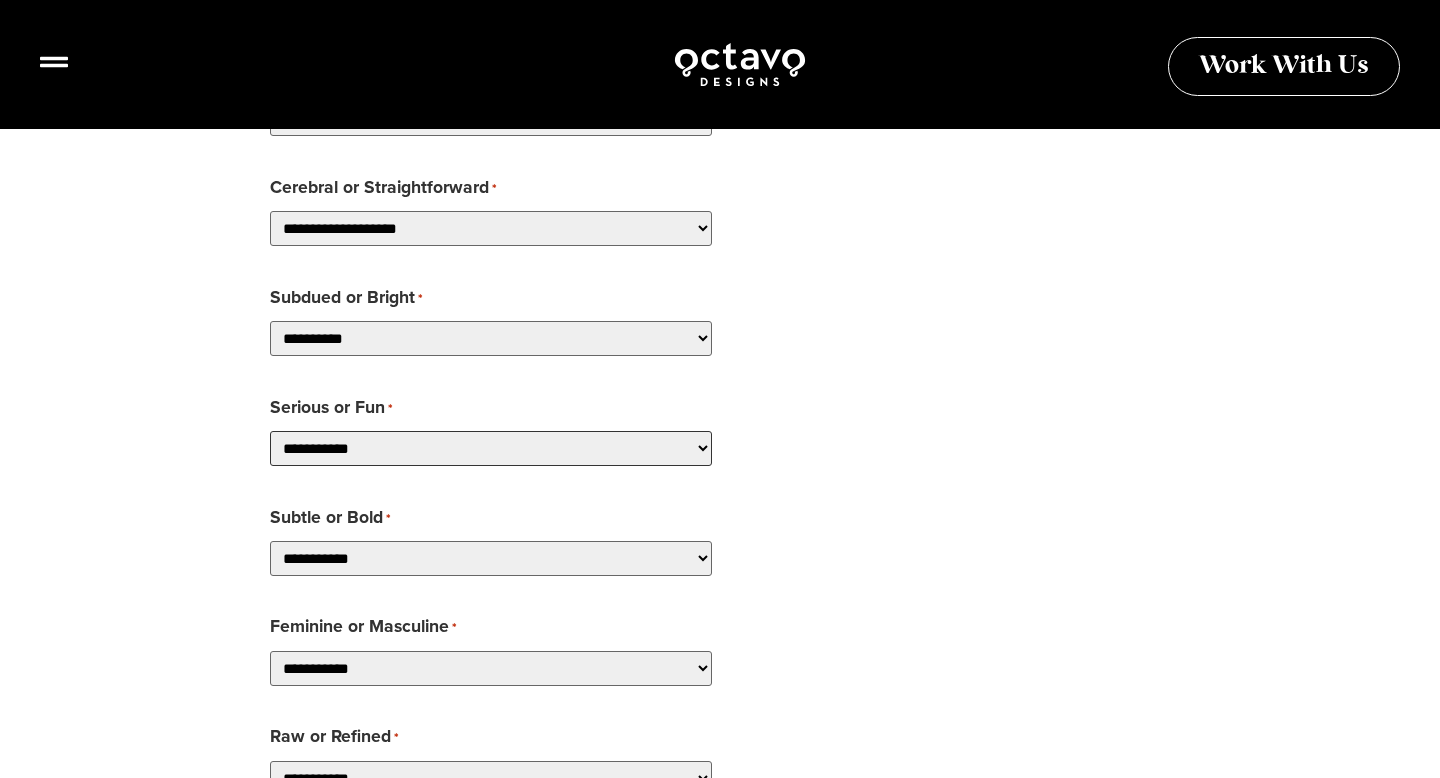 click on "**********" at bounding box center (491, 448) 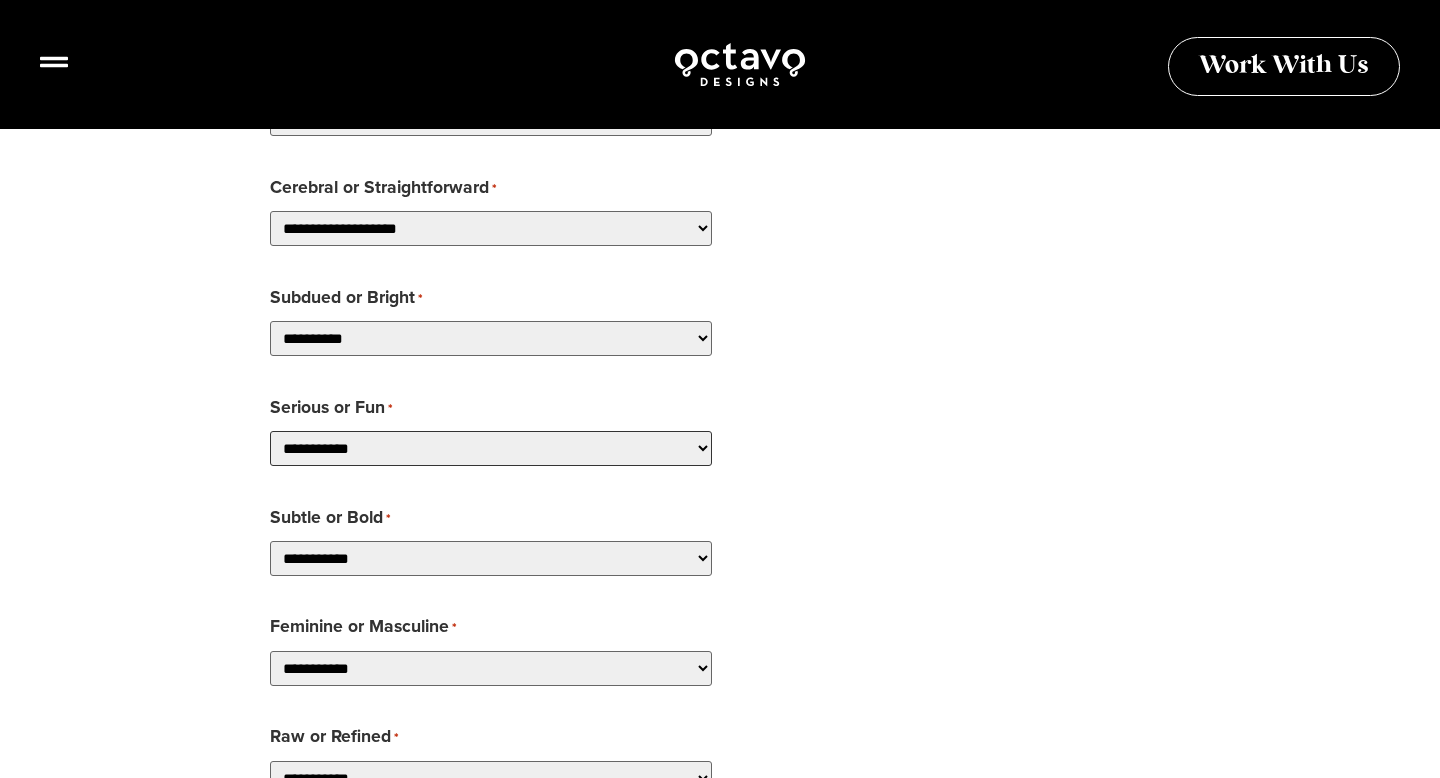 select on "**********" 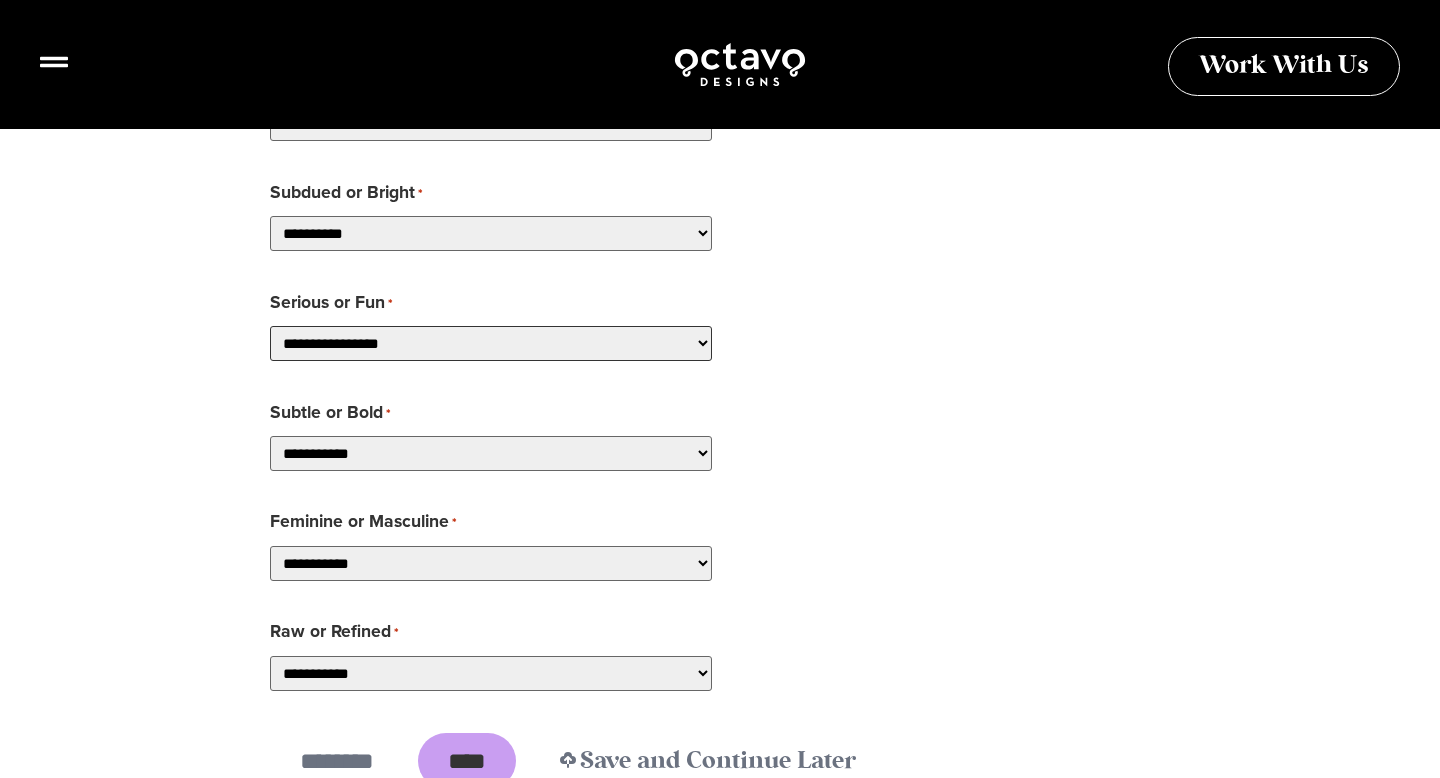 scroll, scrollTop: 3017, scrollLeft: 0, axis: vertical 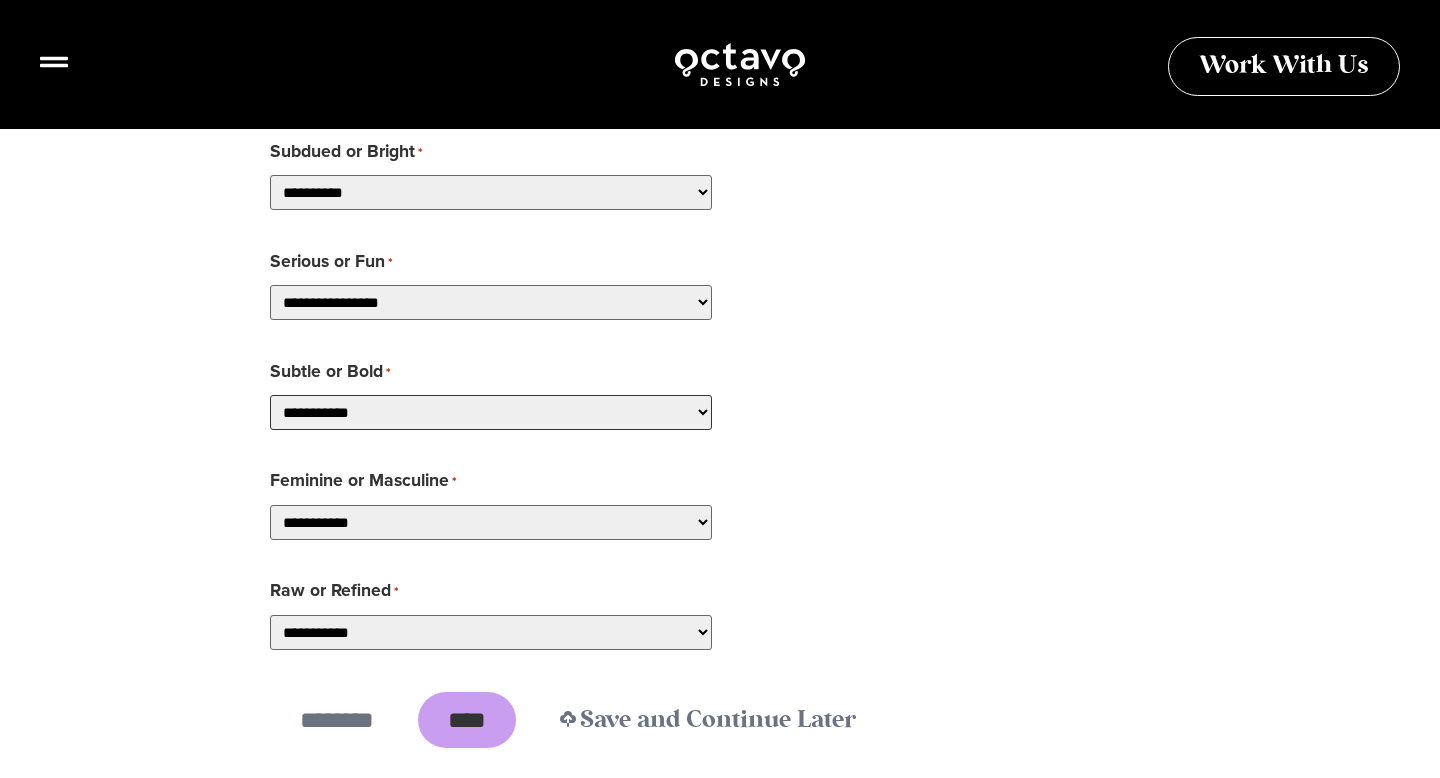 click on "**********" at bounding box center [491, 412] 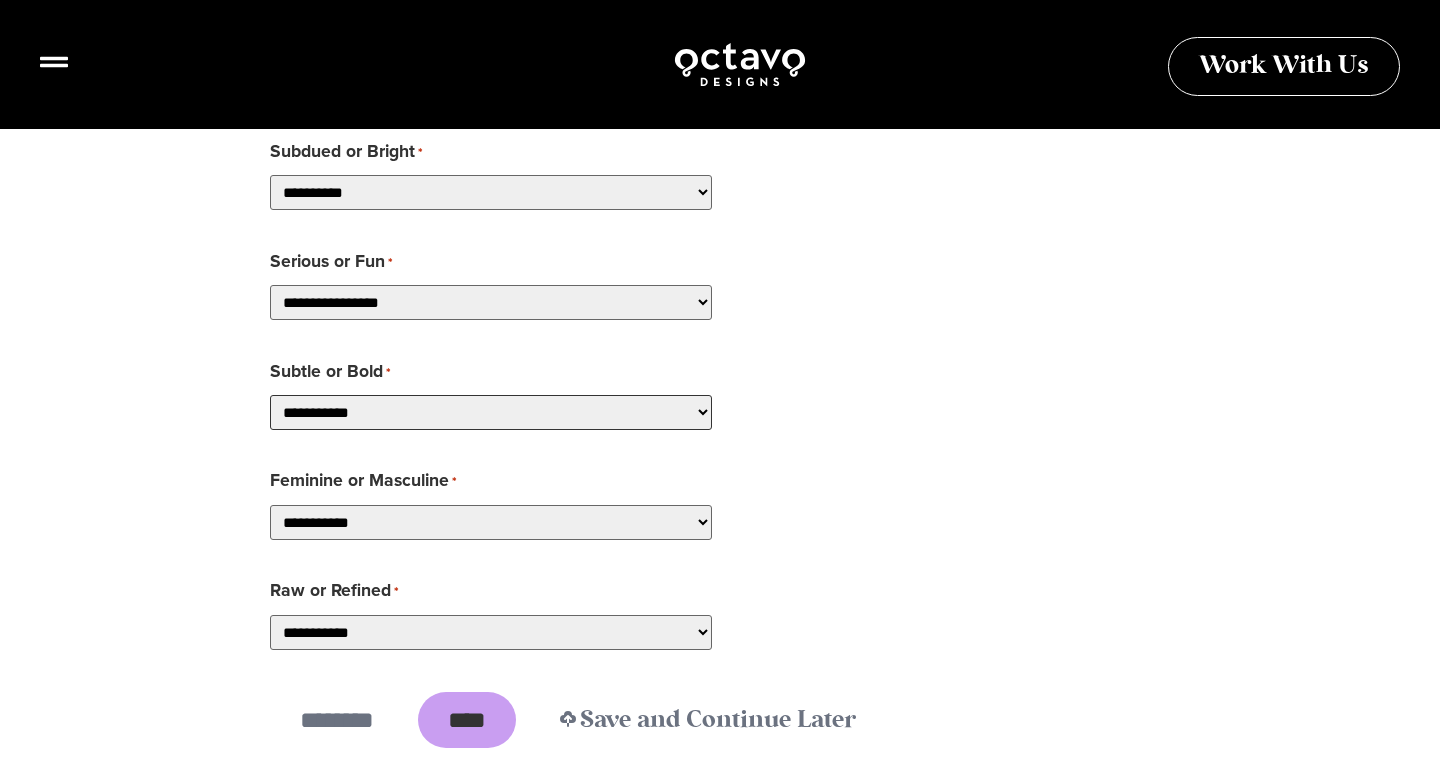 select on "**********" 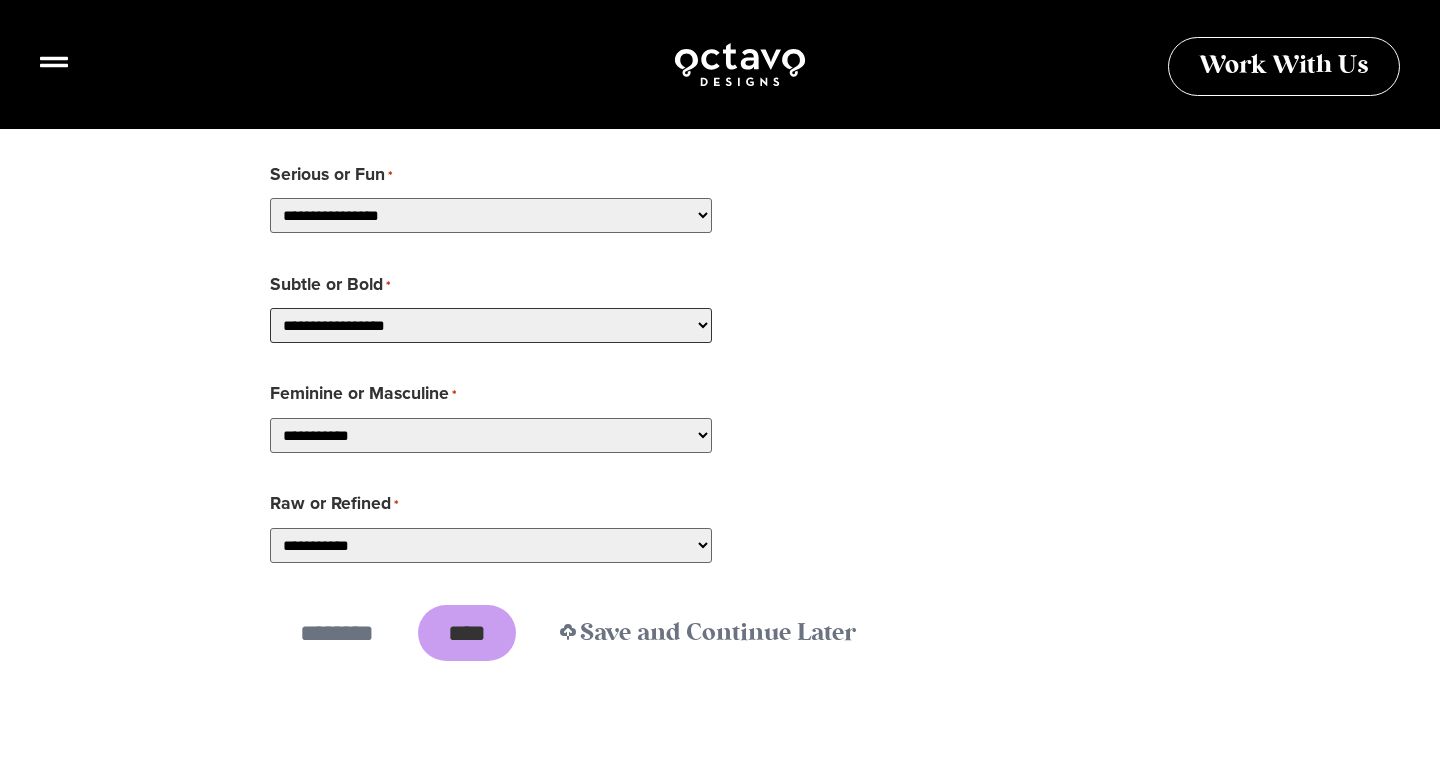 scroll, scrollTop: 3106, scrollLeft: 0, axis: vertical 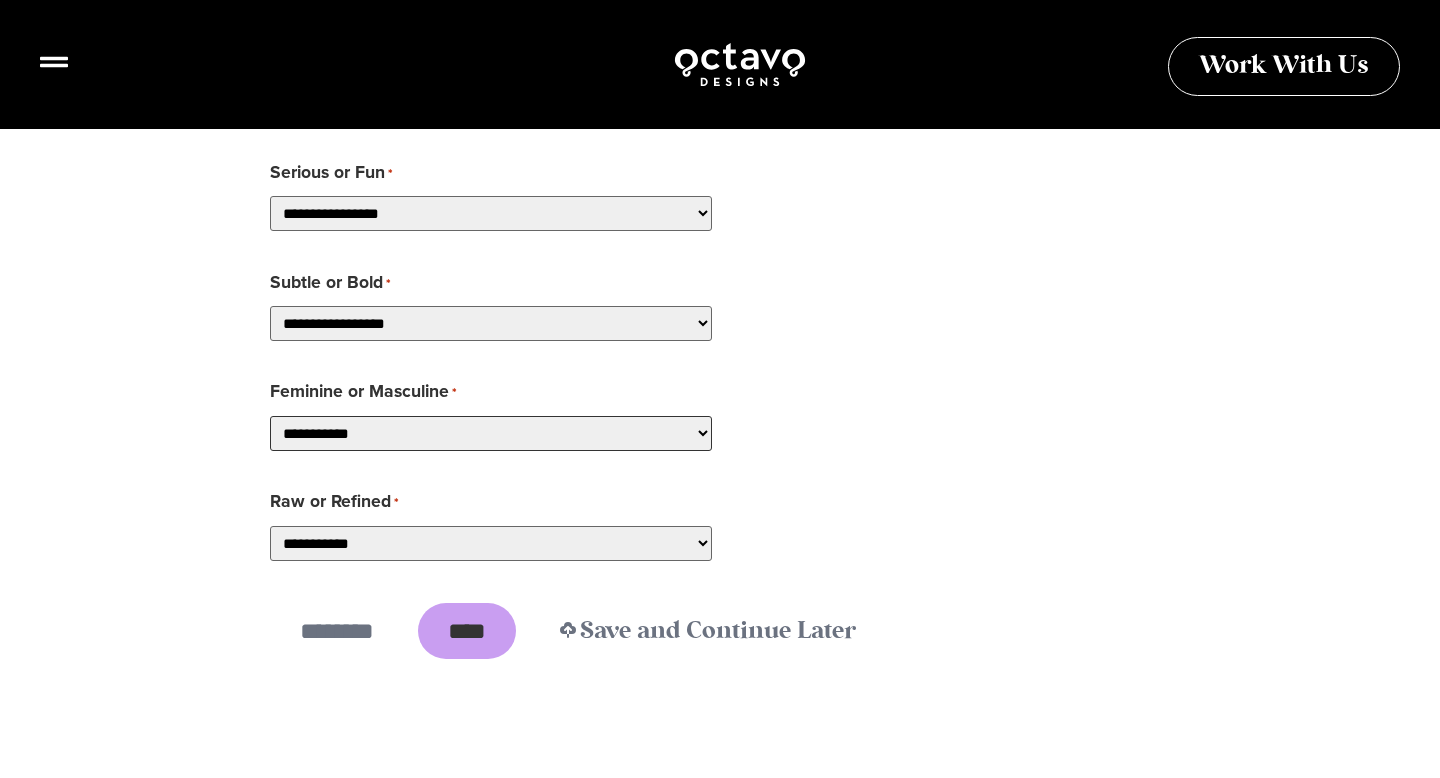 click on "**********" at bounding box center [491, 433] 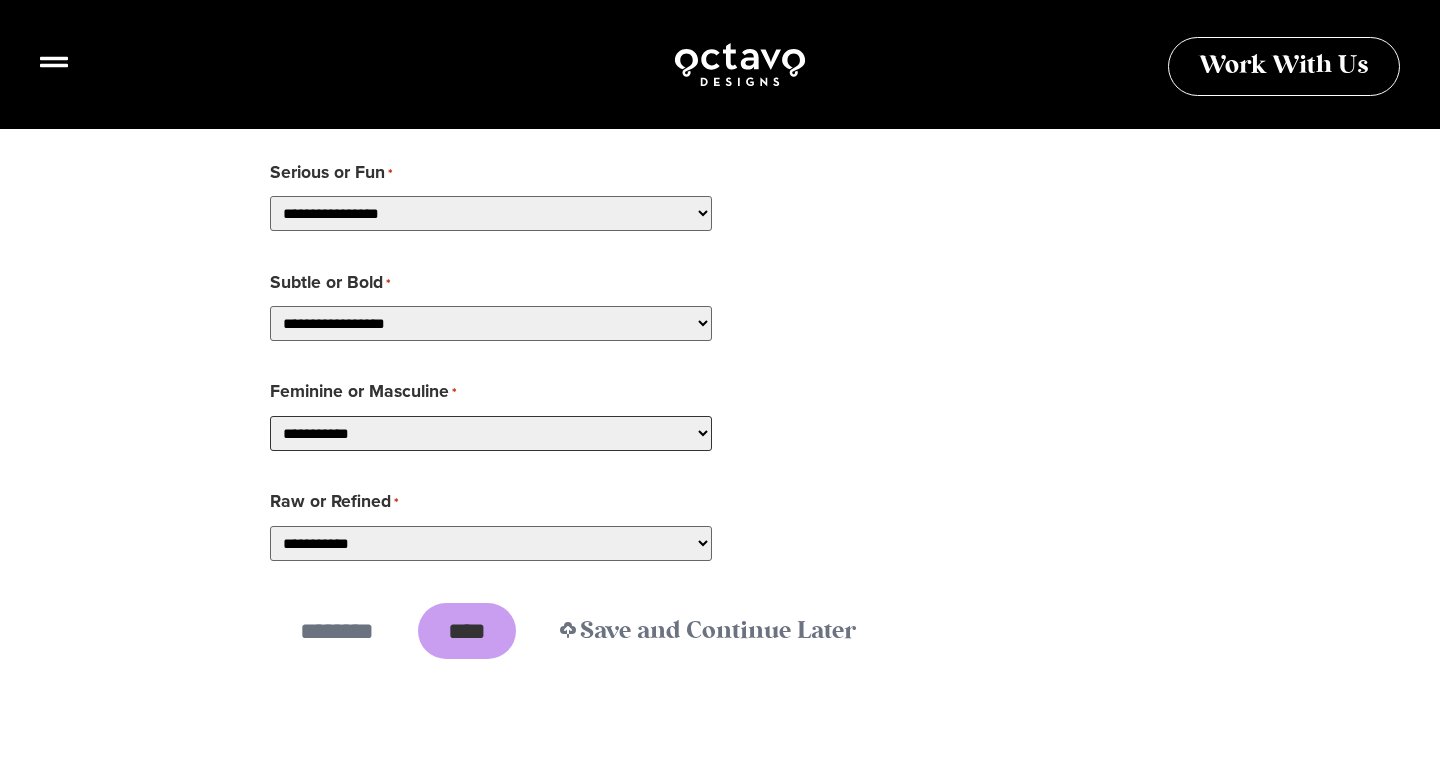 click on "**********" at bounding box center (491, 433) 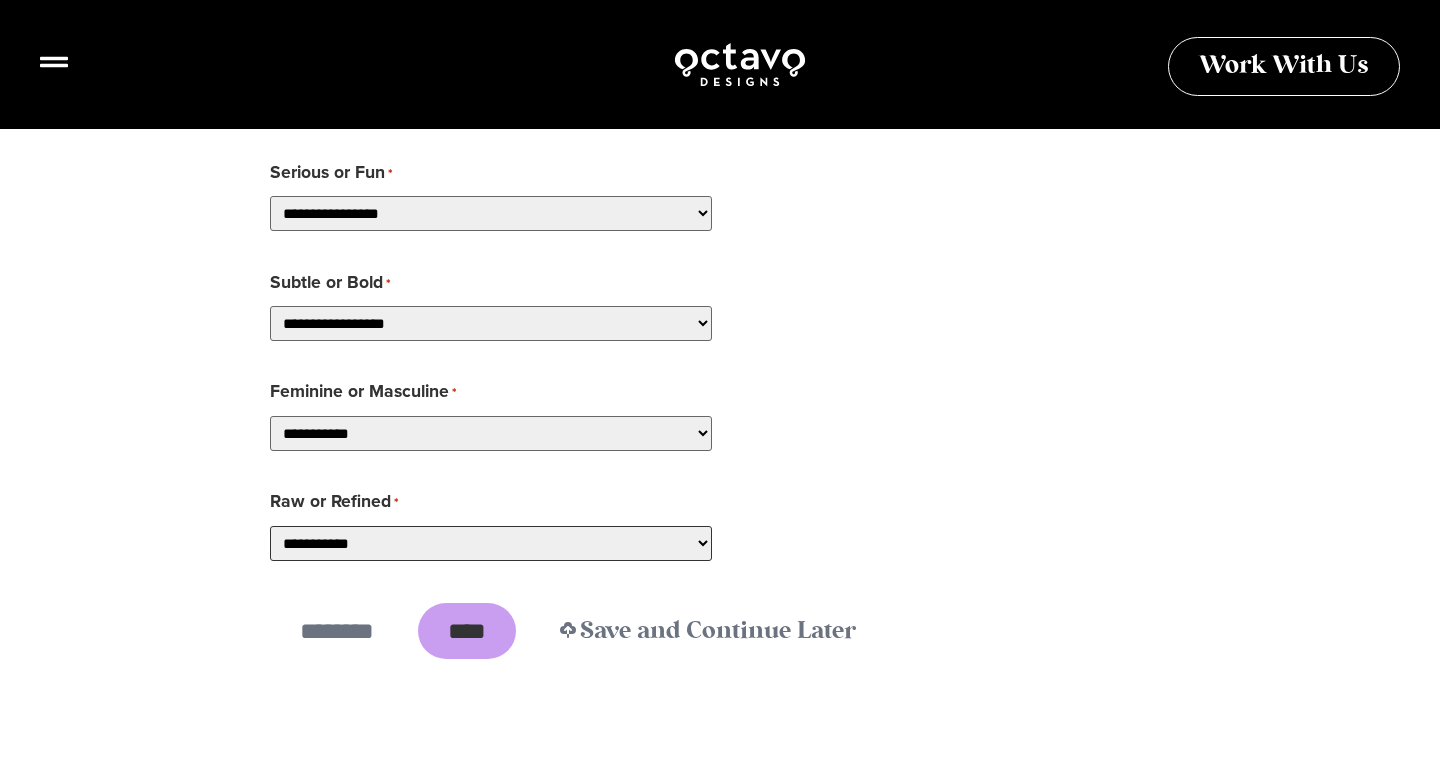 click on "**********" at bounding box center [491, 543] 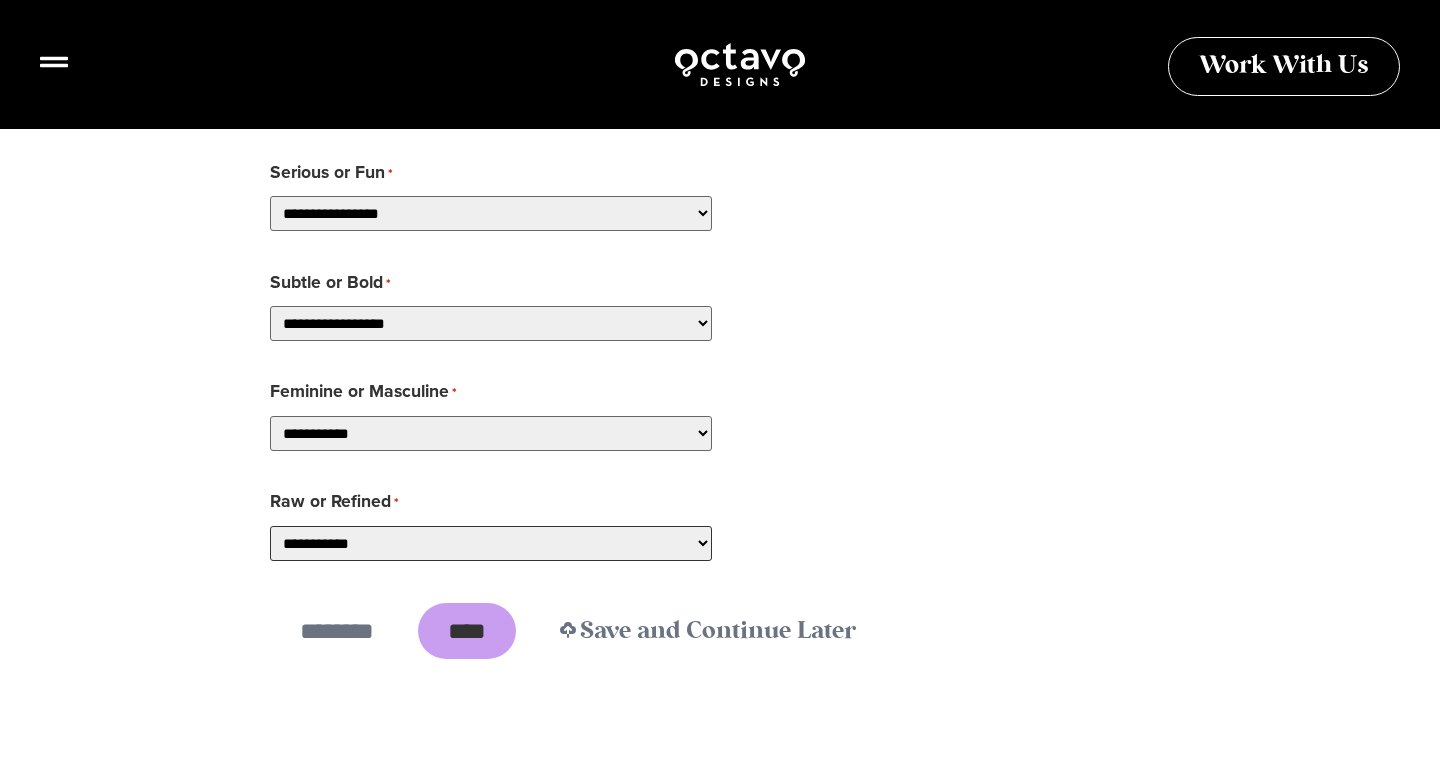 select on "**********" 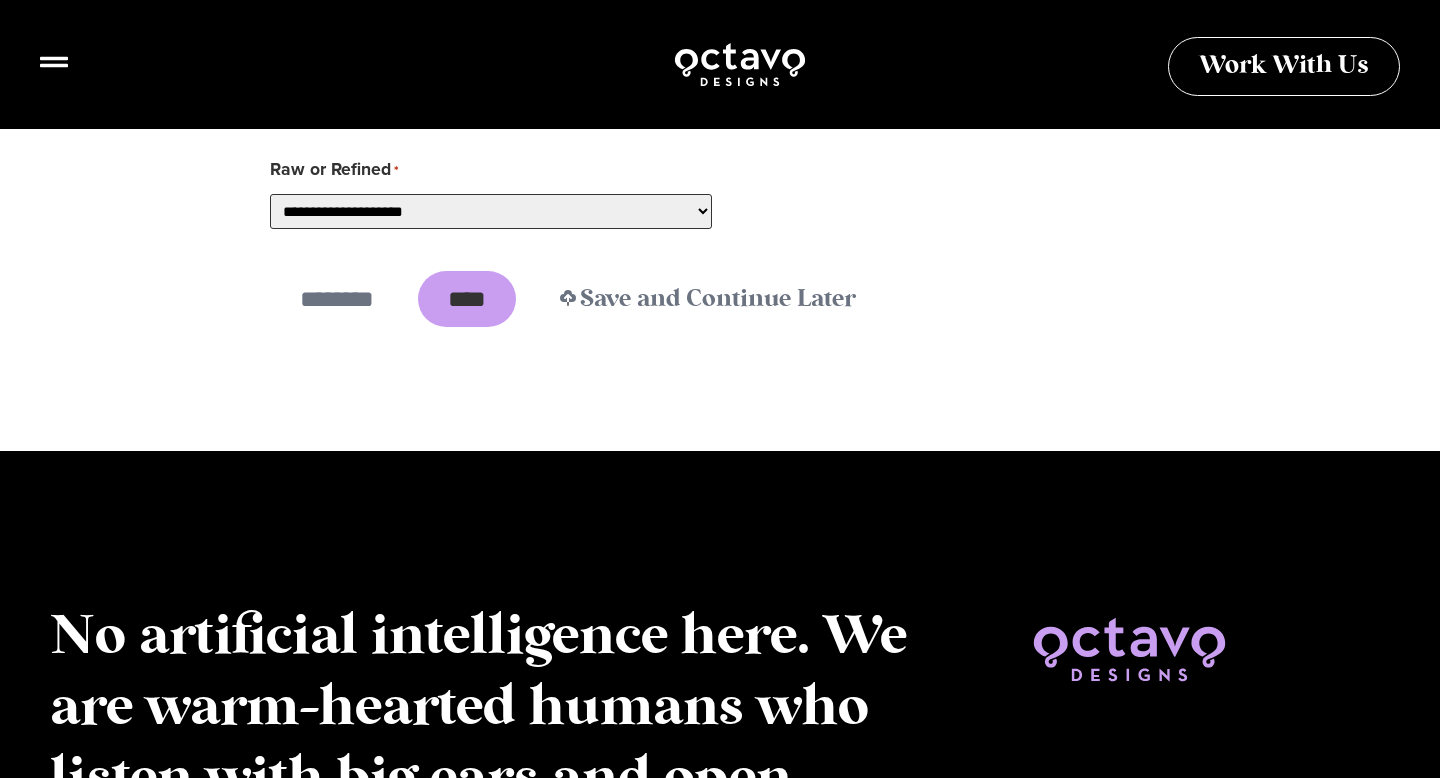 scroll, scrollTop: 3441, scrollLeft: 0, axis: vertical 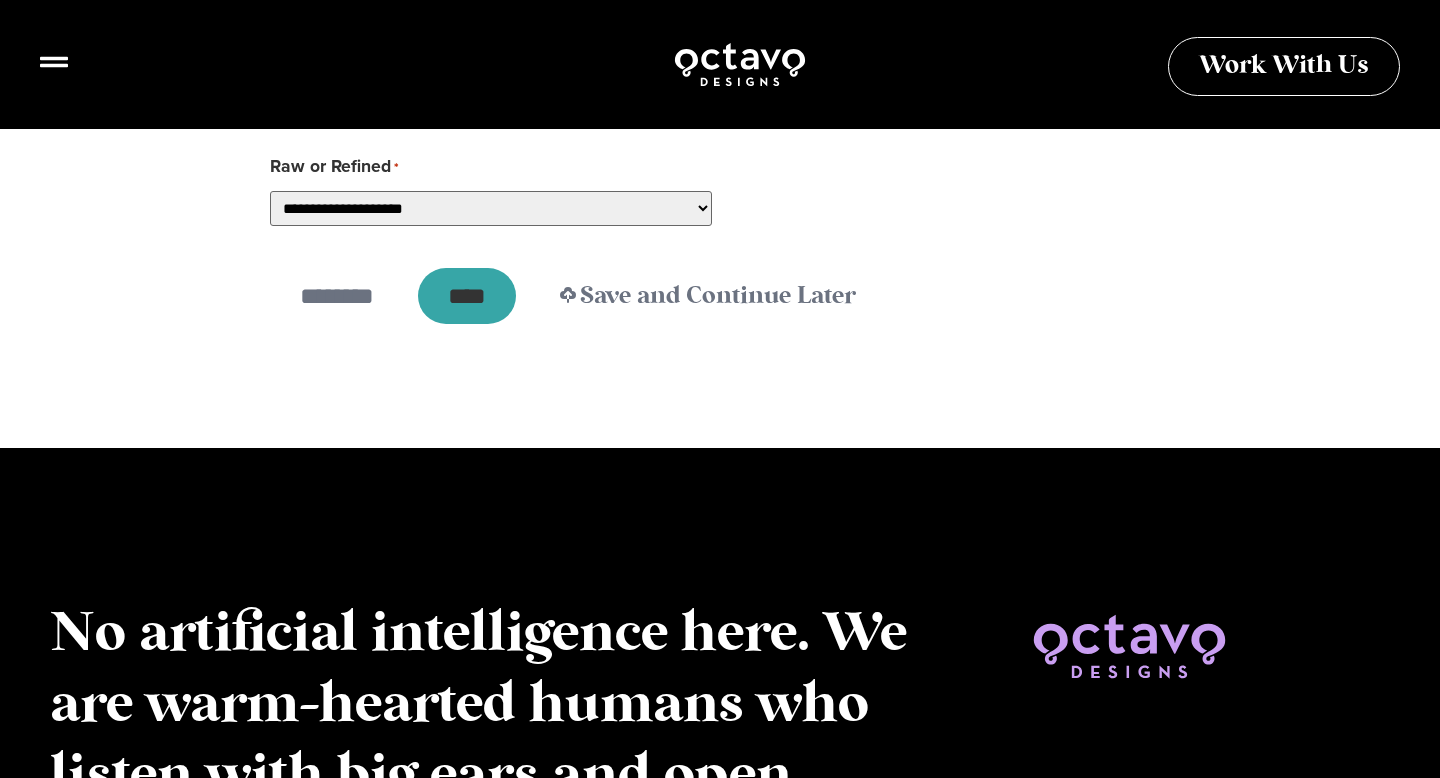 click on "****" at bounding box center (467, 296) 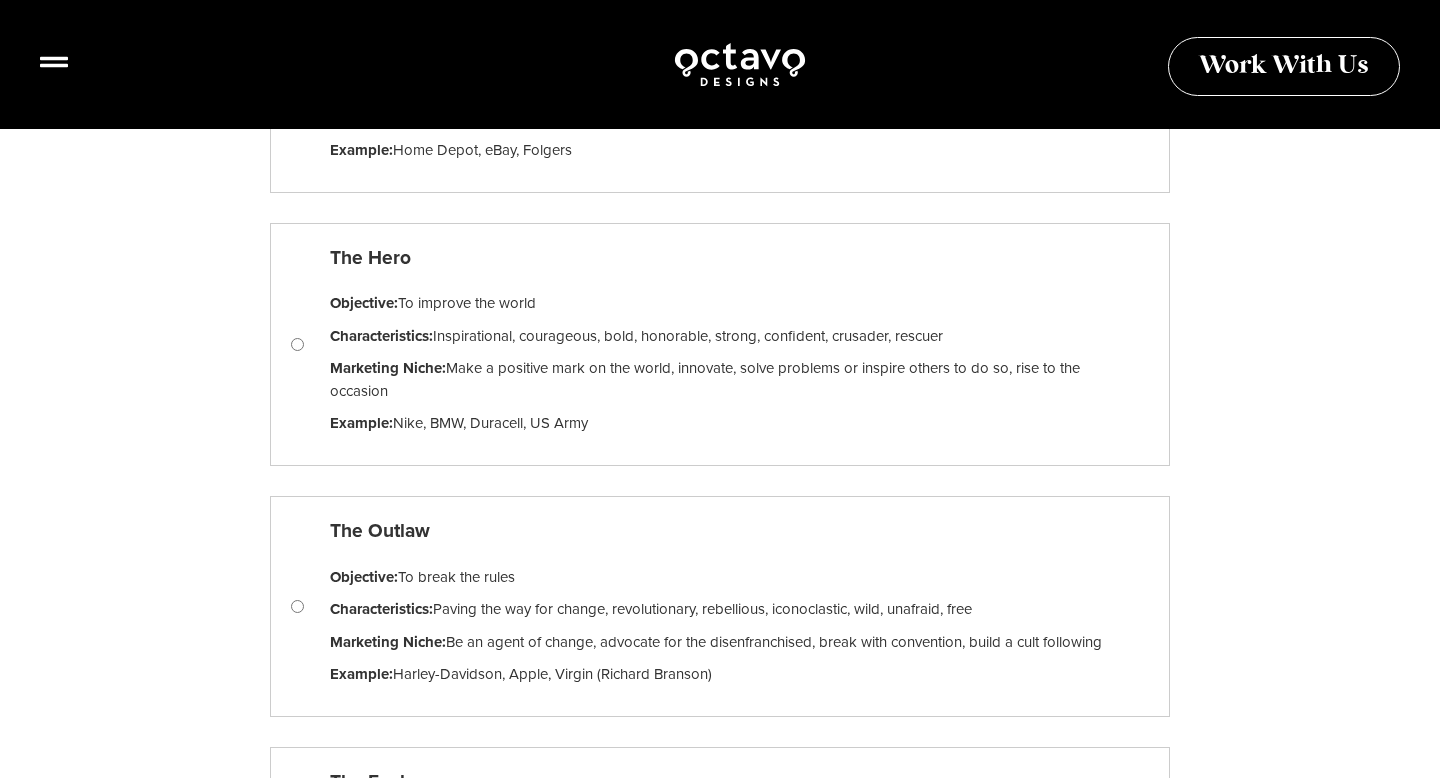 scroll, scrollTop: 1719, scrollLeft: 0, axis: vertical 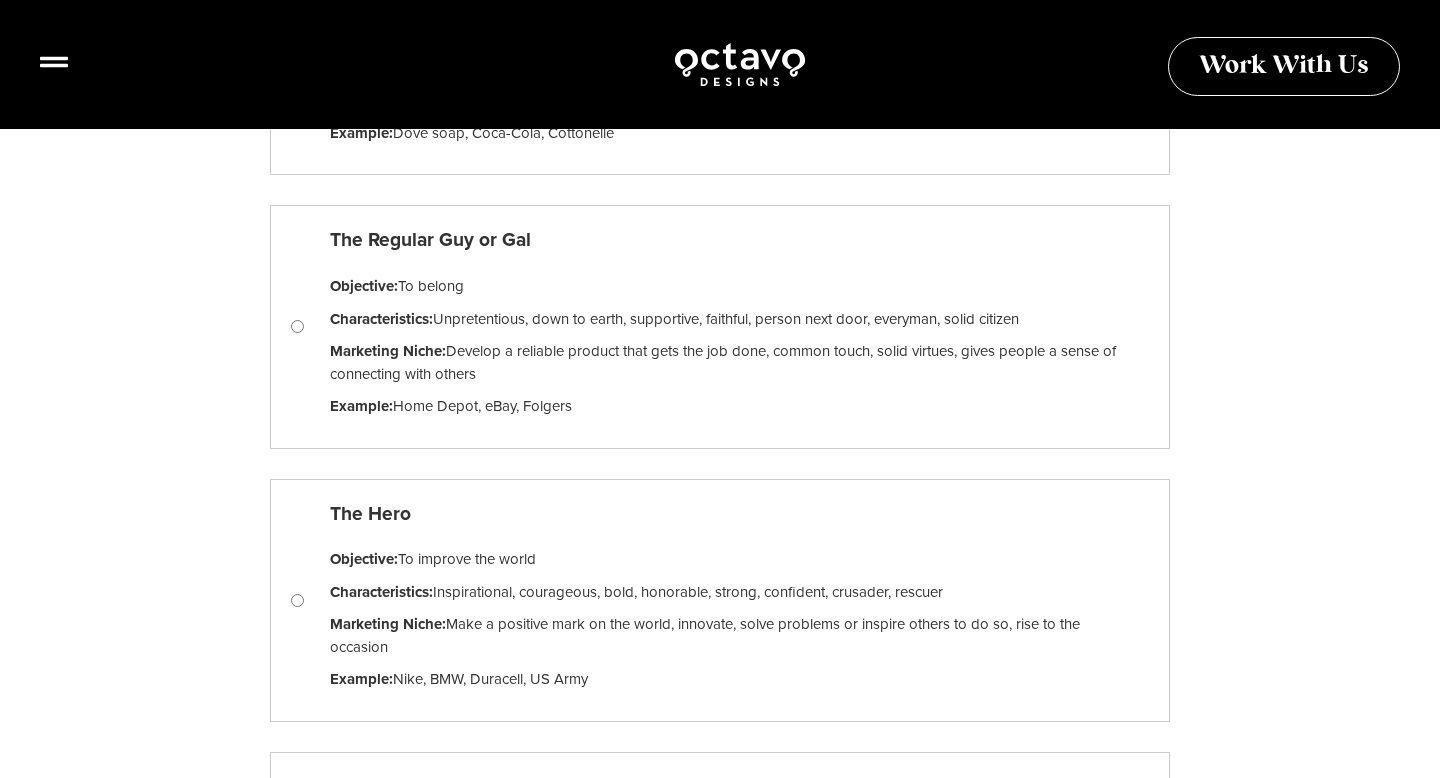 click on "The Hero Objective: To improve the world Characteristics: Inspirational, courageous, bold, honorable, strong, confident, crusader, rescuer Marketing Niche: Make a positive mark on the world, innovate, solve problems or inspire others to do so, rise to the occasion Example: Nike, BMW, Duracell, US Army" at bounding box center (720, 600) 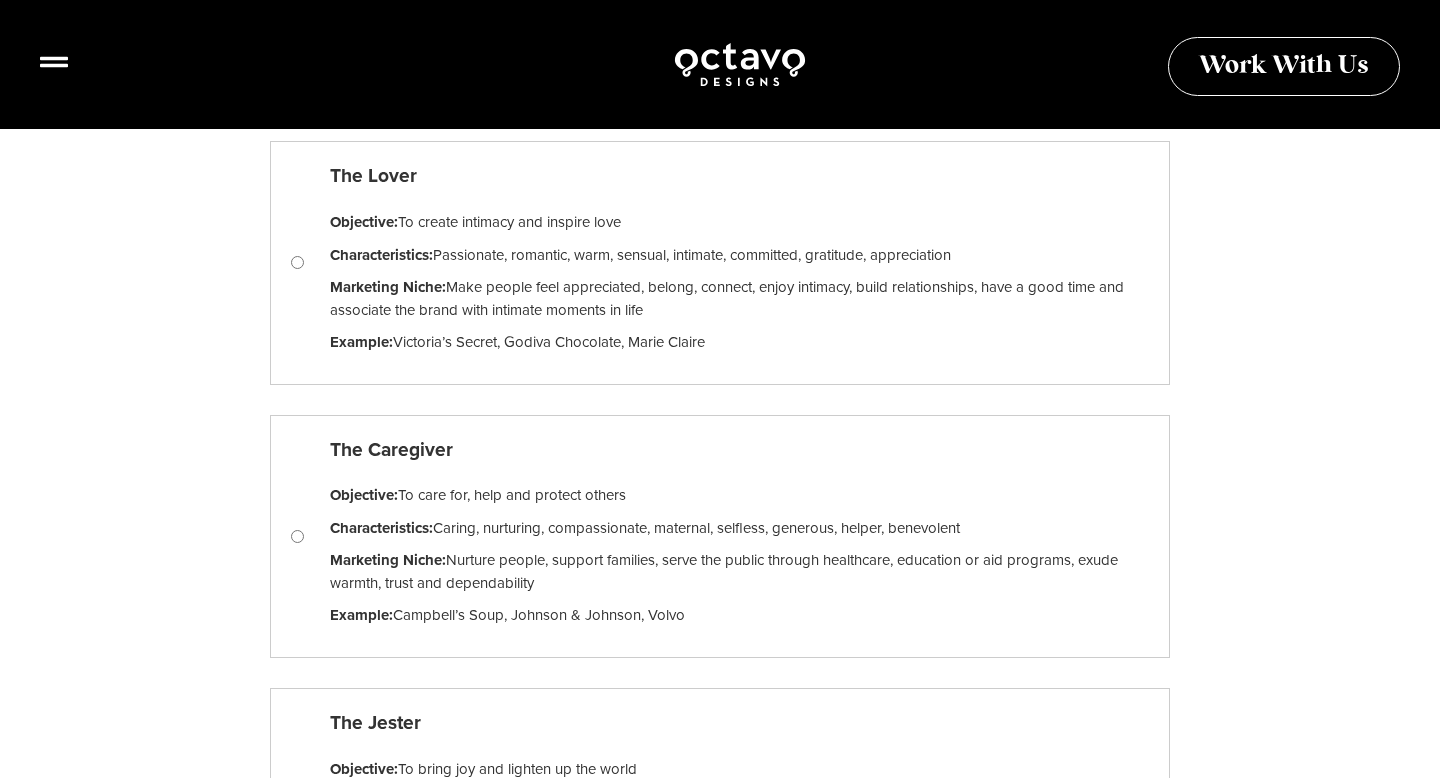 scroll, scrollTop: 3397, scrollLeft: 0, axis: vertical 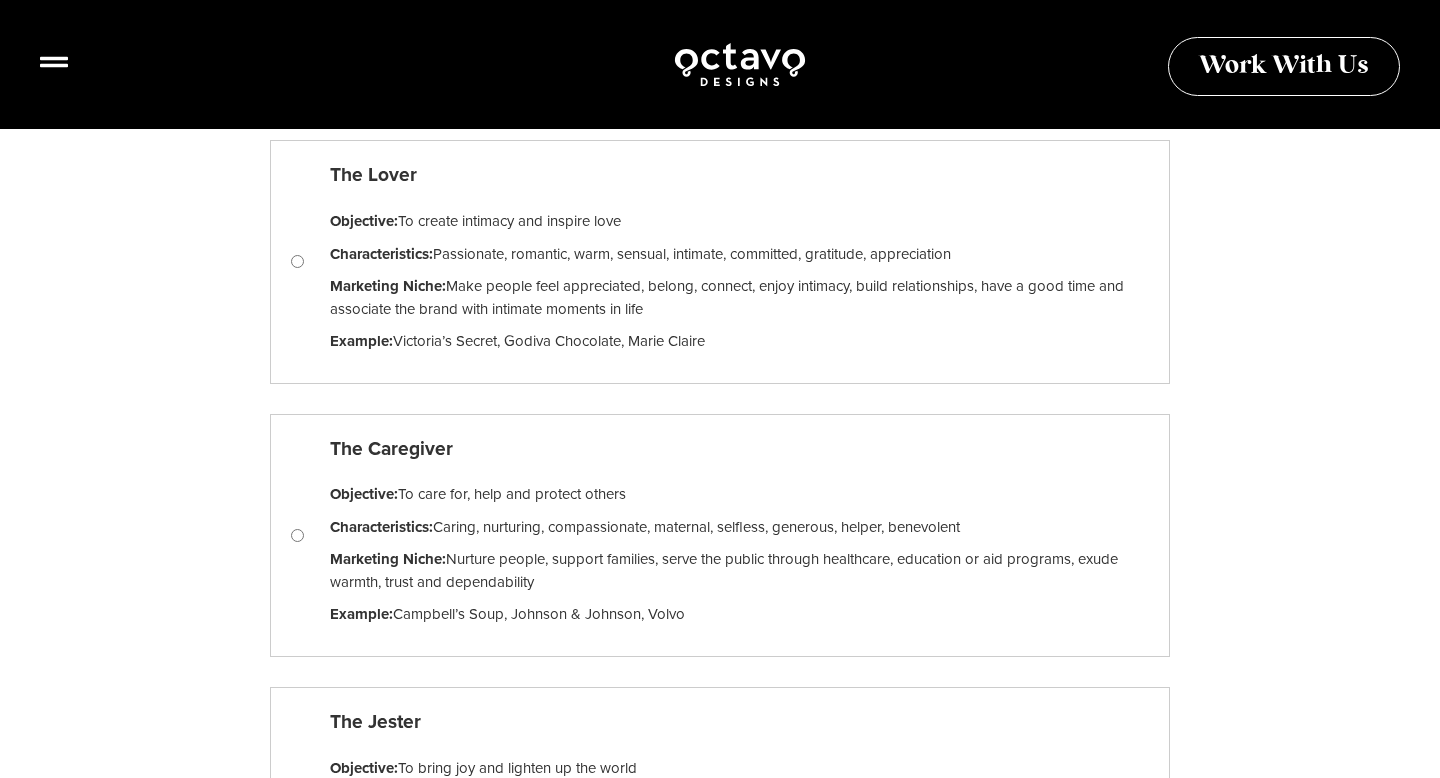 click on "The Caregiver Objective: To care for, help and protect others Characteristics: Caring, nurturing, compassionate, maternal, selfless, generous, helper, benevolent Marketing Niche: Nurture people, support families, serve the public through healthcare, education or aid programs, exude warmth, trust and dependability Example: Campbell’s Soup, Johnson & Johnson, Volvo" at bounding box center [723, 535] 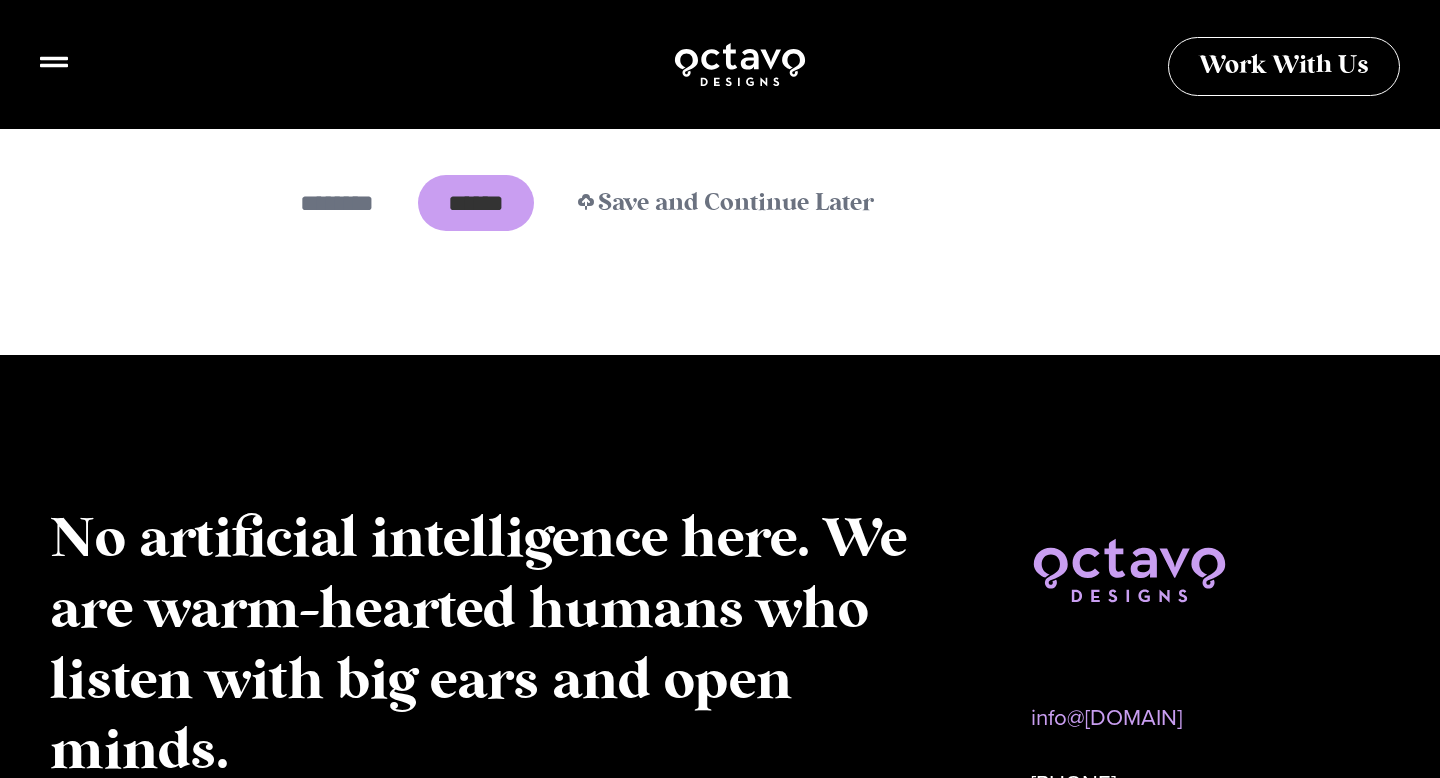 scroll, scrollTop: 4229, scrollLeft: 0, axis: vertical 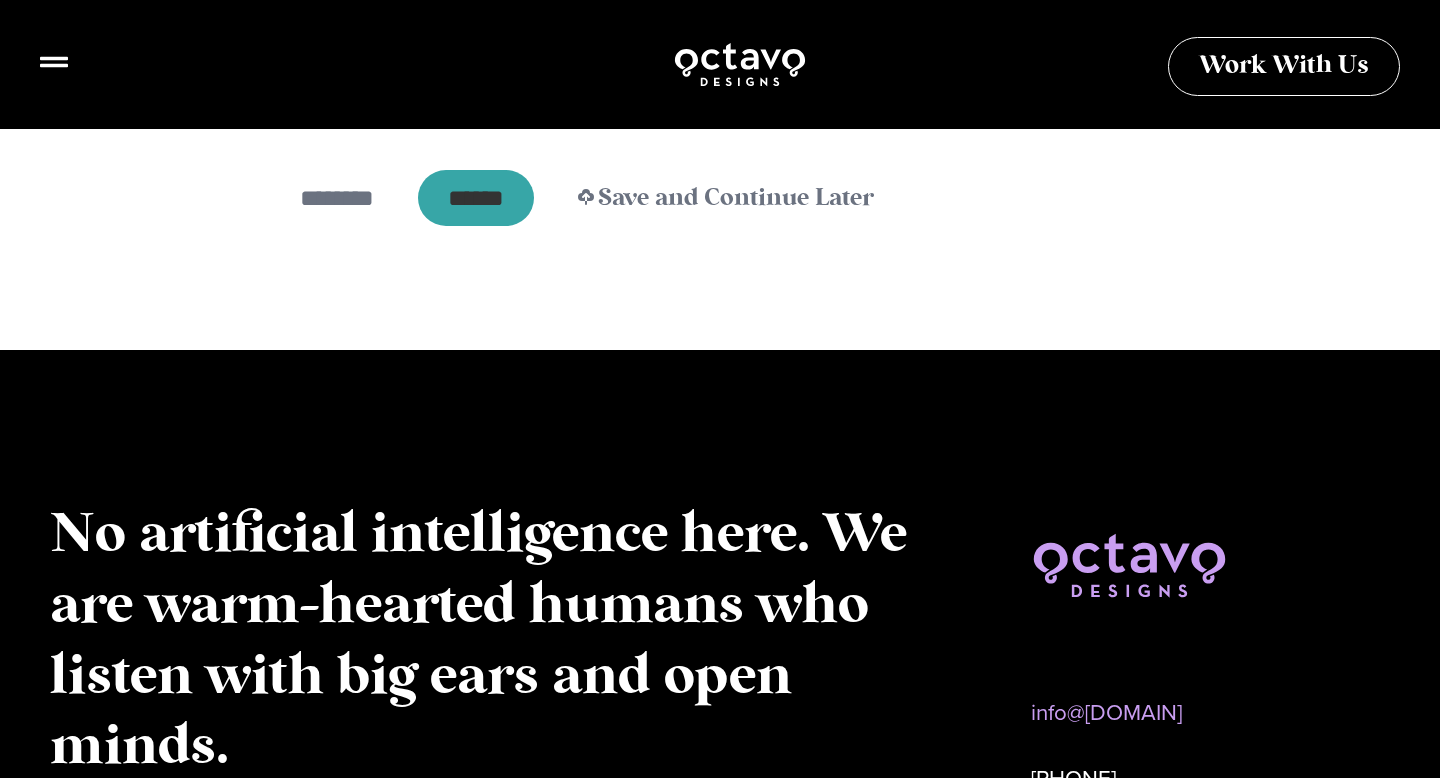 click on "******" at bounding box center (476, 198) 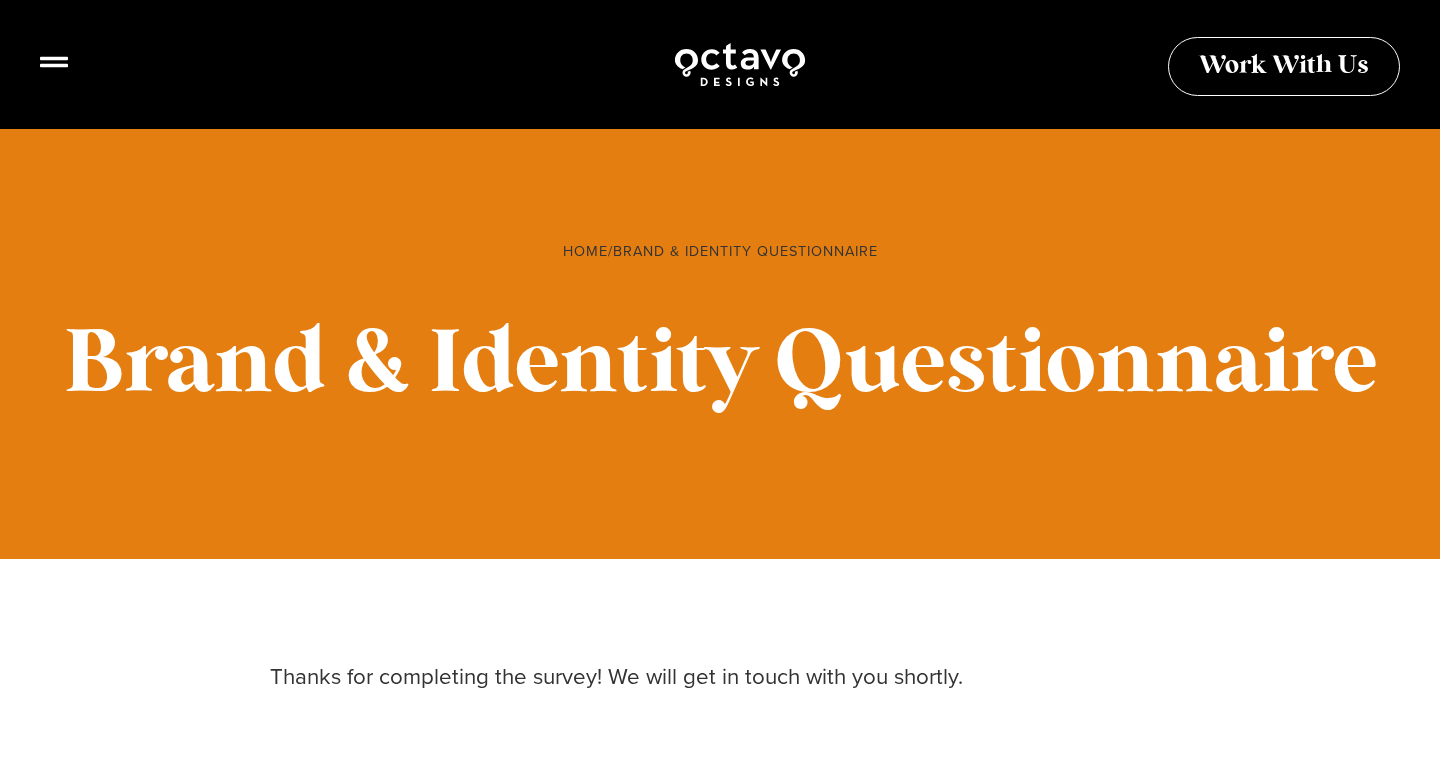 scroll, scrollTop: 0, scrollLeft: 0, axis: both 